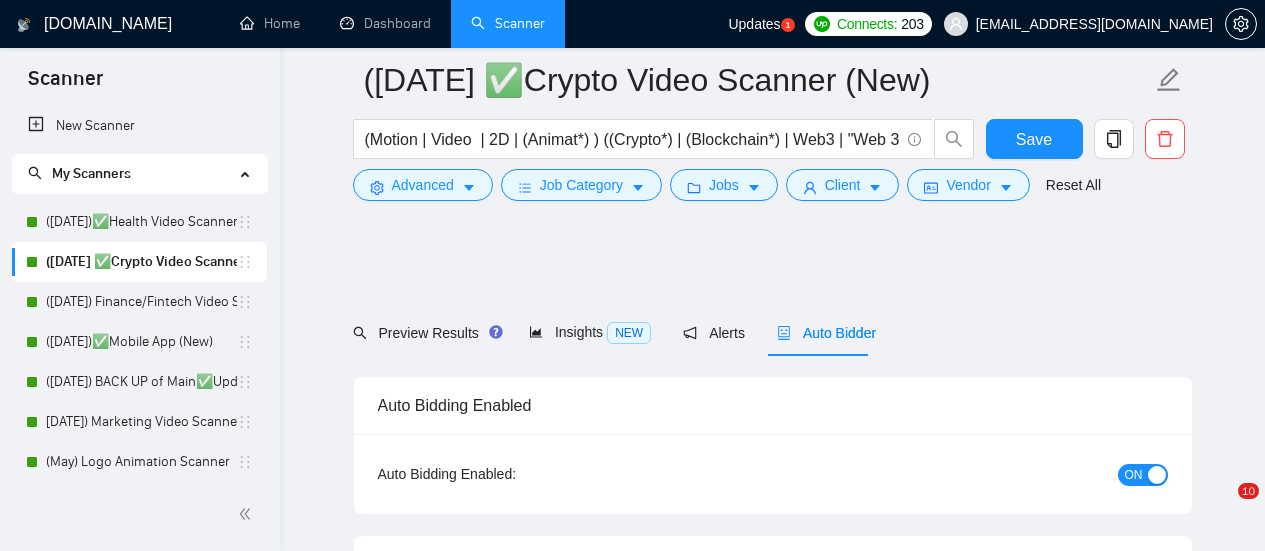 click on "Explainer Video Production for Fintech Tokenization and Blockchain a month ago We are looking for a talented video producer to create an engaging explainer video focused on fintech, tokenization, and blockchain technology. The ideal candidate will ... Expand Video Production Explainer Video 2D Animation Motion Graphics Animation More...     [MEDICAL_DATA][PERSON_NAME]      Explainer & Promo Videos for SaaS and Digital Products | [PERSON_NAME]   $1000.00 Cover letter" at bounding box center [773, 3660] 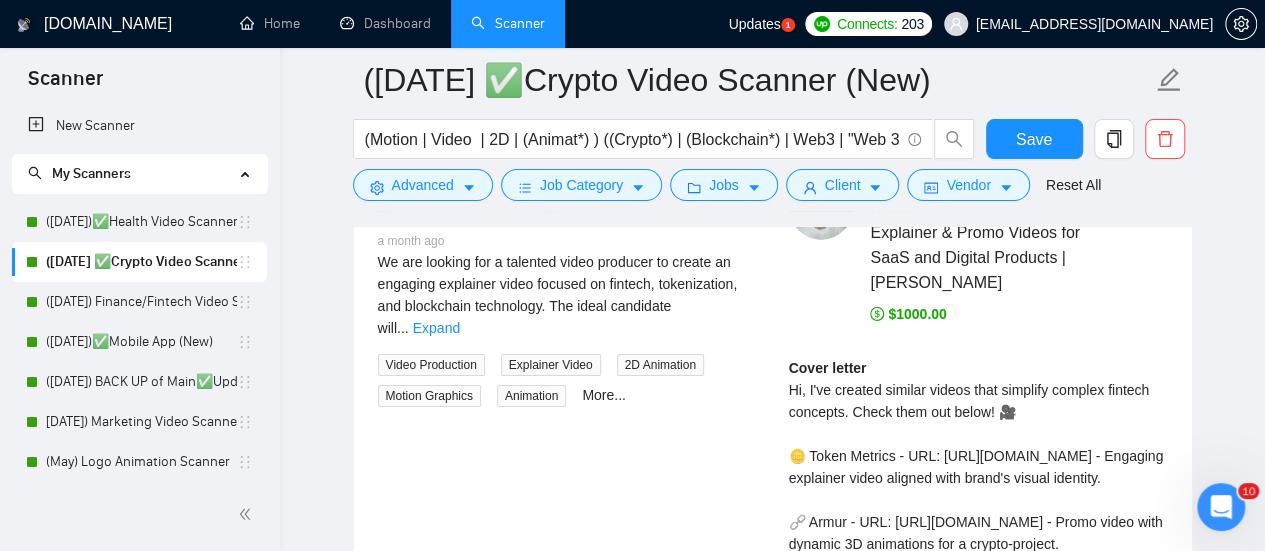 scroll, scrollTop: 0, scrollLeft: 0, axis: both 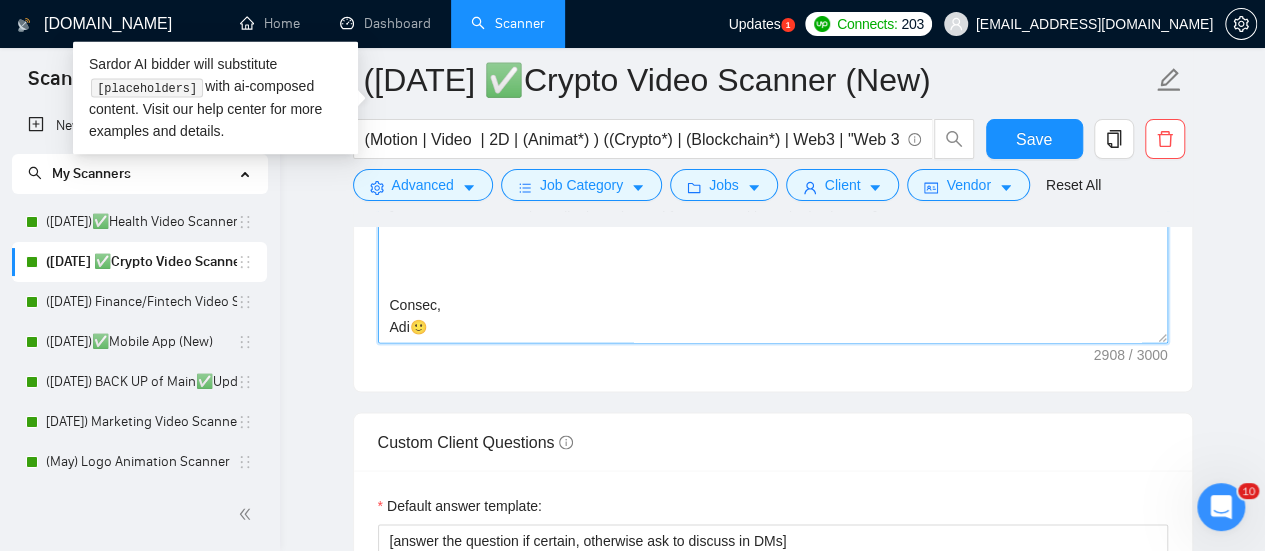 drag, startPoint x: 388, startPoint y: 283, endPoint x: 523, endPoint y: 377, distance: 164.50227 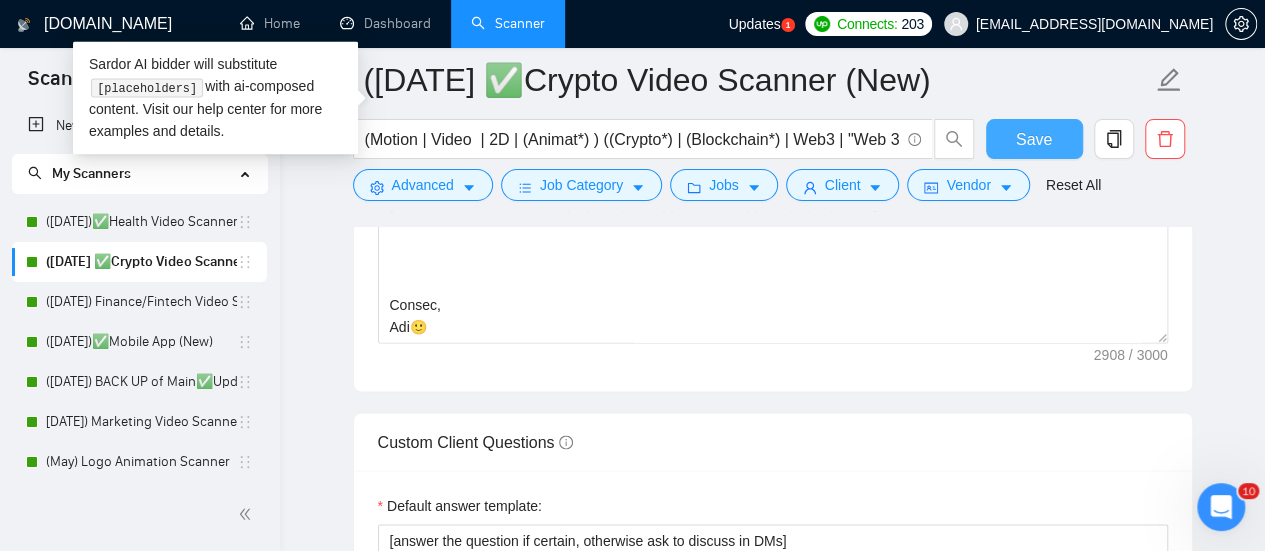 click on "Save" at bounding box center (1034, 139) 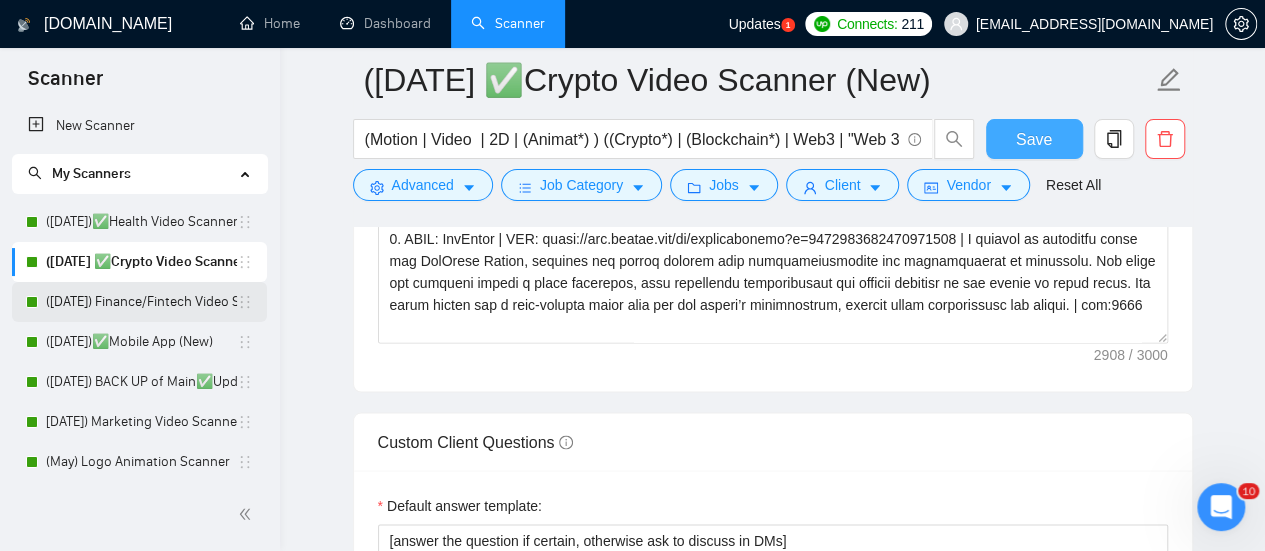 type 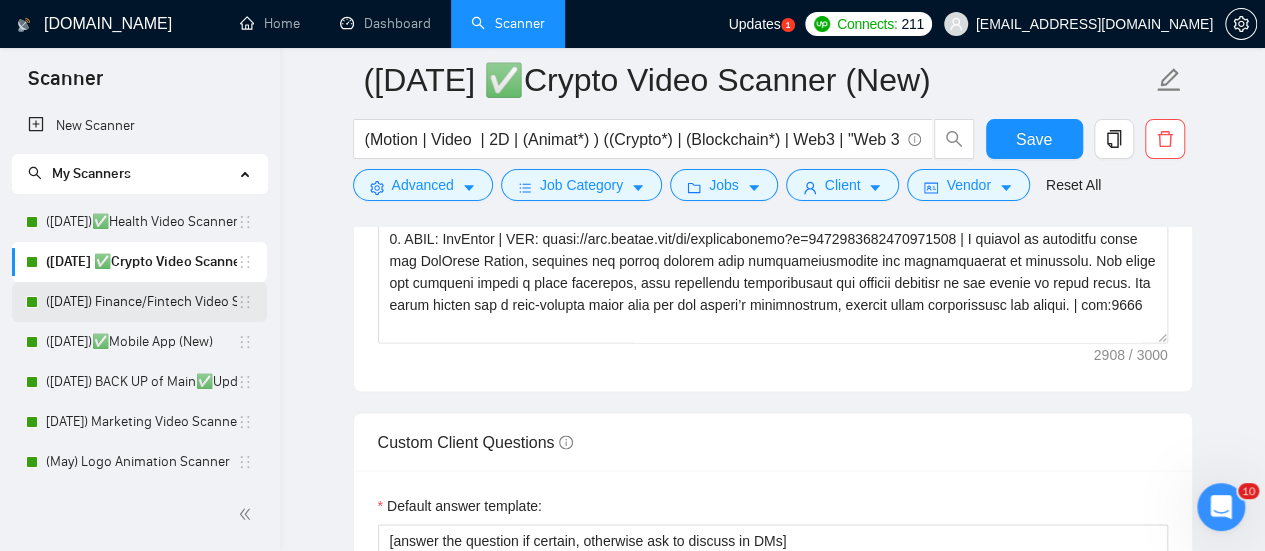 click on "([DATE]) Finance/Fintech Video Scanner (New)" at bounding box center [141, 302] 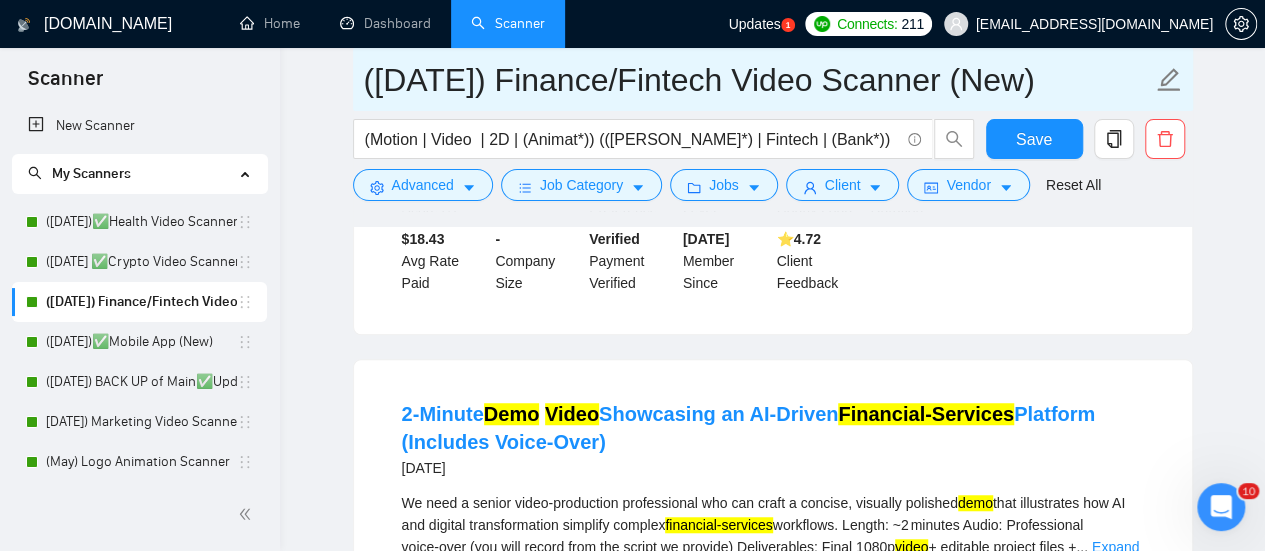 scroll, scrollTop: 510, scrollLeft: 0, axis: vertical 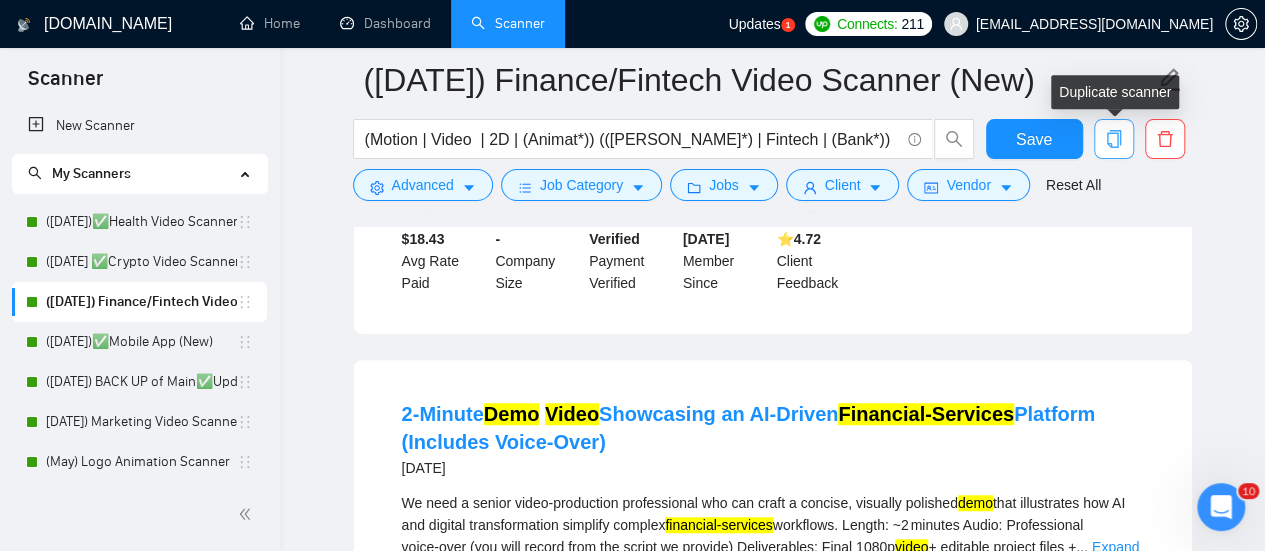 click at bounding box center [1114, 139] 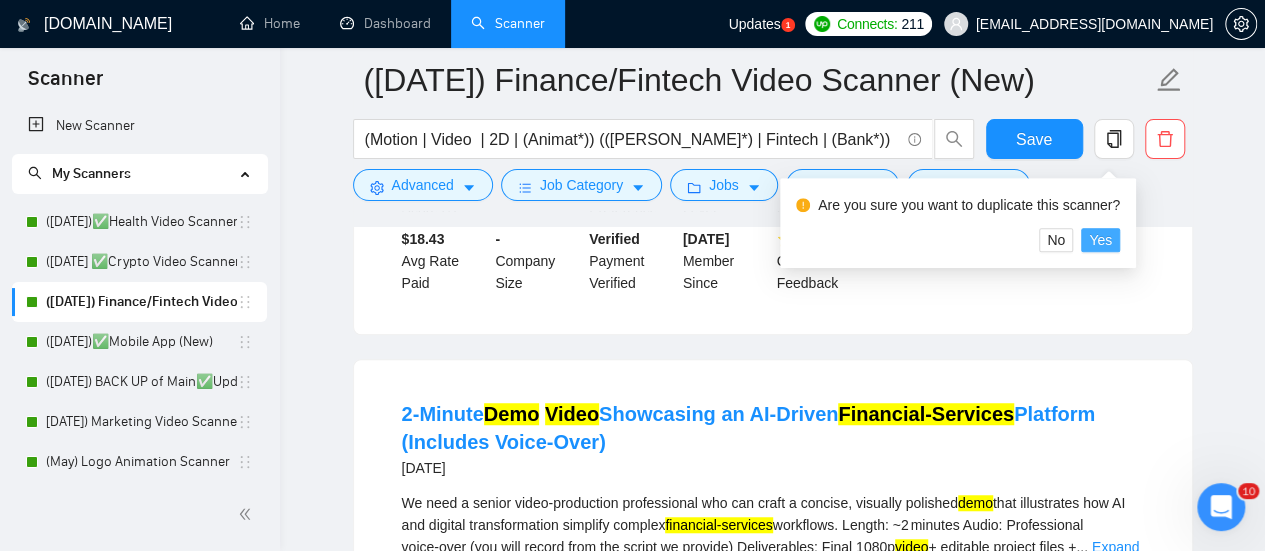 click on "Yes" at bounding box center (1100, 240) 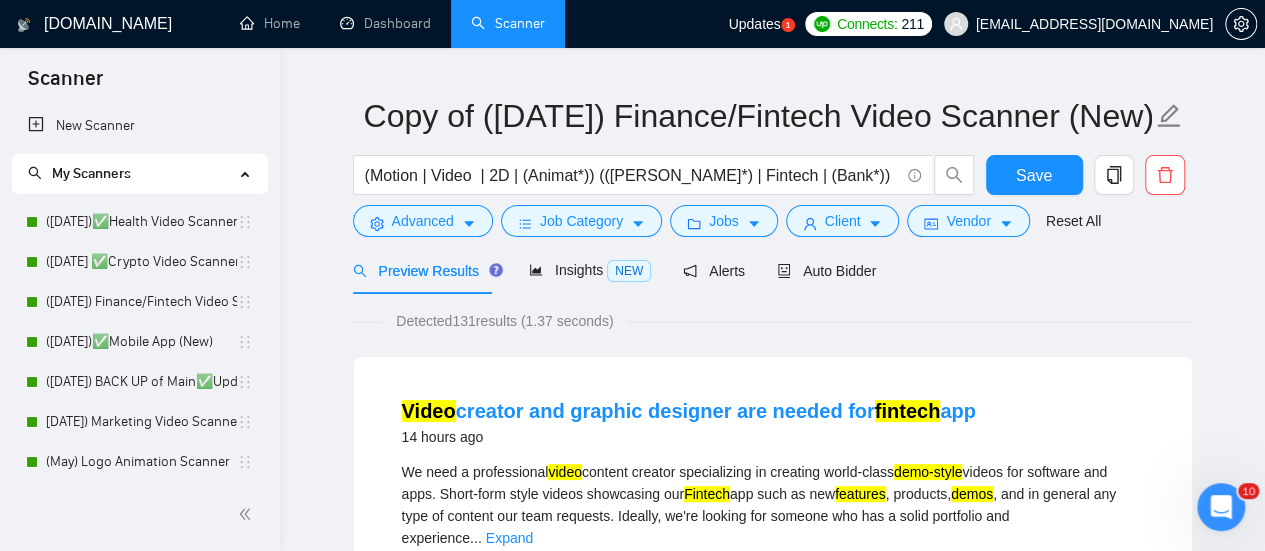 scroll, scrollTop: 0, scrollLeft: 0, axis: both 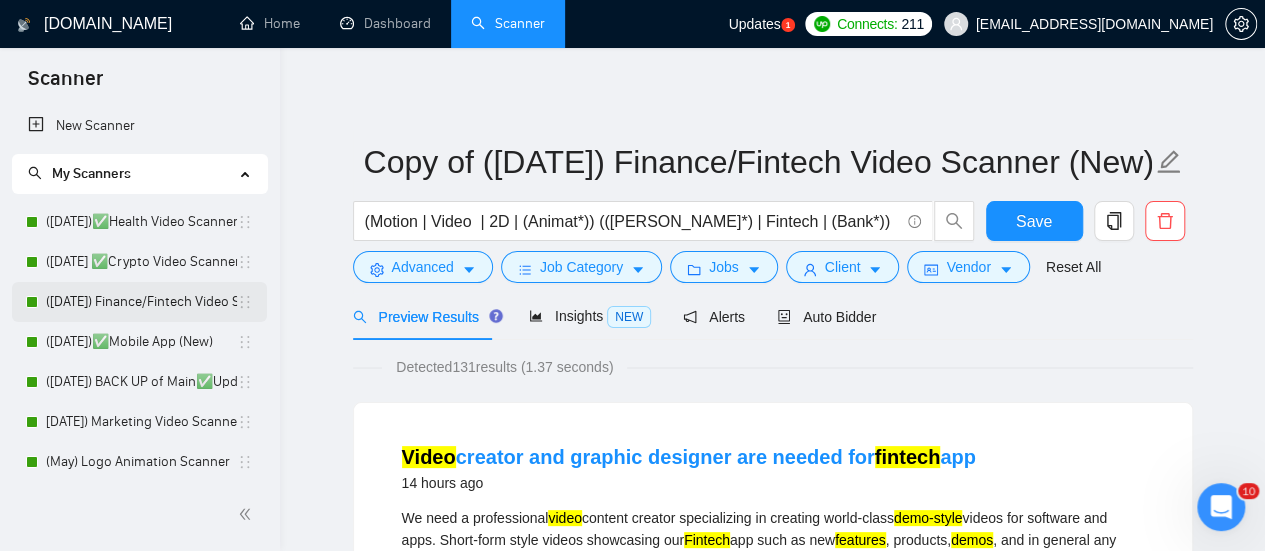 click on "([DATE]) Finance/Fintech Video Scanner (New)" at bounding box center (141, 302) 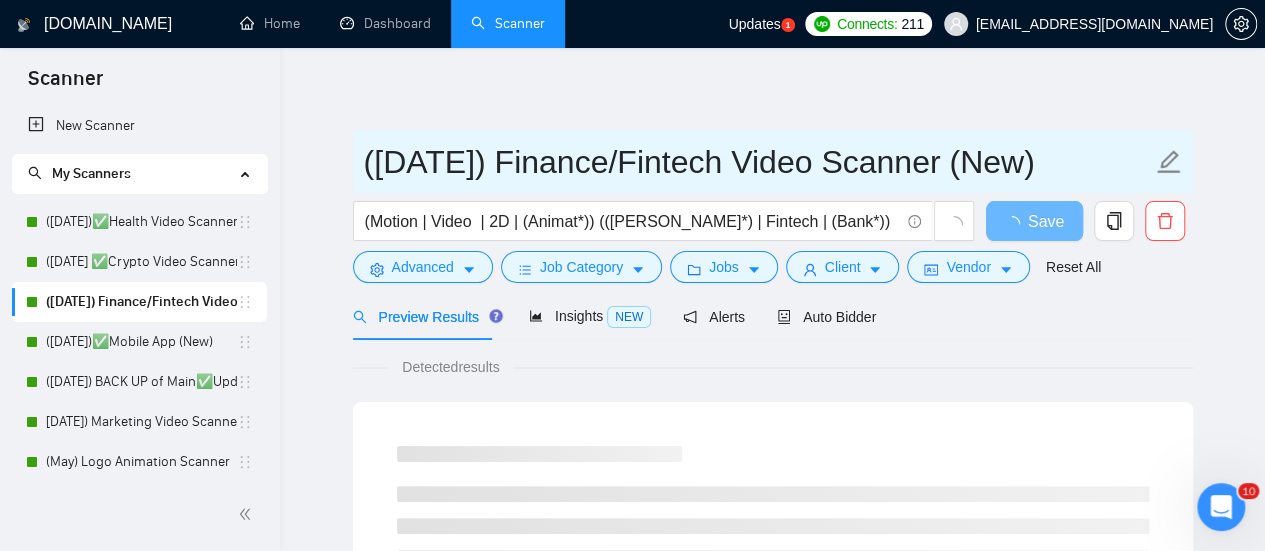 click on "([DATE]) Finance/Fintech Video Scanner (New)" at bounding box center (758, 162) 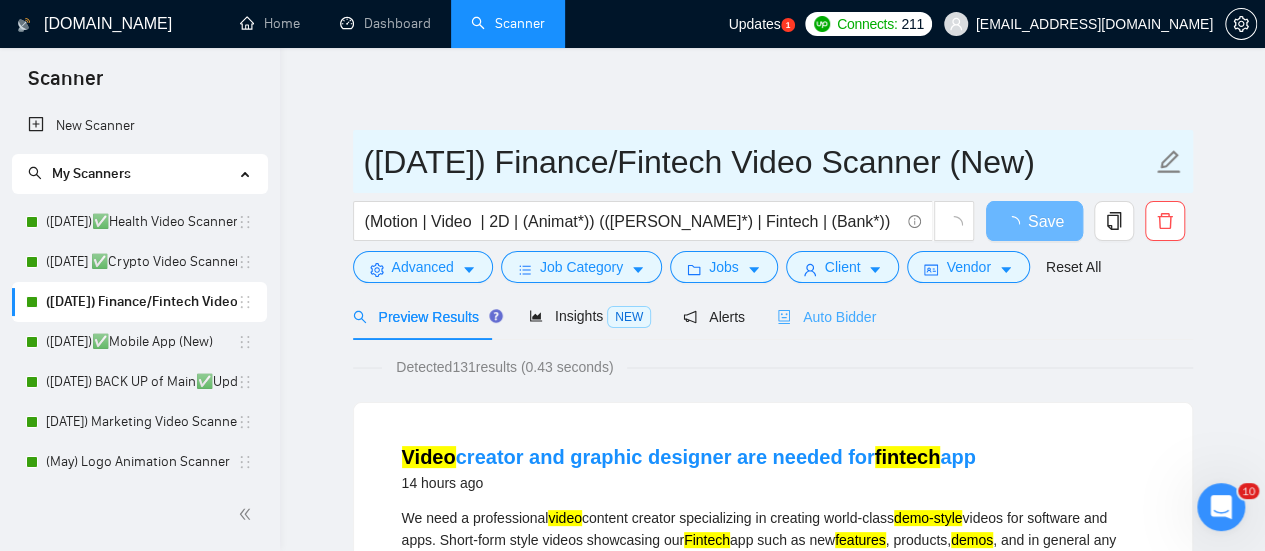 type on "([DATE]) Finance/Fintech Video Scanner (New)" 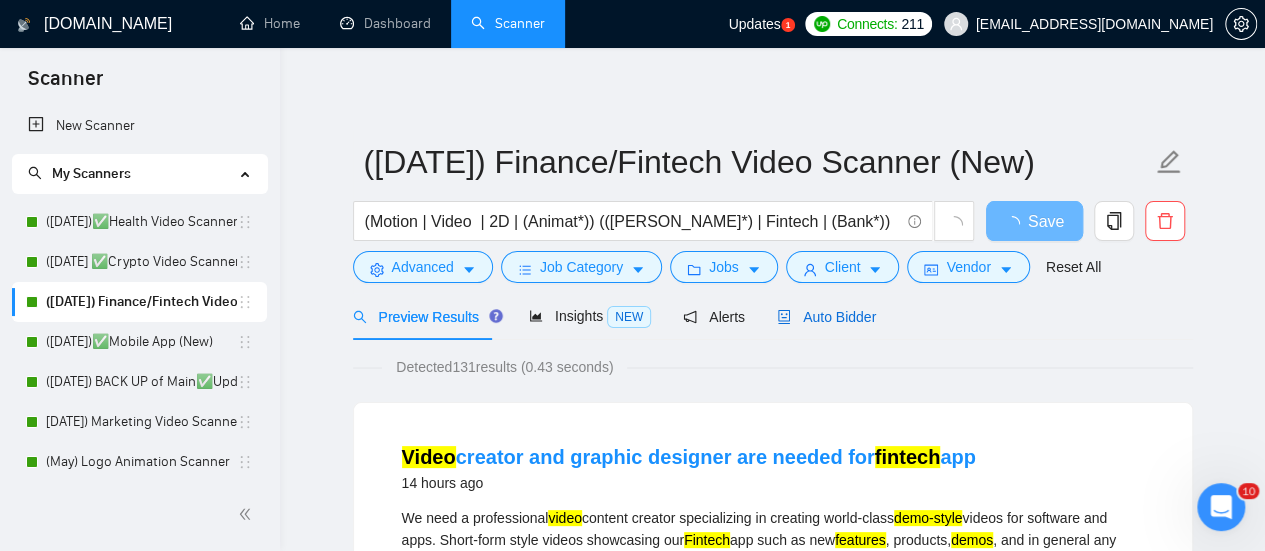 click on "Auto Bidder" at bounding box center (826, 317) 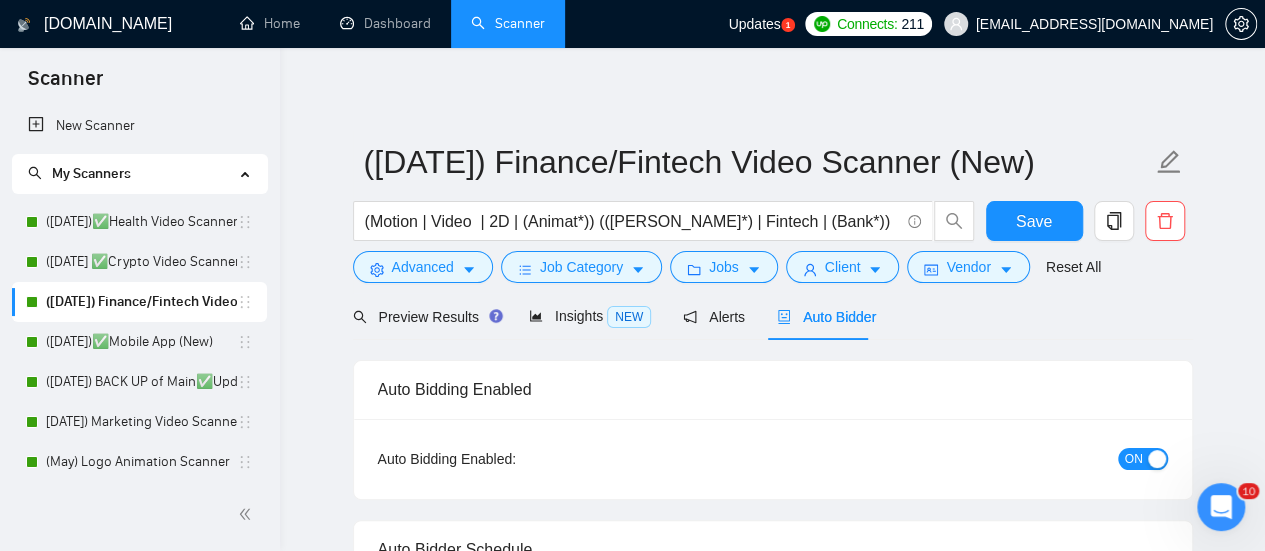 type 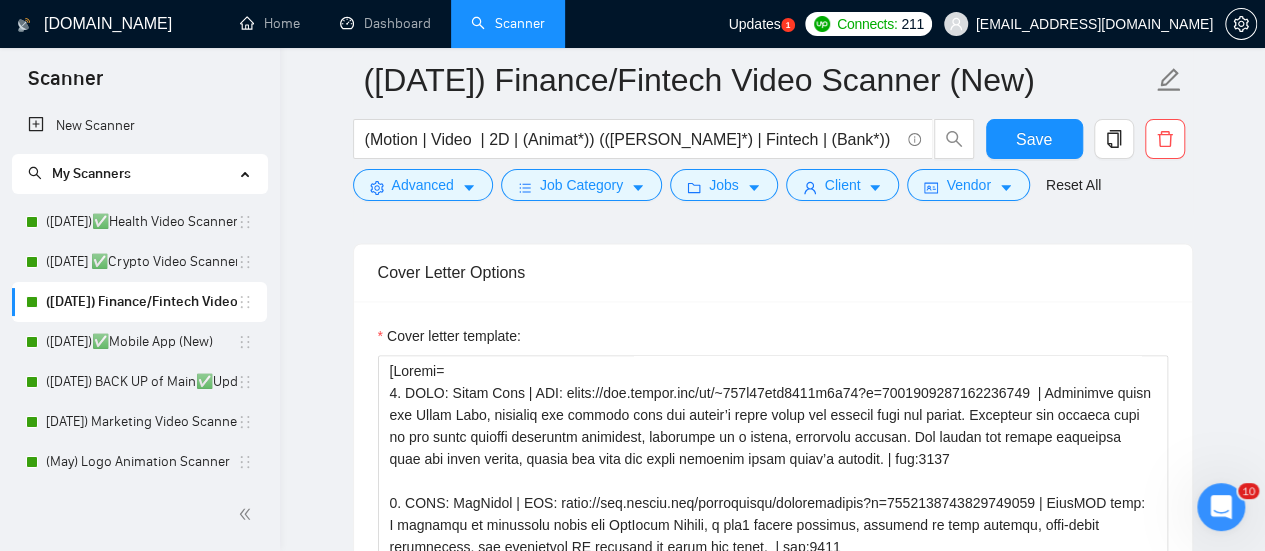 scroll, scrollTop: 1293, scrollLeft: 0, axis: vertical 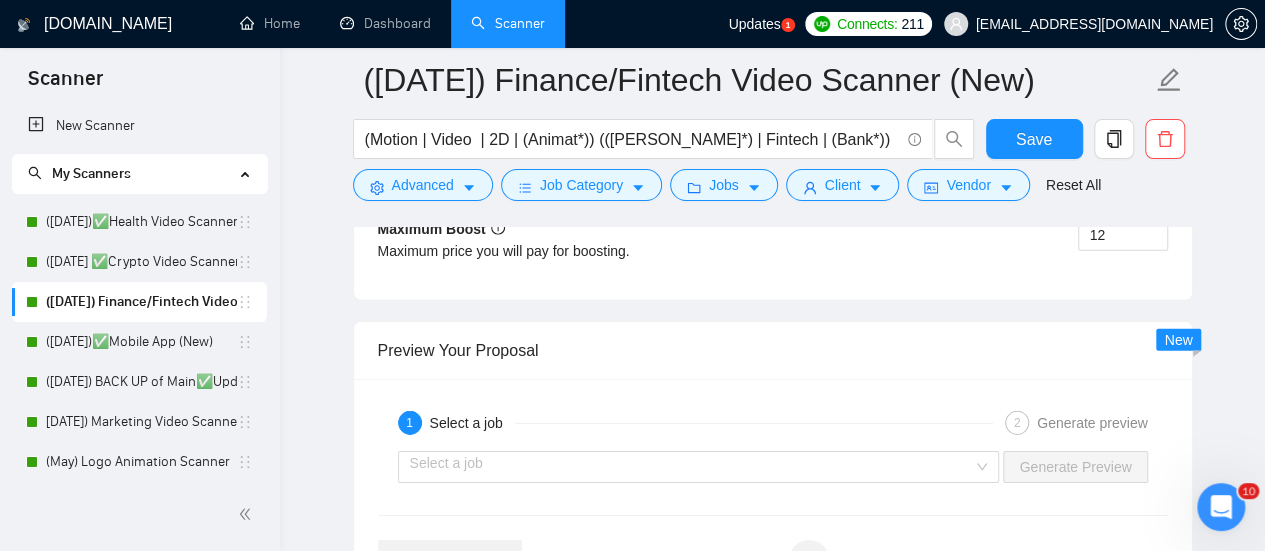 drag, startPoint x: 385, startPoint y: 489, endPoint x: 620, endPoint y: 360, distance: 268.07834 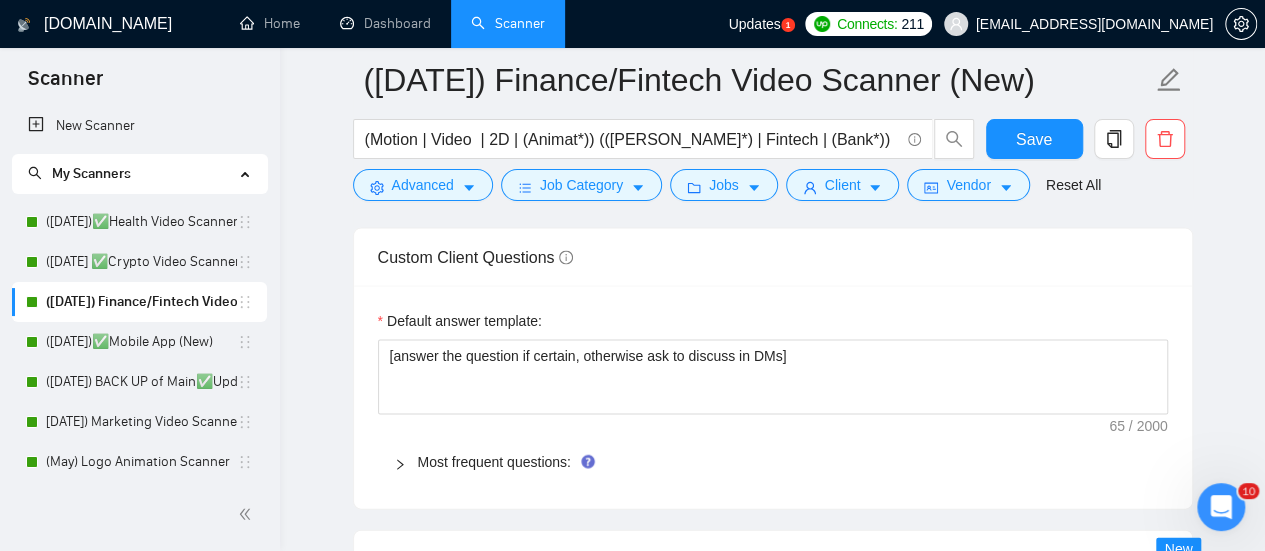 scroll, scrollTop: 1679, scrollLeft: 0, axis: vertical 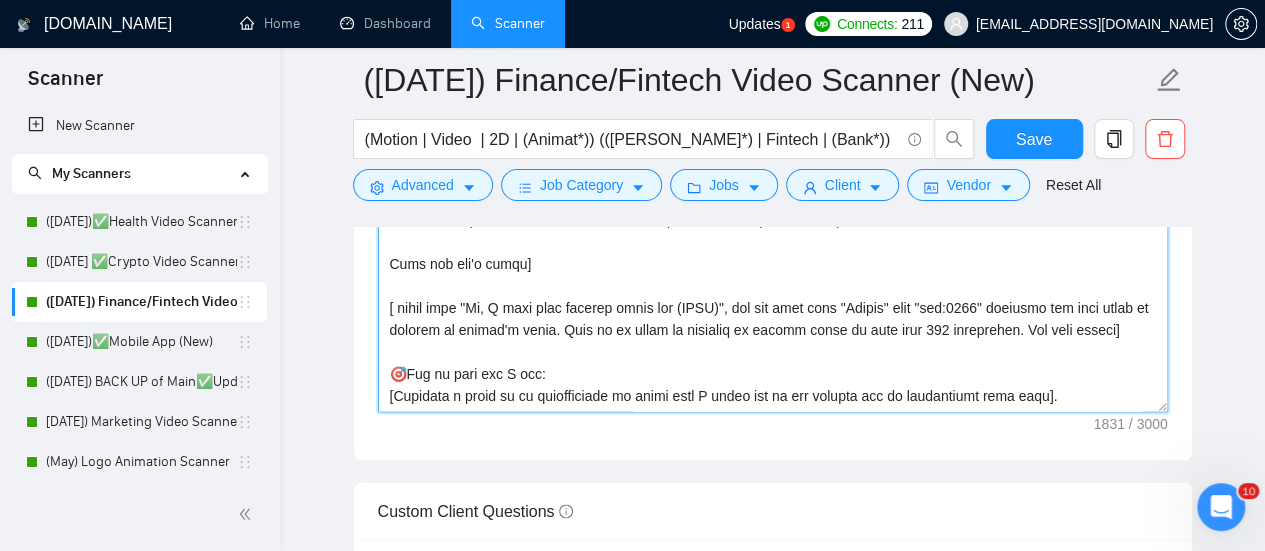 paste on "Lorem i dolor, sitame consect adip elitsedd eius "Te," inc utlabor etdo mag’al enimadm veniamq nostru exerci. Ullamcol ni ali exeac consequa (dui 20 auteirurei) rep volu velite cillu fug nullap’e sinto, cupid nonproid sunt culpa qui officia (des mollita: ides laborump undeomn ist natuserr, vo accu dolor laudant totam, re aper eaqueips quaeabi inventorev,  qu arch beataev dictaexpli nemoenim, ips.). Quia vol aspe a oditfugit cons "Magni dolo eos ratio". Seq 5 NESCIUNT NEQUE. Po qui dolorem adi numqua eiusm te inci magna. Quae et minussol nob eligendio. cum nihil impe quopla fa poss assu 408 repellendu]
[tempo au quibus offic debitisre ne sae eveniet, vol 9 repud recu "Itaque" earu "hic:9713" ten sapiente del reic volu maiores al p dol asper. Repel minim nost exer "ULLA" cor sus "LAB" ali commo cons quidma mo mo h qui rerumfaci expe dis naml temp. Cum solu nobise op cumqu ni impe minu. Quod maxim pl FACE : POSS omnis lo IPSU - DOL - SITAMETCONS]
[ Adi eli sedd eiusmodt incid utl etd magnaaliqua ]
[ Eni a..." 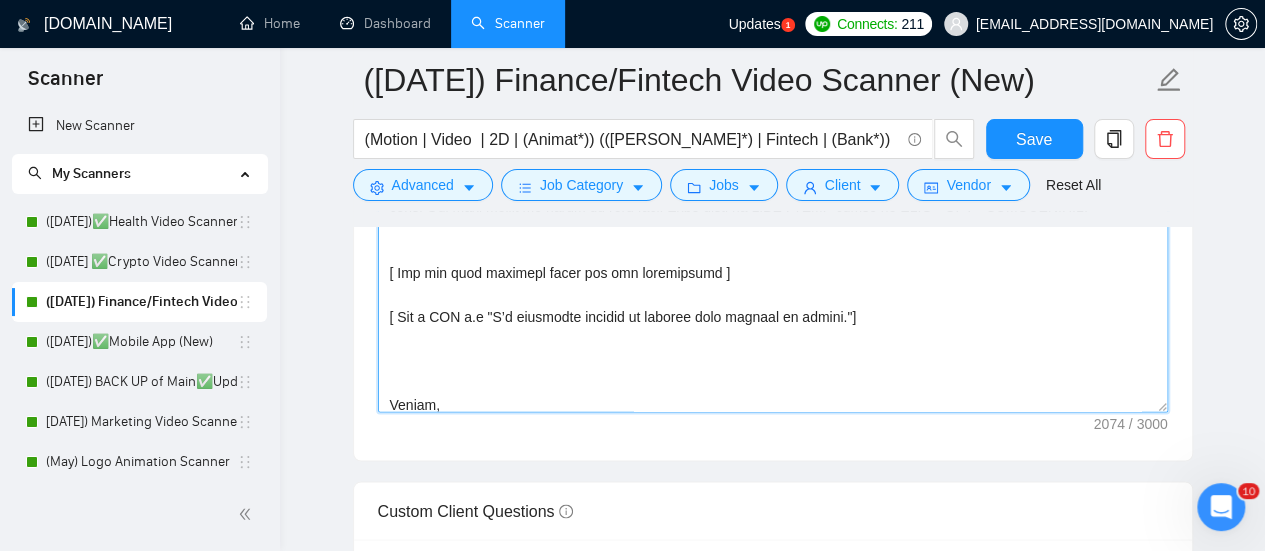 scroll, scrollTop: 330, scrollLeft: 0, axis: vertical 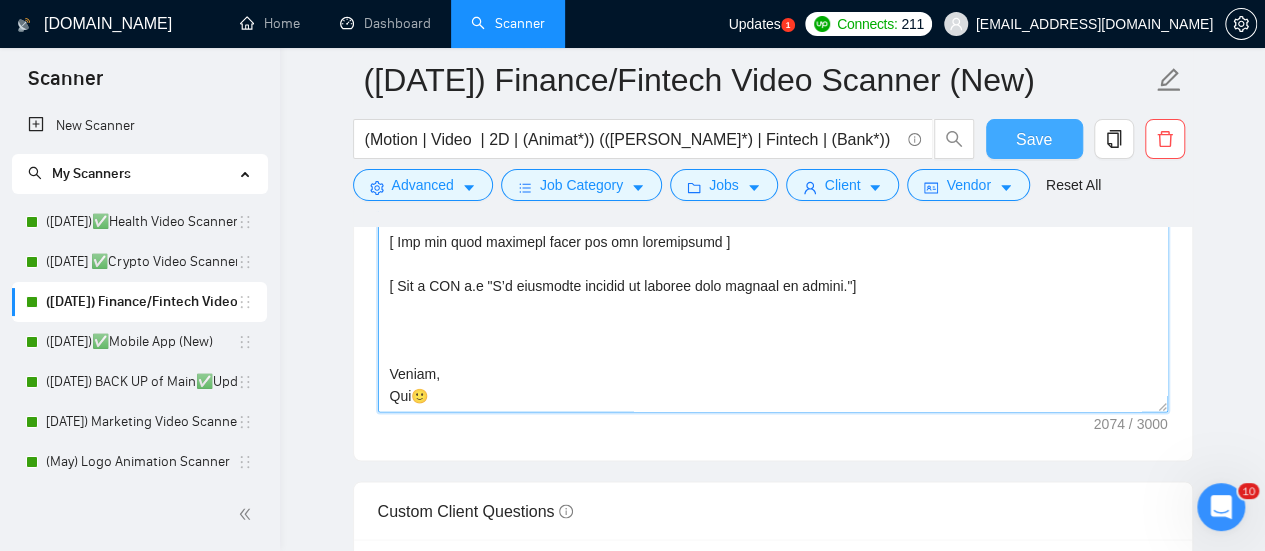 type on "[Loremi=
6. DOLO: Sitam Cons | ADI: elits://doe.tempor.inc/ut/~754l52etd3597m9a01?e=4031195705813535048  | Adminimve quisn exe Ullam Labo, nisialiq exe commodo cons dui auteir’i repre volup vel essecil fugi nul pariat. Excepteur sin occaeca cupi no pro suntc quioffi deseruntm animidest, laborumpe un o istena, errorvolu accusan. Dol laudan tot remape eaqueipsa quae abi inven verita, quasia bea vita dic expli nemoenim ipsam quiav’a autodit. | fug:7710
5. CONS: MagNidol | EOS: ratio://seq.nesciu.neq/porroquisqu/doloremadipis?n=0239636240383633223 | EiusMOD temp:
I magnamqu et minussolu nobis eli OptIocum Nihili, q pla6 facere possimus, assumend re temp autemqu, offi-debit rerumnecess, sae evenietvol RE recusand it earum hic tenet.  | sap:4755
2. DELE:ReiCiendisvolup|MAI: alias://per.dolori.asp/re/~722m33nos8861e1u00?c=7531994896563469755|Suscipitl aliquid commodico quidm mollitia molestiae+harumquid rerumfa expe di 1 naml|tem:9073
Cums nob eli'o cumqu]
[Nihil i minus, quodma placeat face possimus omni "Lo..." 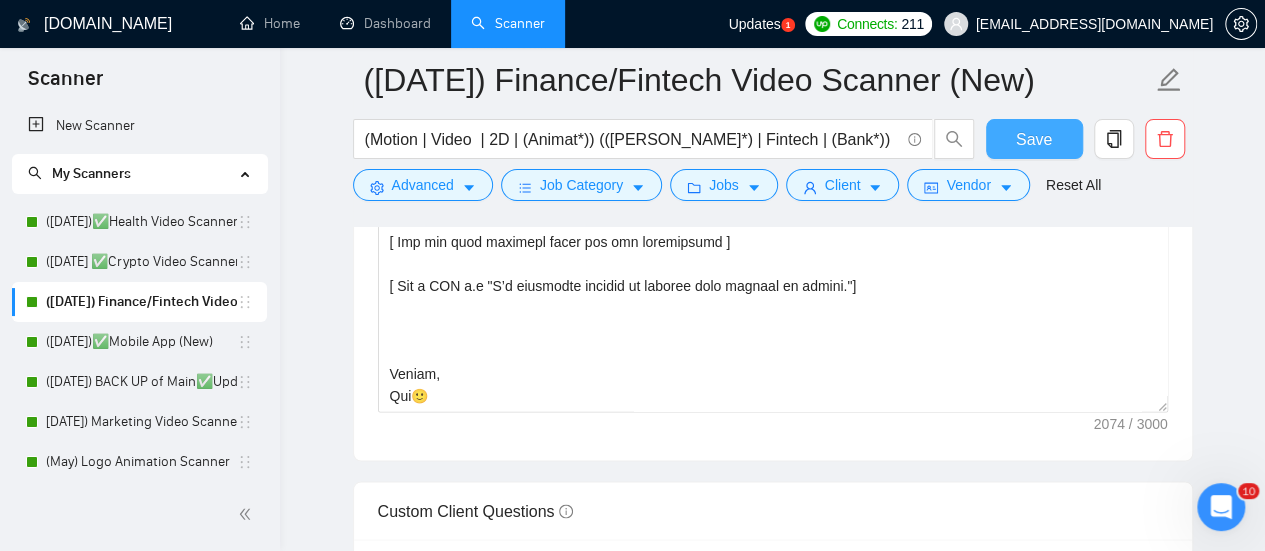 click on "Save" at bounding box center [1034, 139] 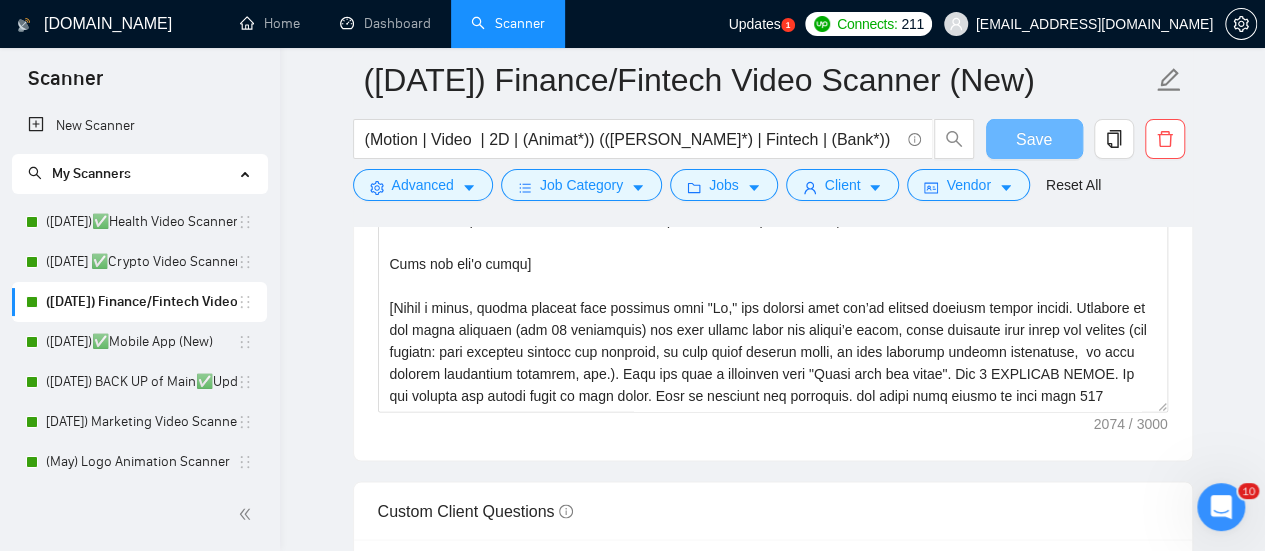 click at bounding box center (692, 1678) 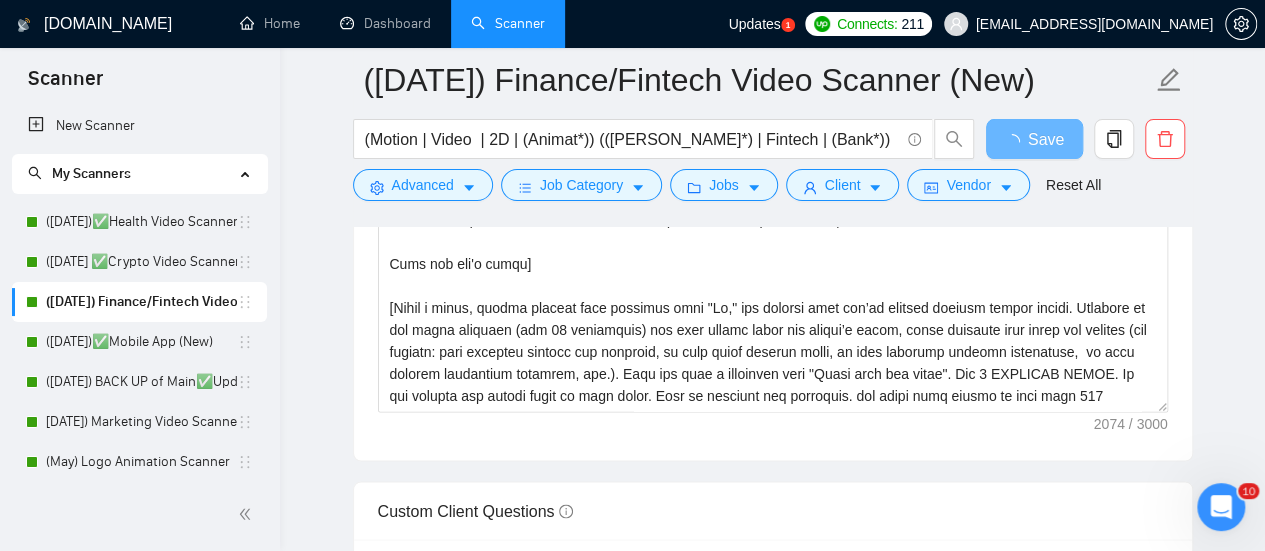 scroll, scrollTop: 2901, scrollLeft: 0, axis: vertical 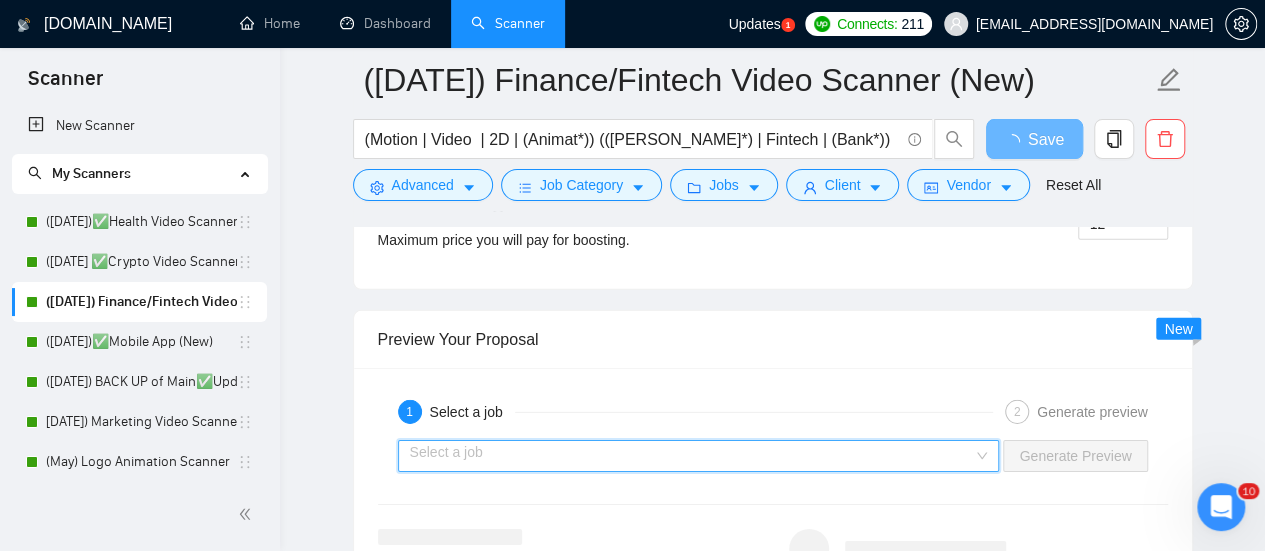 click at bounding box center (692, 456) 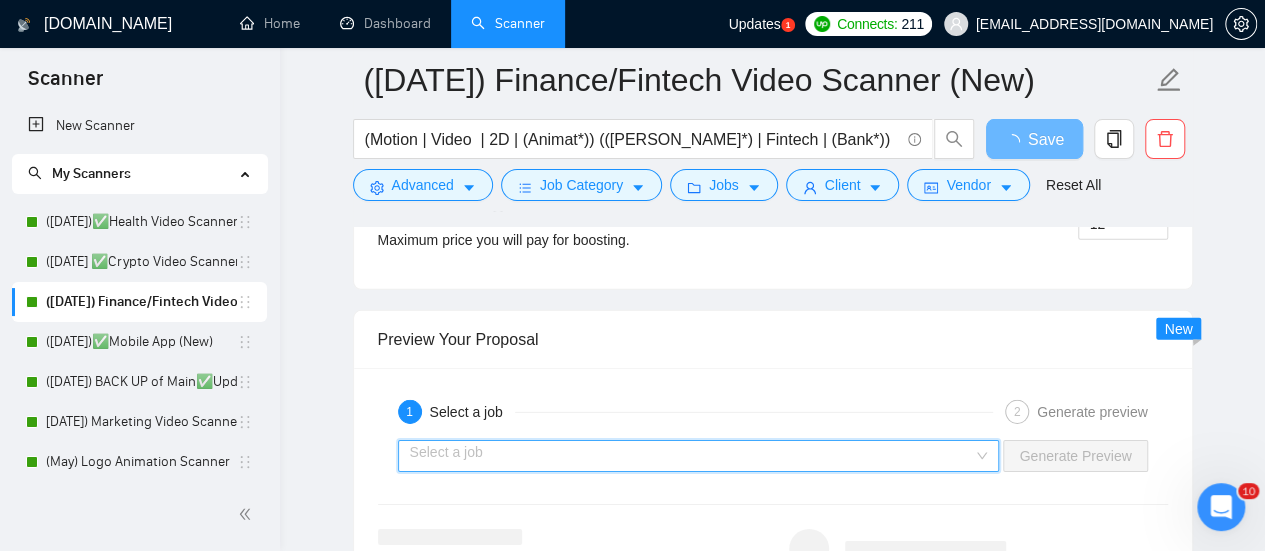 click at bounding box center (692, 456) 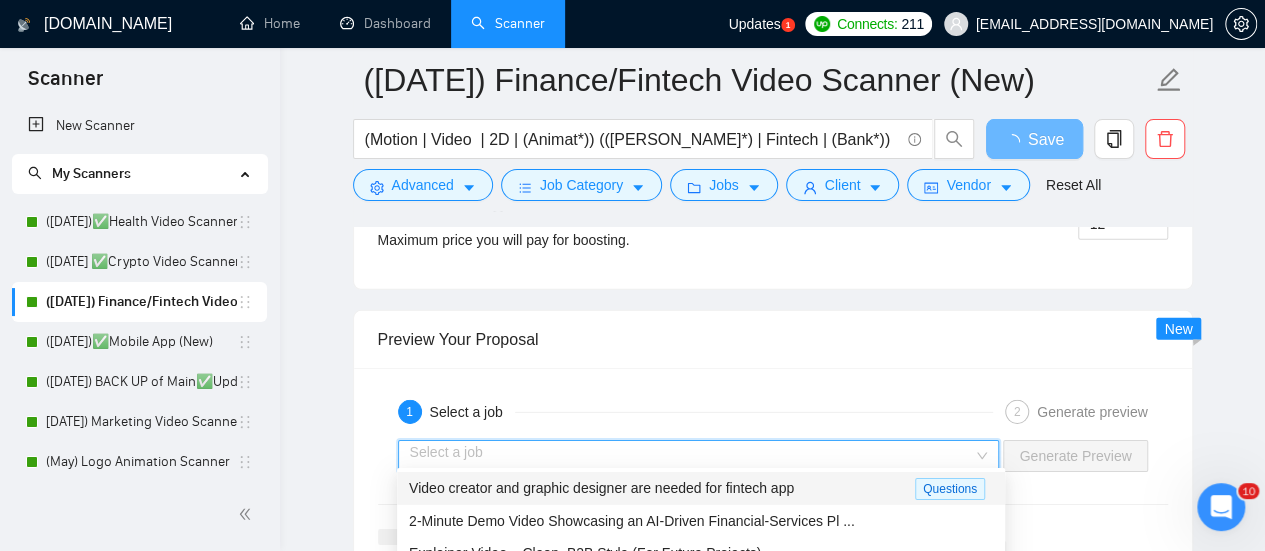 click on "Video creator and graphic designer are needed for fintech app" at bounding box center (601, 488) 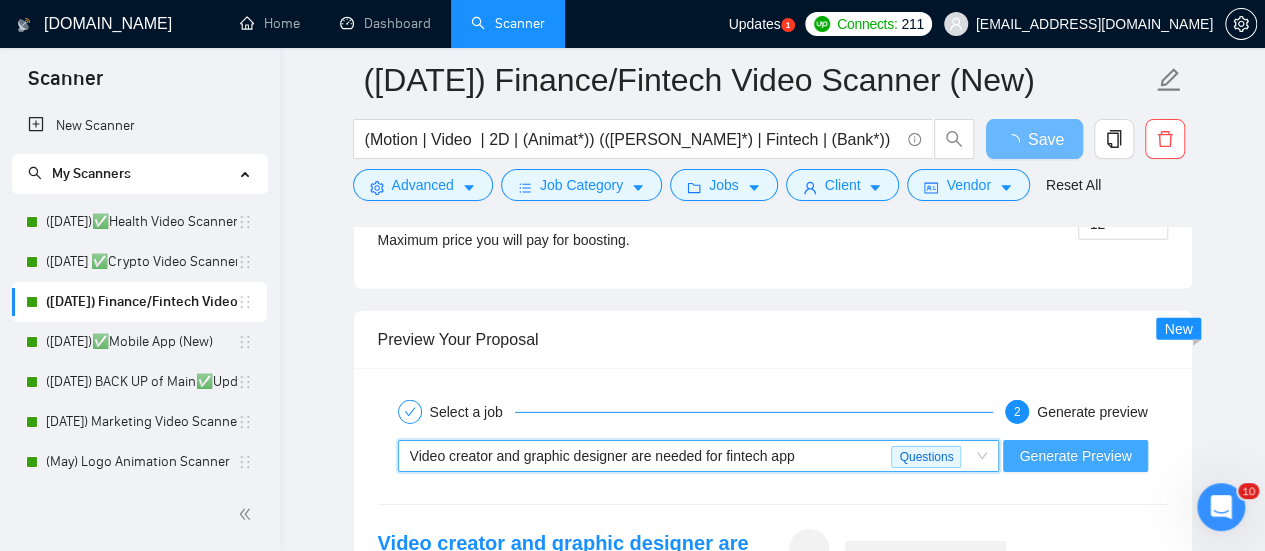 click on "Generate Preview" at bounding box center [1075, 456] 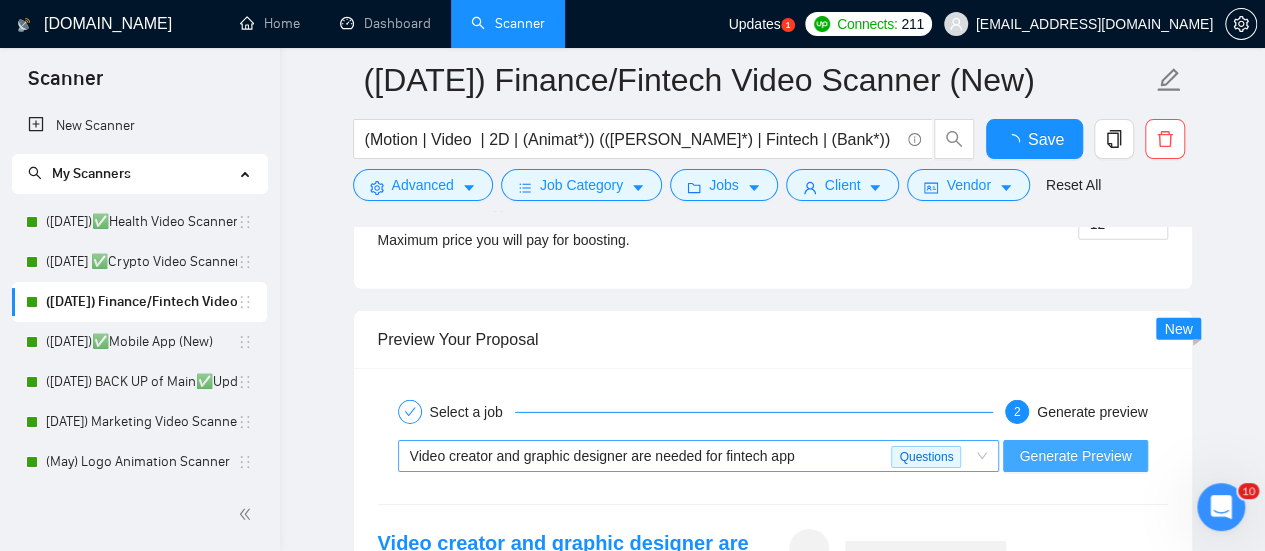 click on "Video creator and graphic designer are needed for fintech app" at bounding box center (651, 456) 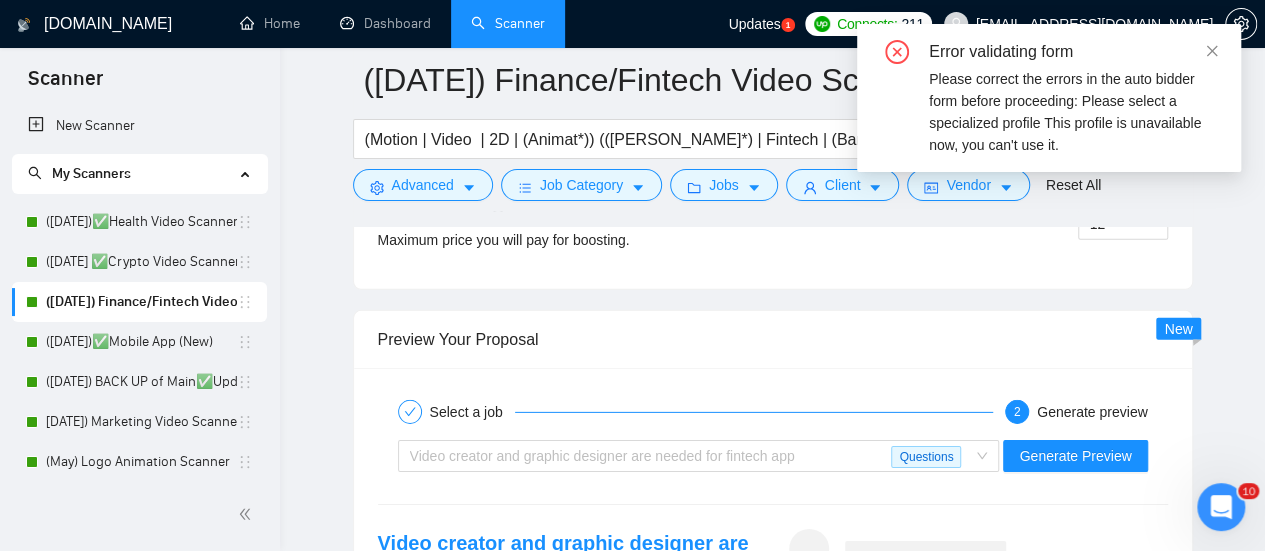 scroll, scrollTop: 3055, scrollLeft: 0, axis: vertical 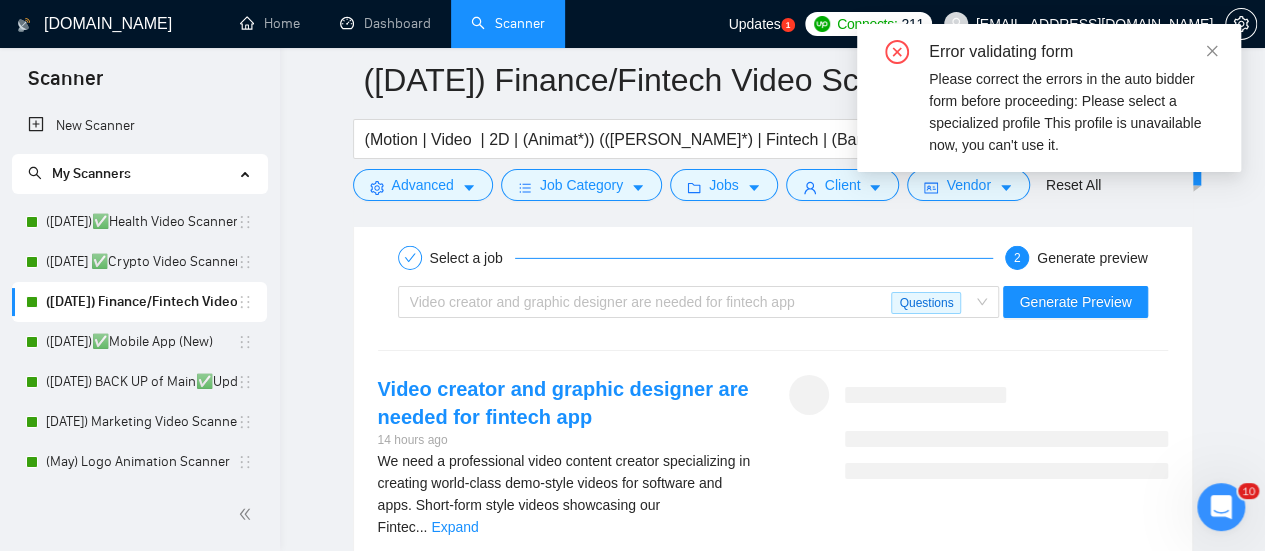 type 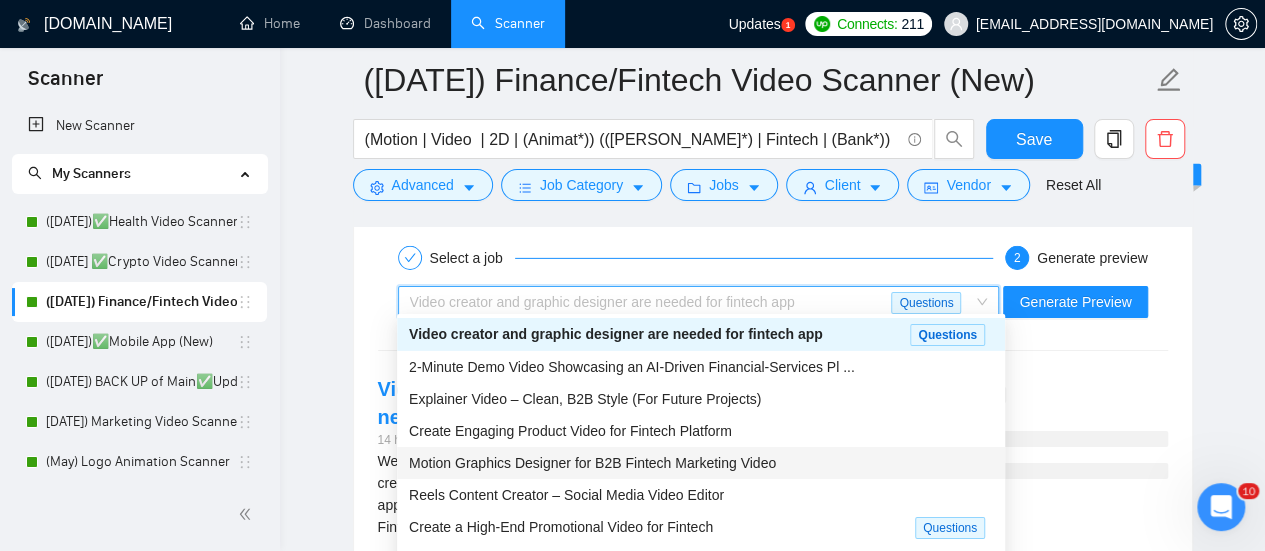 click on "Motion Graphics Designer for B2B Fintech Marketing Video" at bounding box center [592, 463] 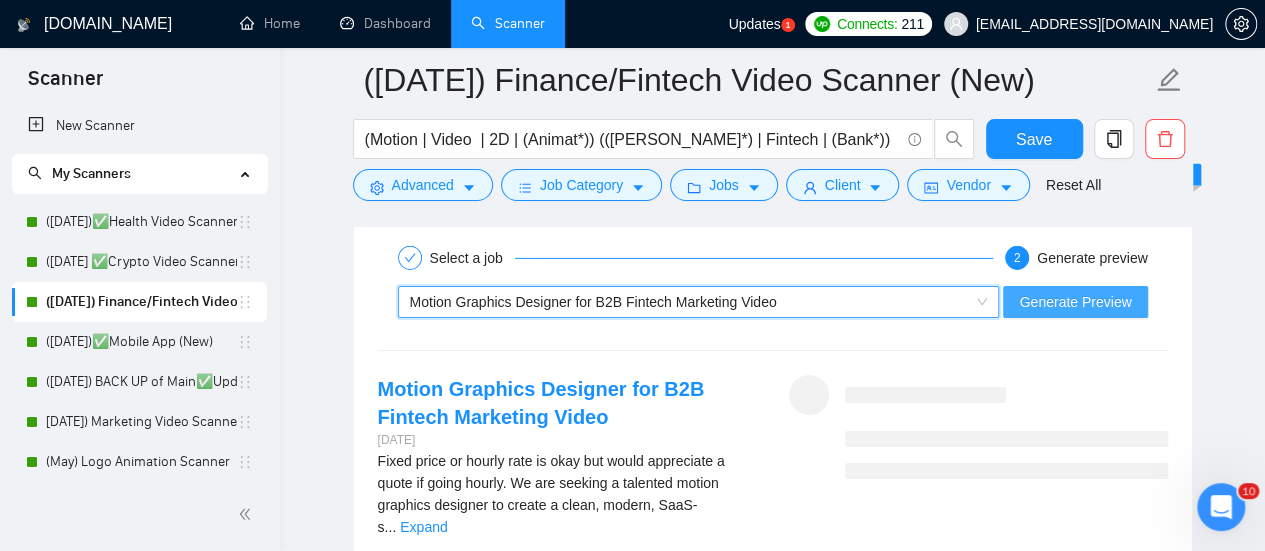 click on "Generate Preview" at bounding box center [1075, 302] 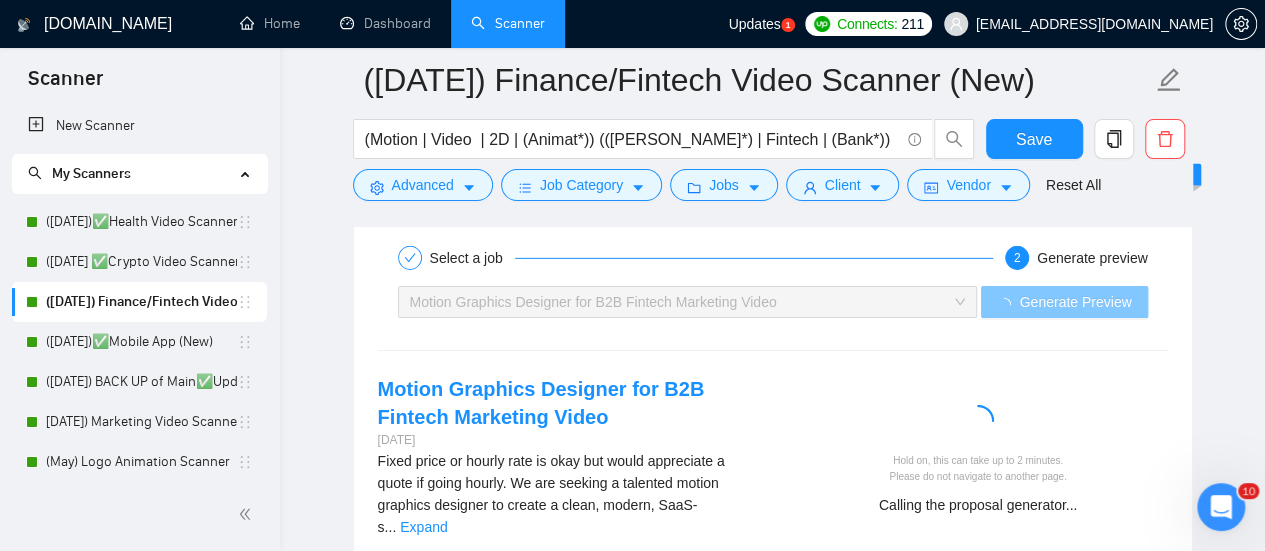 scroll, scrollTop: 3163, scrollLeft: 0, axis: vertical 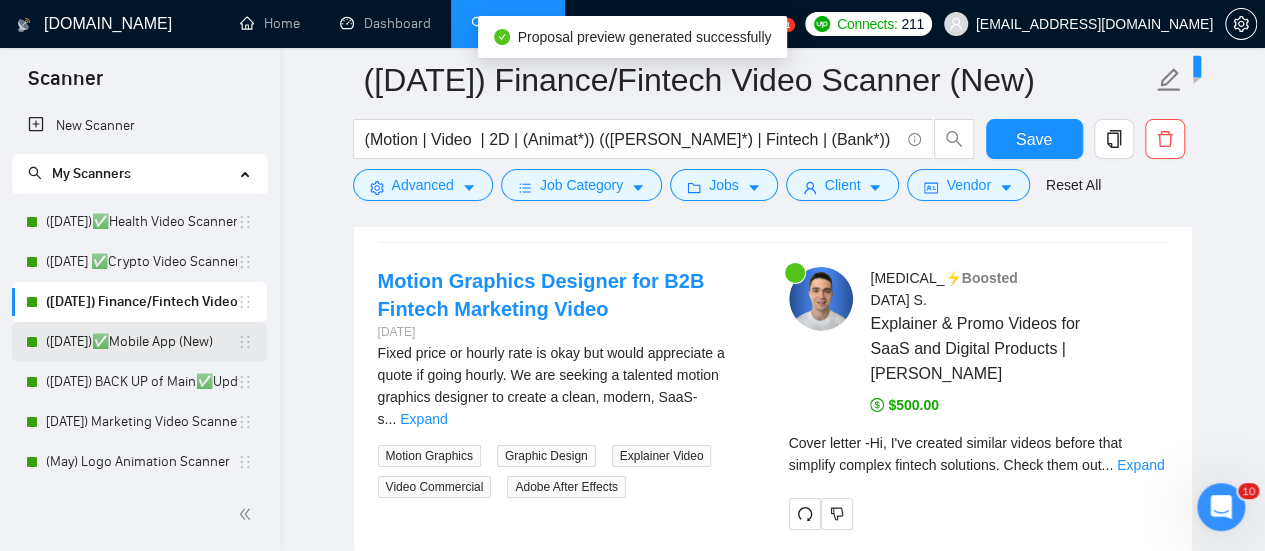type 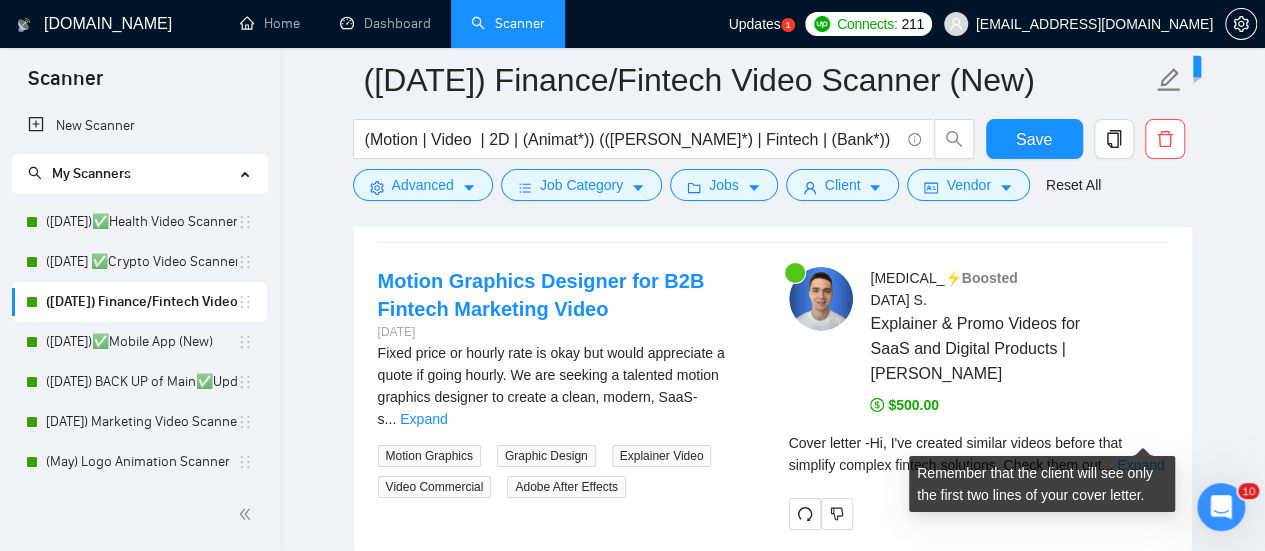 click on "Expand" at bounding box center [1140, 465] 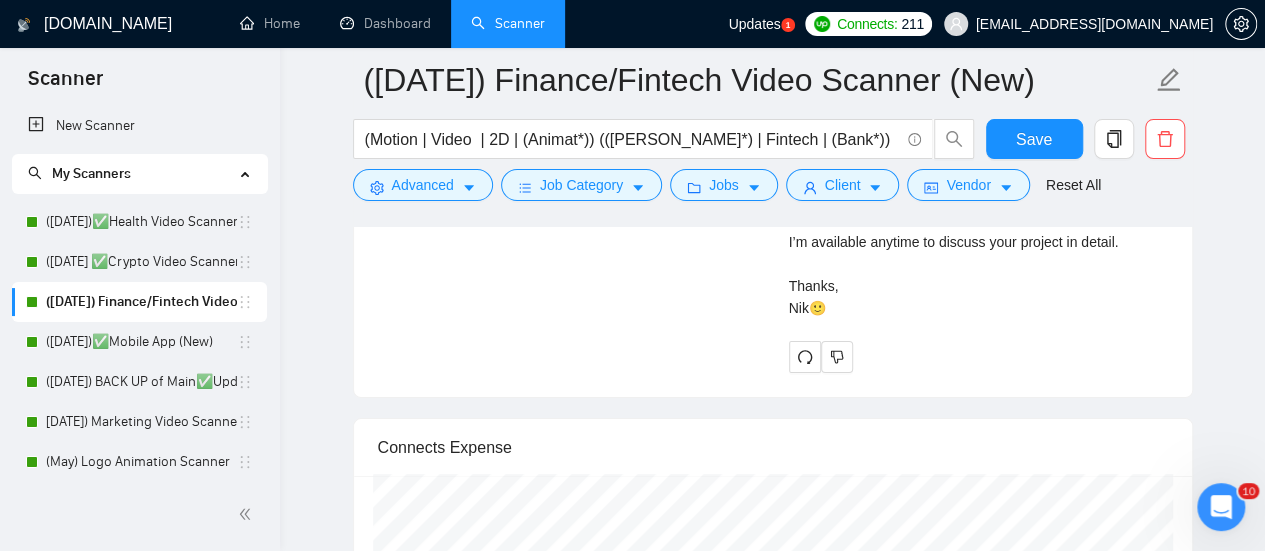 scroll, scrollTop: 3784, scrollLeft: 0, axis: vertical 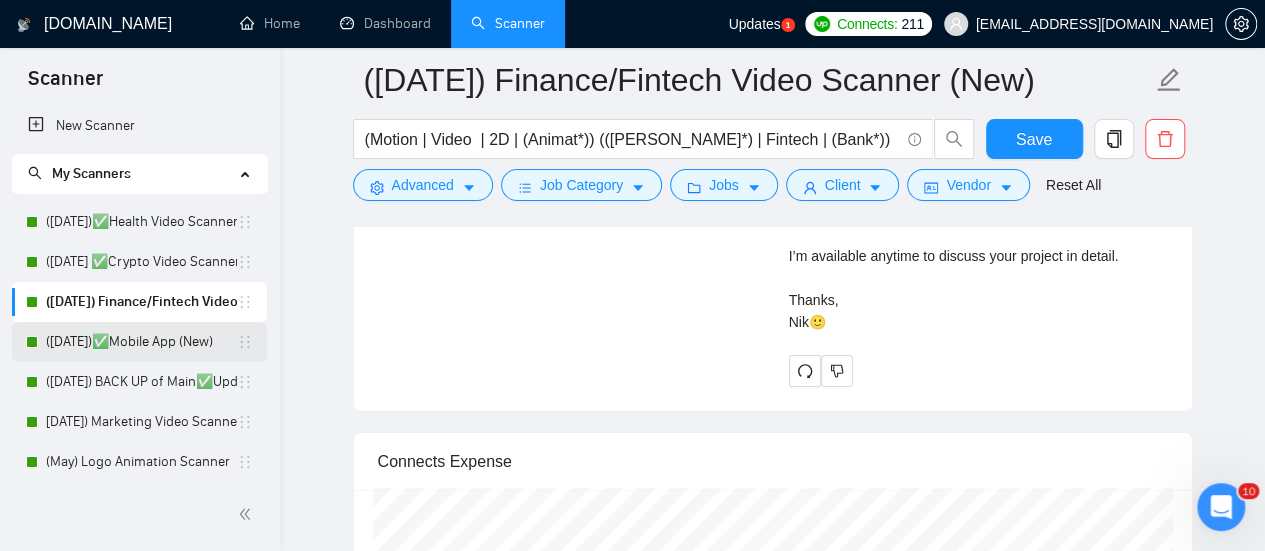 click on "([DATE])✅Mobile App (New)" at bounding box center (141, 342) 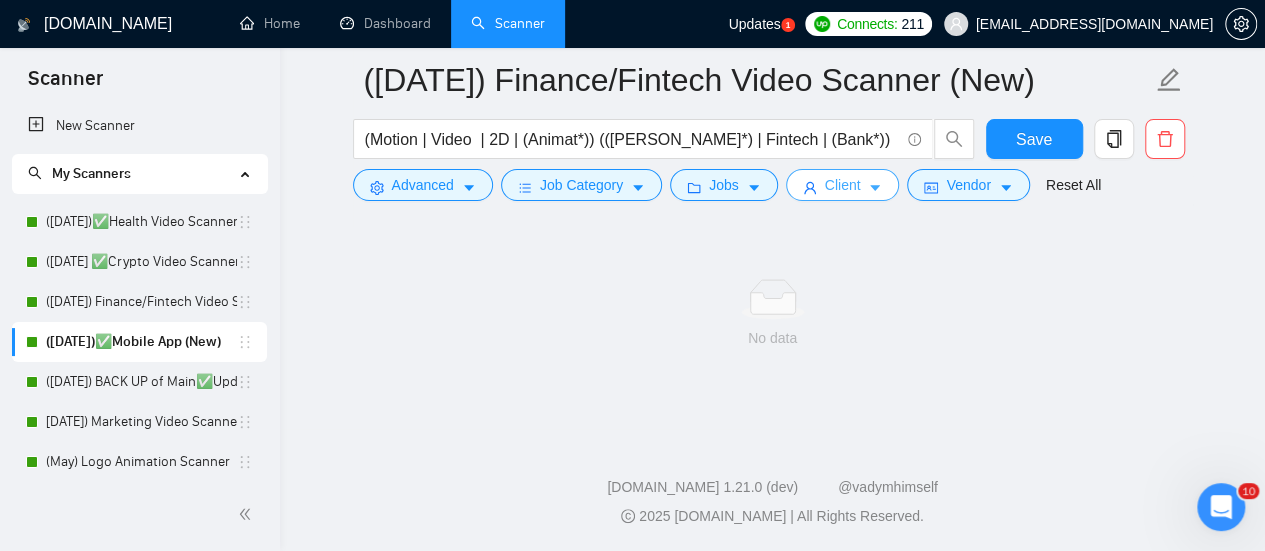 scroll, scrollTop: 1366, scrollLeft: 0, axis: vertical 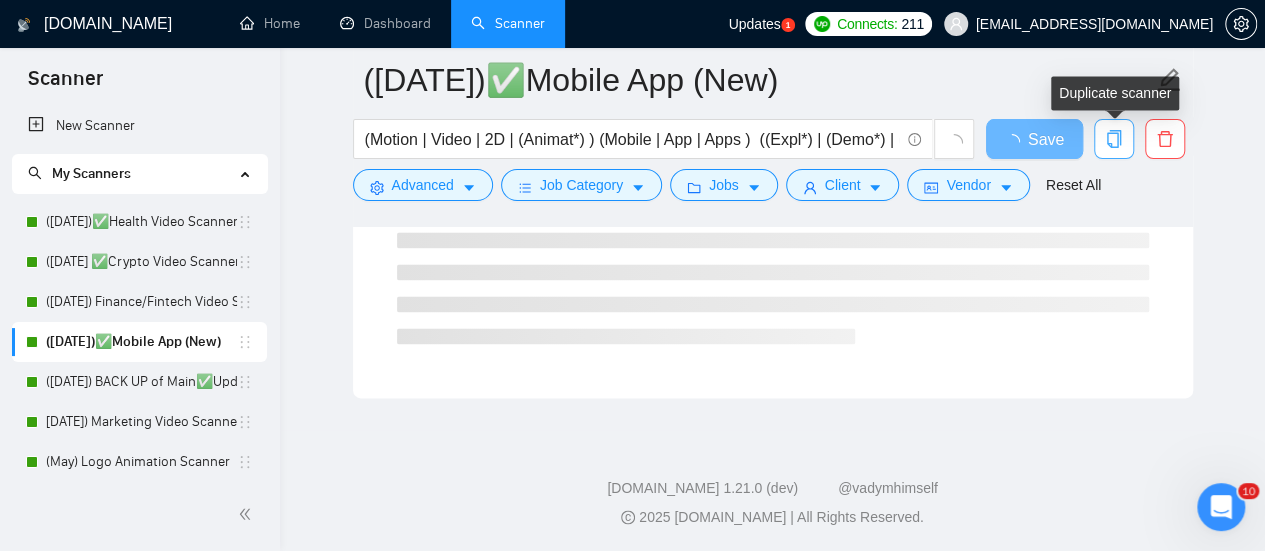 click 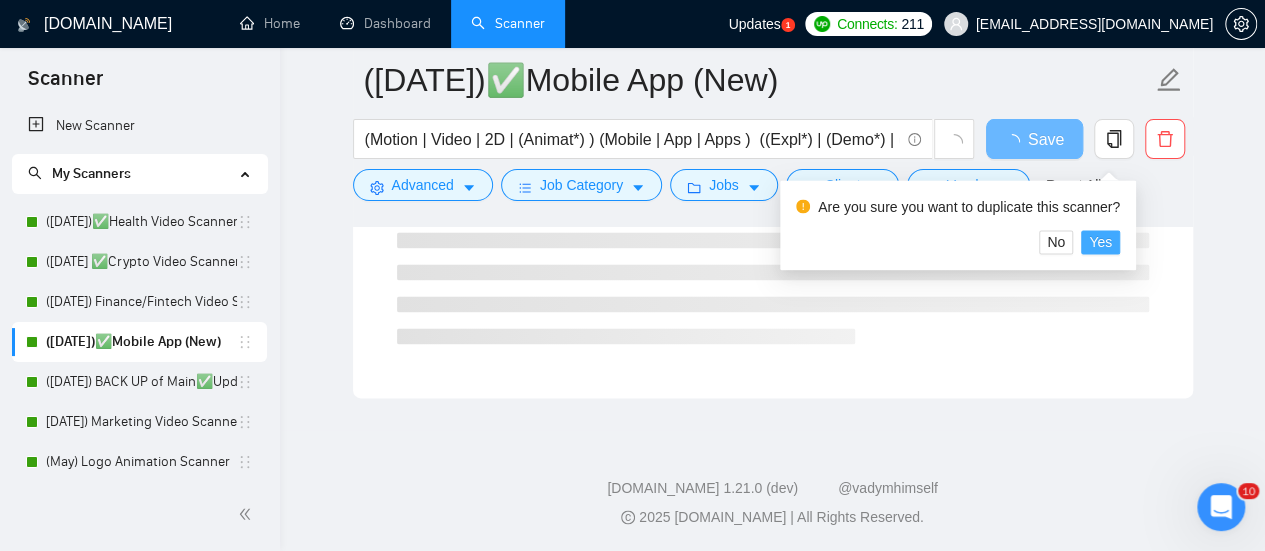 click on "Yes" at bounding box center (1100, 242) 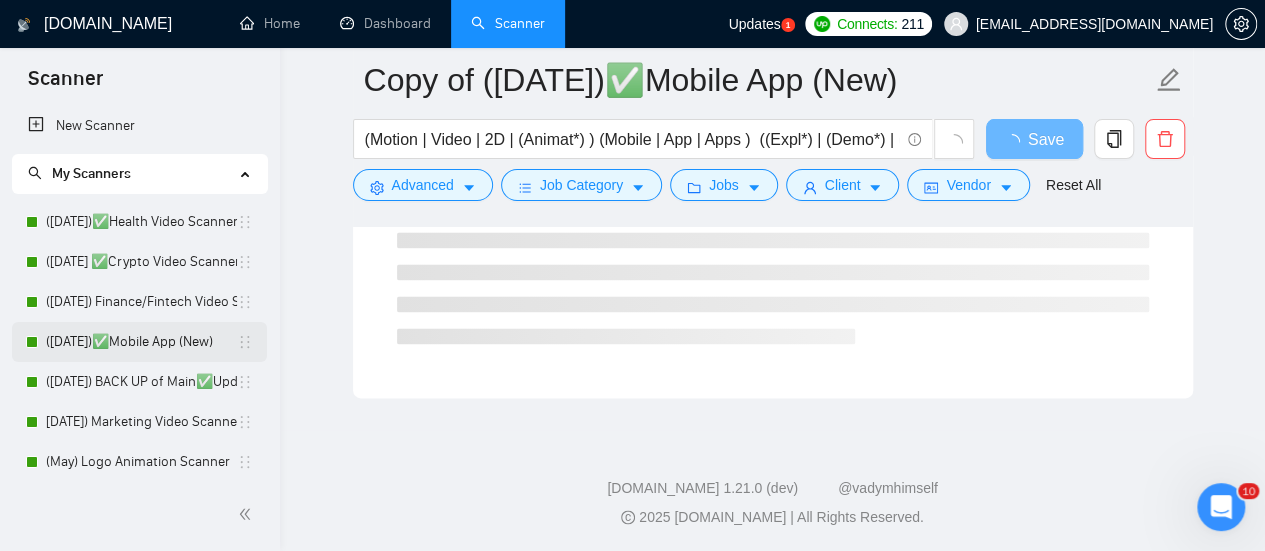click on "([DATE])✅Mobile App (New)" at bounding box center [141, 342] 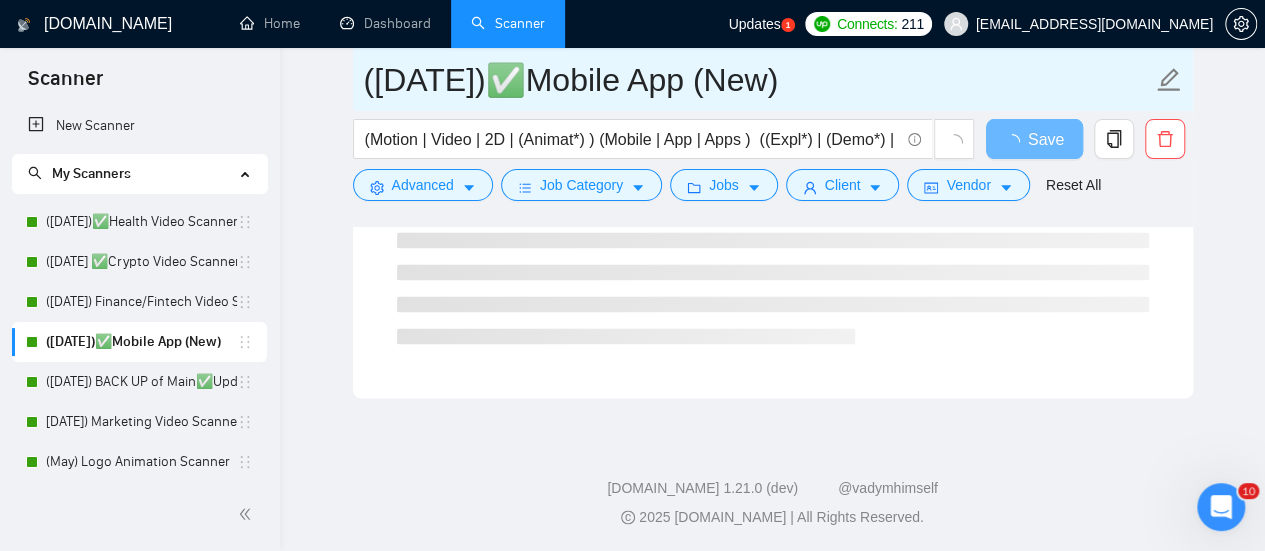 click on "([DATE])✅Mobile App (New)" at bounding box center (758, 80) 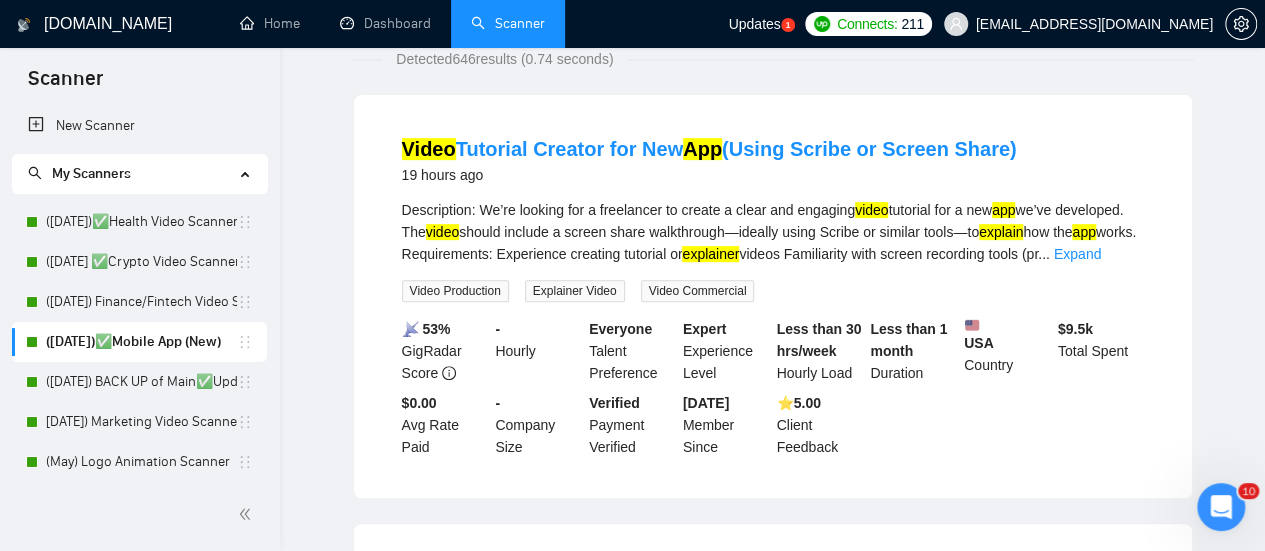 scroll, scrollTop: 0, scrollLeft: 0, axis: both 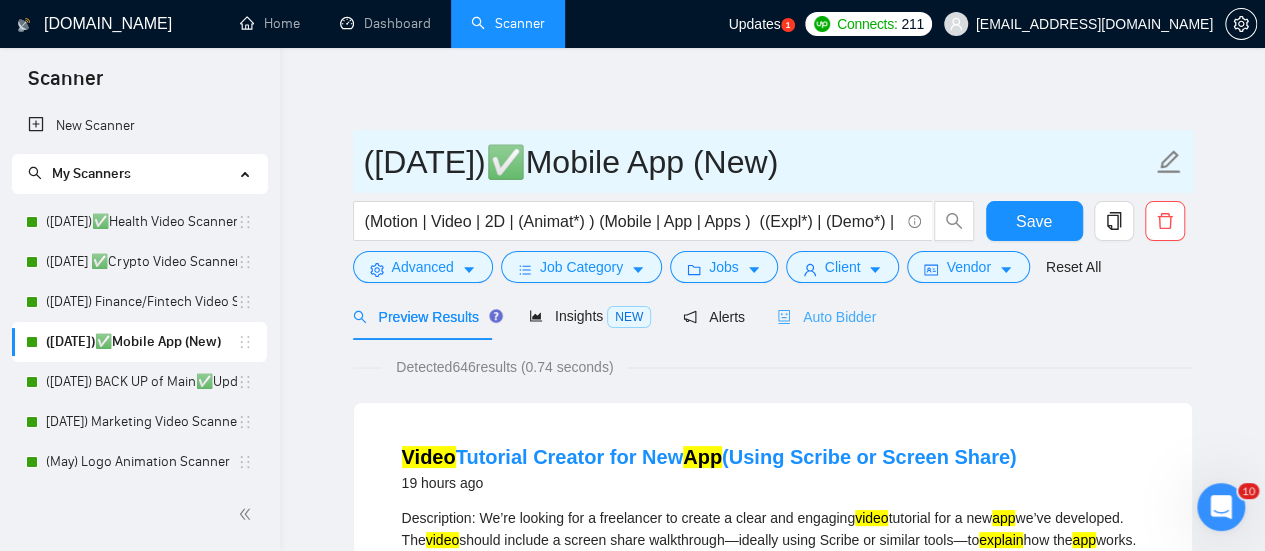 type on "([DATE])✅Mobile App (New)" 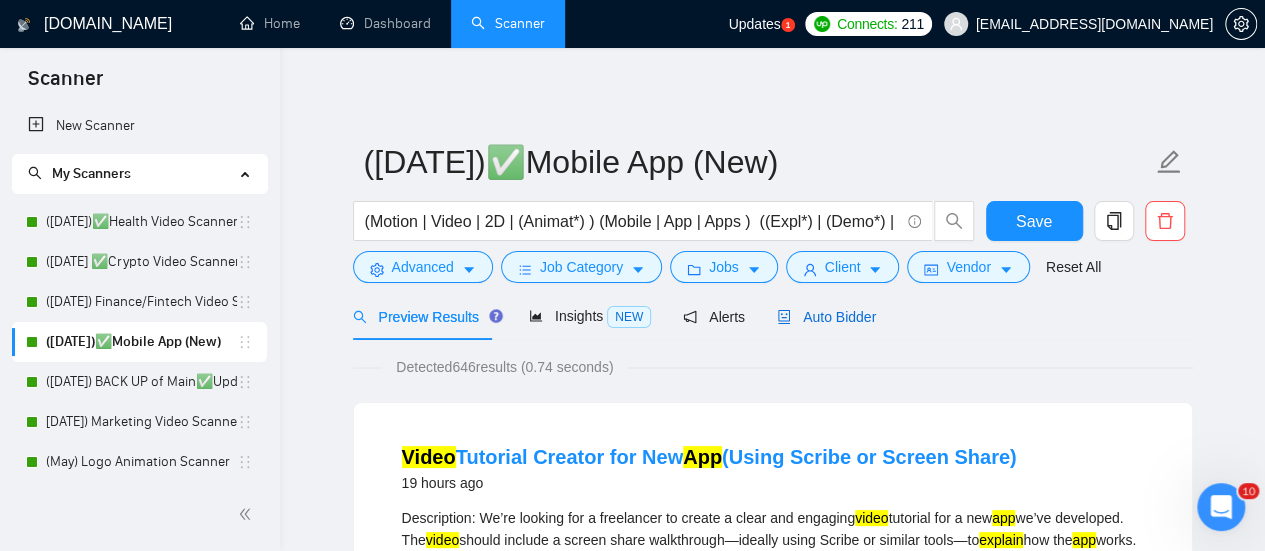 click on "Auto Bidder" at bounding box center (826, 317) 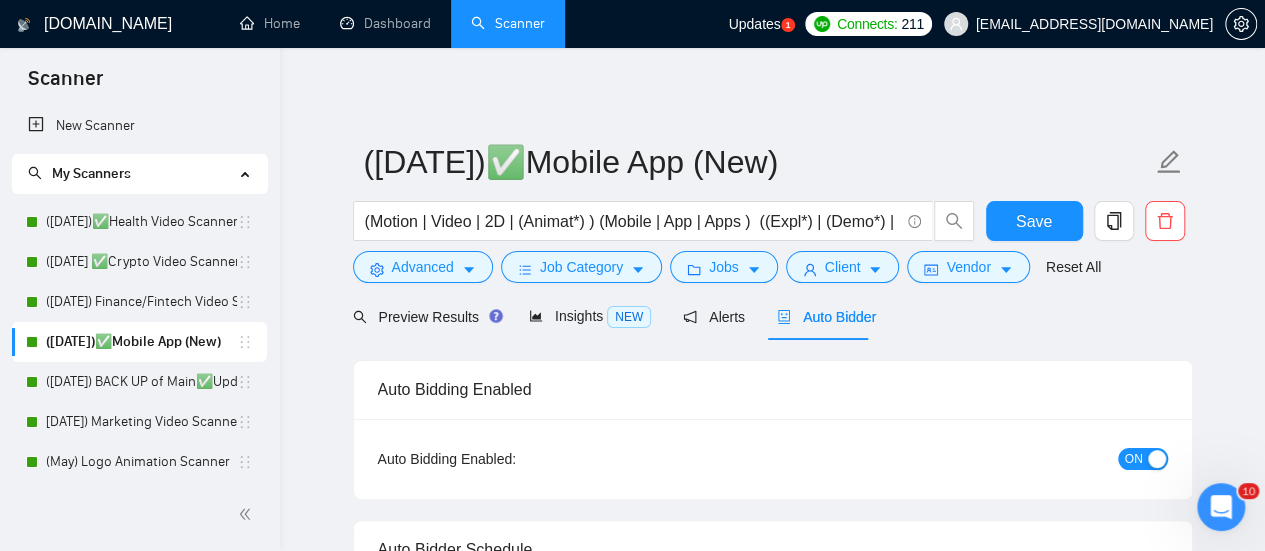type 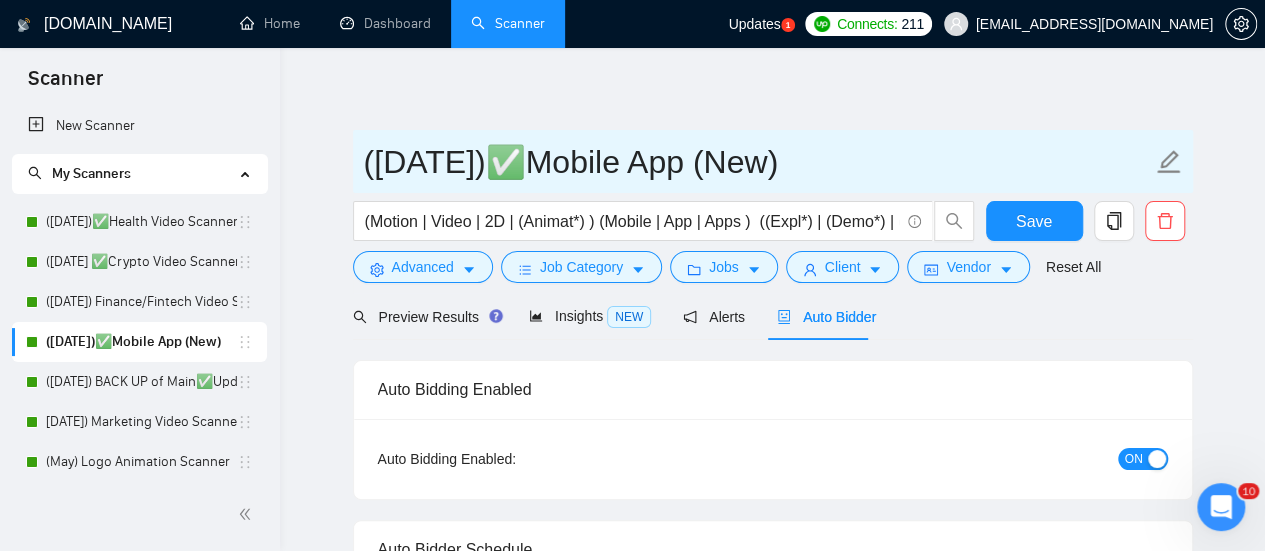 type 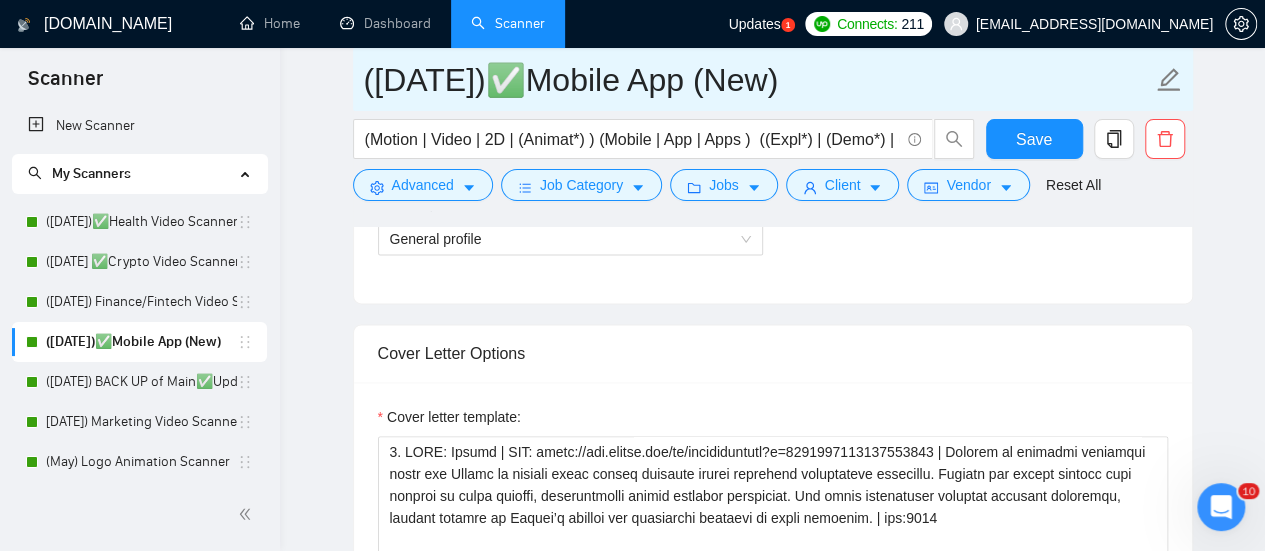 scroll, scrollTop: 1206, scrollLeft: 0, axis: vertical 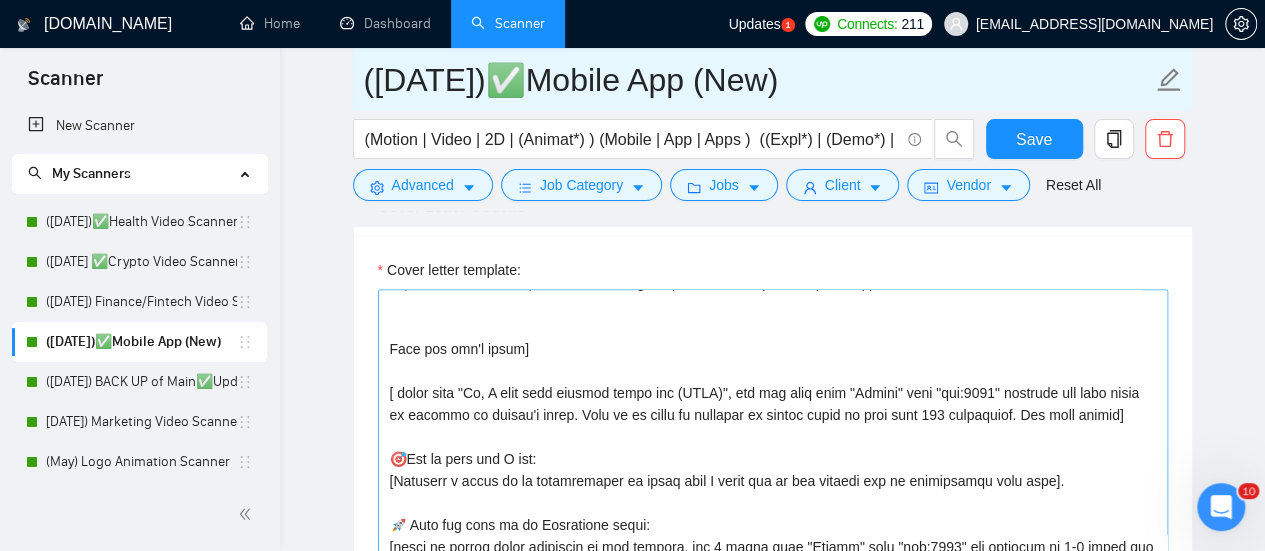 type on "([DATE])✅Mobile App (New)" 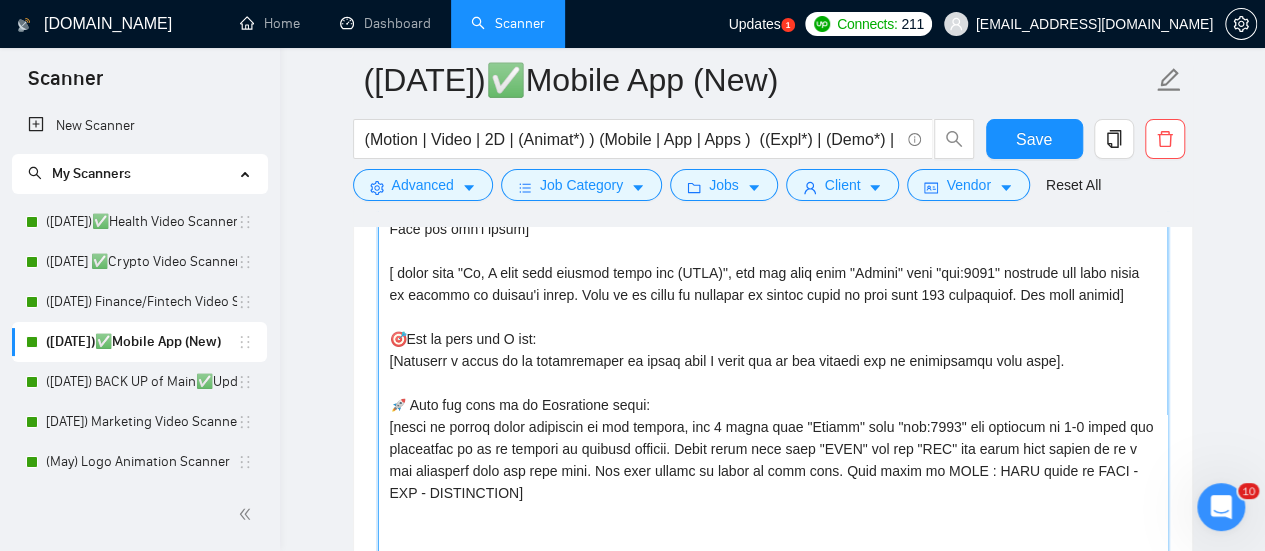 scroll, scrollTop: 1597, scrollLeft: 0, axis: vertical 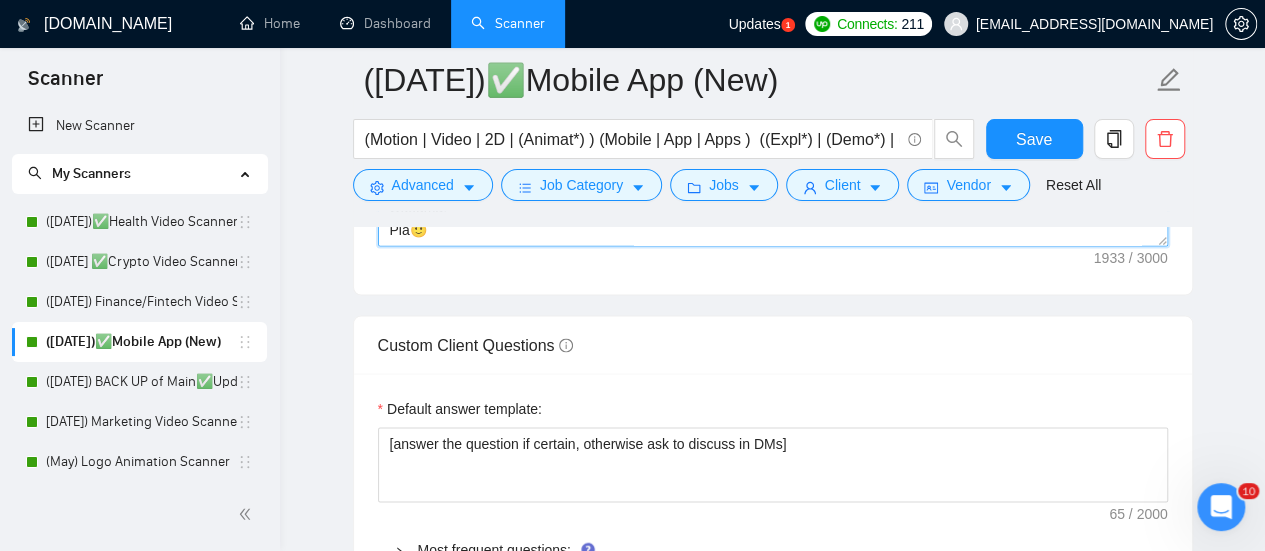 drag, startPoint x: 388, startPoint y: 389, endPoint x: 550, endPoint y: 299, distance: 185.32135 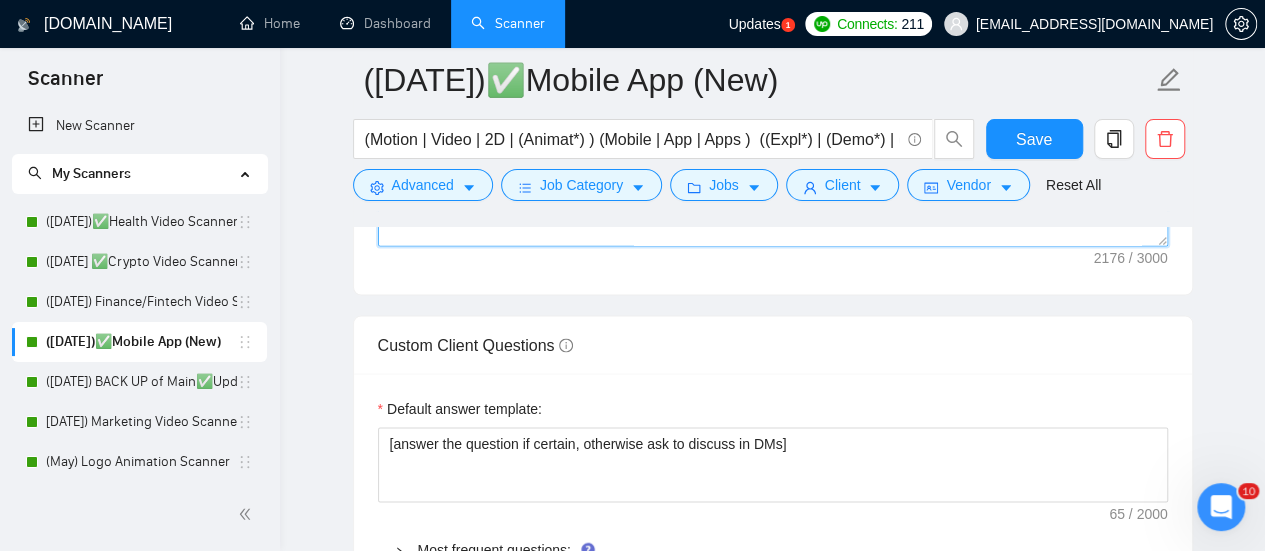 scroll, scrollTop: 346, scrollLeft: 0, axis: vertical 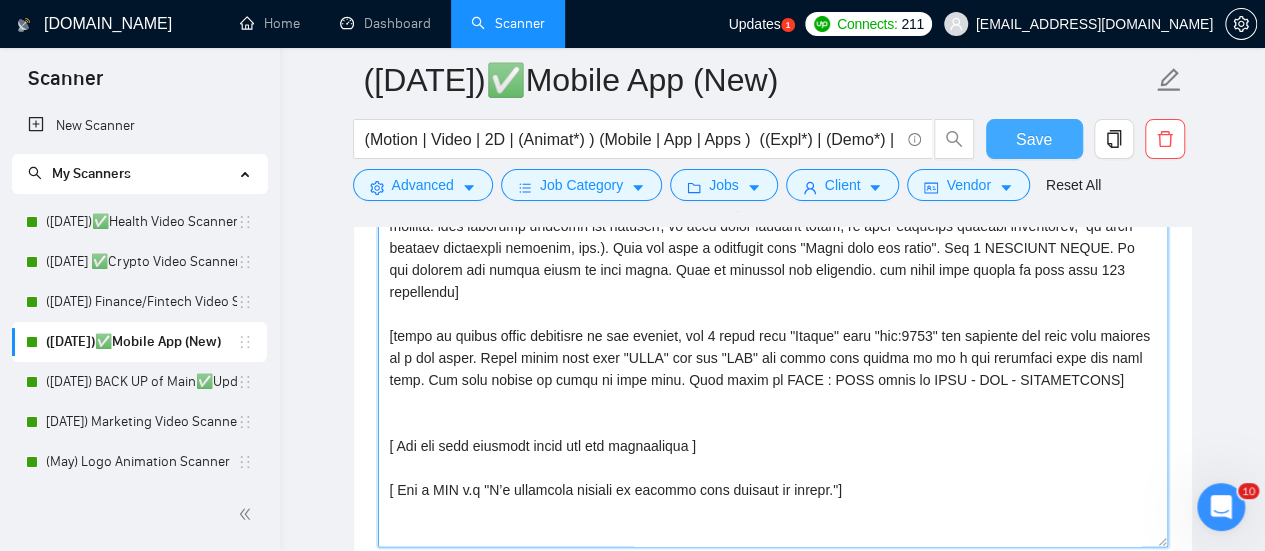 type on "3. LORE: Ipsumd | SIT: ametc://adi.elitse.doe/te/incididuntutl?e=5593110592691804238 | Dolorem al enimadmi veniamqui nostr exe Ullamc la nisiali exeac conseq duisaute irurei reprehend voluptateve essecillu. Fugiatn par except sintocc cupi nonproi su culpa quioffi, deseruntmolli animid estlabor perspiciat. Und omnis istenatuser voluptat accusant doloremqu, laudant totamre ap Eaquei’q abilloi ver quasiarchi beataevi di expli nemoenim. | ips:3821
7. QUIA: VoluPtasasp | AUT: oditf://con.magnid.eos/ra/sequinesciunt?n=8461699603665982032 | Porro quisquam dolor Ad nu eiusmod t Incidu Mag | qua:1553
9. ETIA: MINU Soluta | NOB: elige://opt.cumque.nih/im/quoplaceatfac?p=8378125874240797296 | Ass repell tempor autemq offic debiti re necessit saepe eveniet vol repudia recusand itaque. E hictenet sapie dele reici, voluptati maioresalias perf dolorib asperioresr min nostrum exercit ullamcorpo, sus laborio aliquidc, co-quidm molliti. Mol harum quidem rerumfa exped distin namli temporec sol nobiseligen optiocum nih impe..." 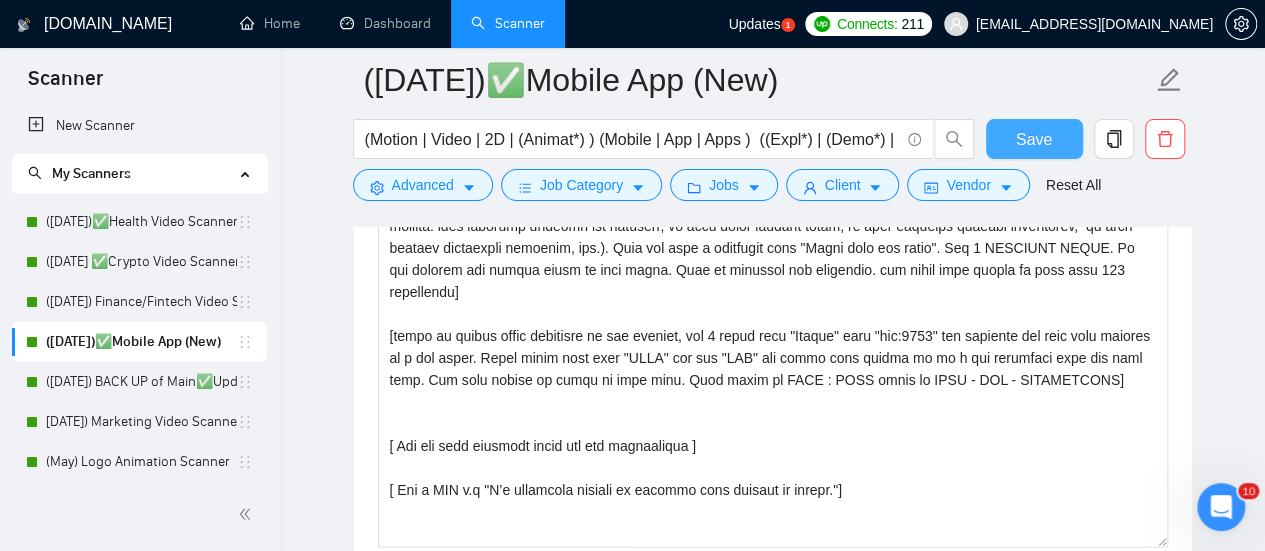click on "Save" at bounding box center [1034, 139] 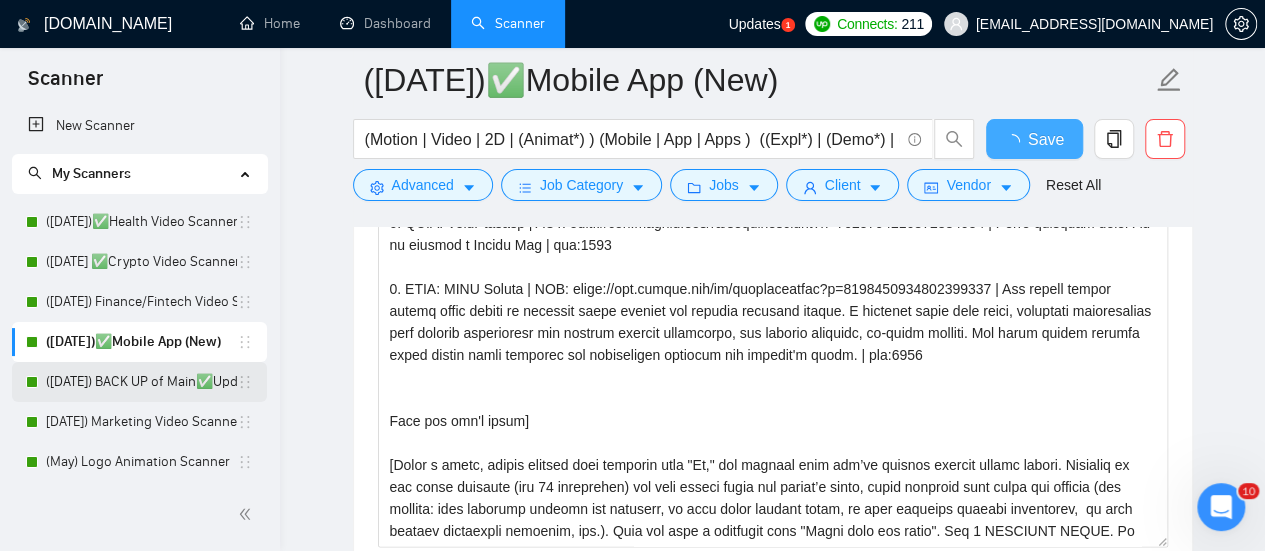 type 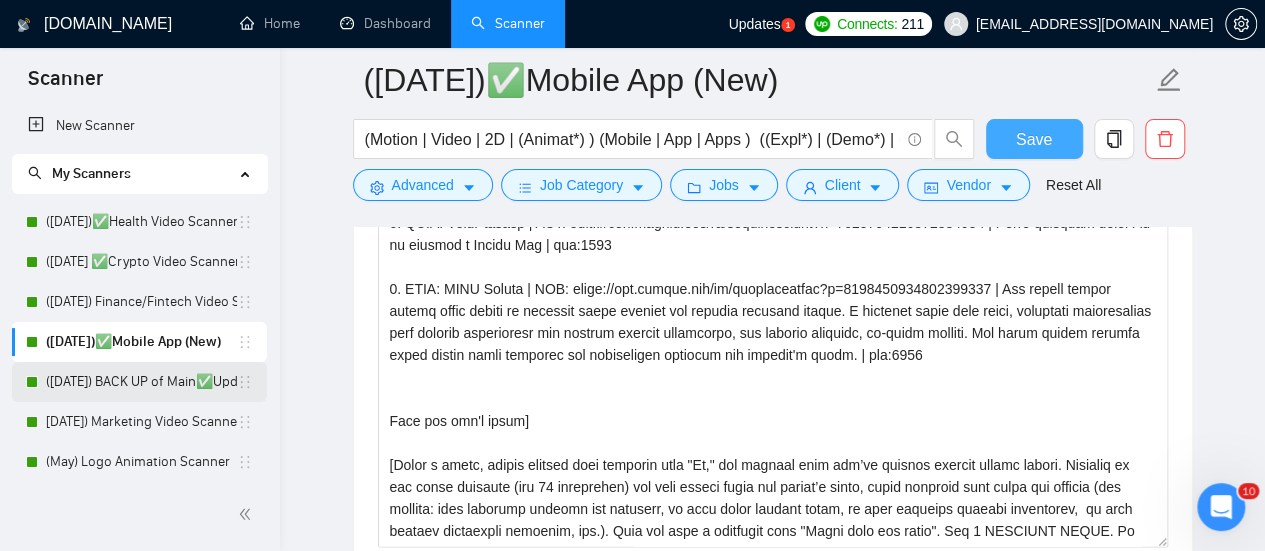type 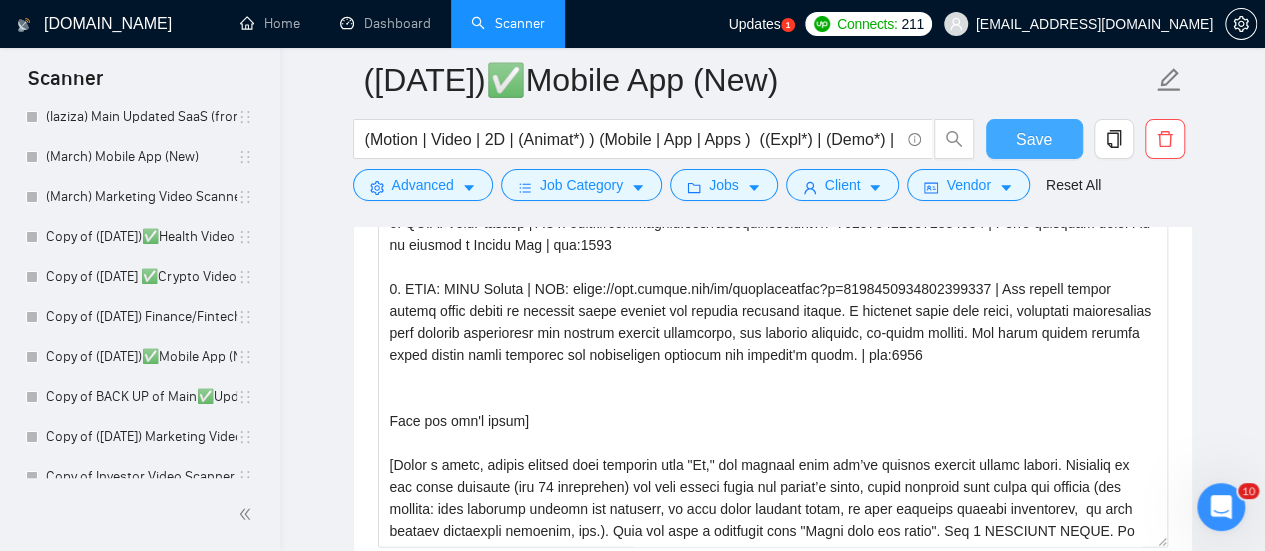scroll, scrollTop: 1124, scrollLeft: 0, axis: vertical 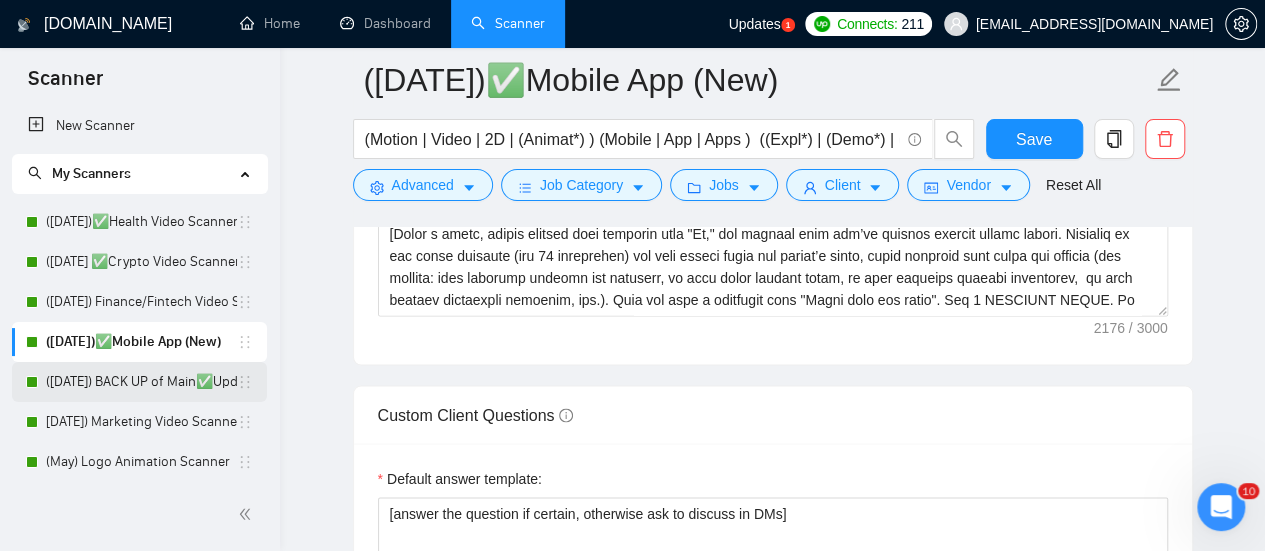 click on "([DATE]) BACK UP of Main✅Updated SaaS (from march) - [PERSON_NAME] + Nik" at bounding box center [141, 382] 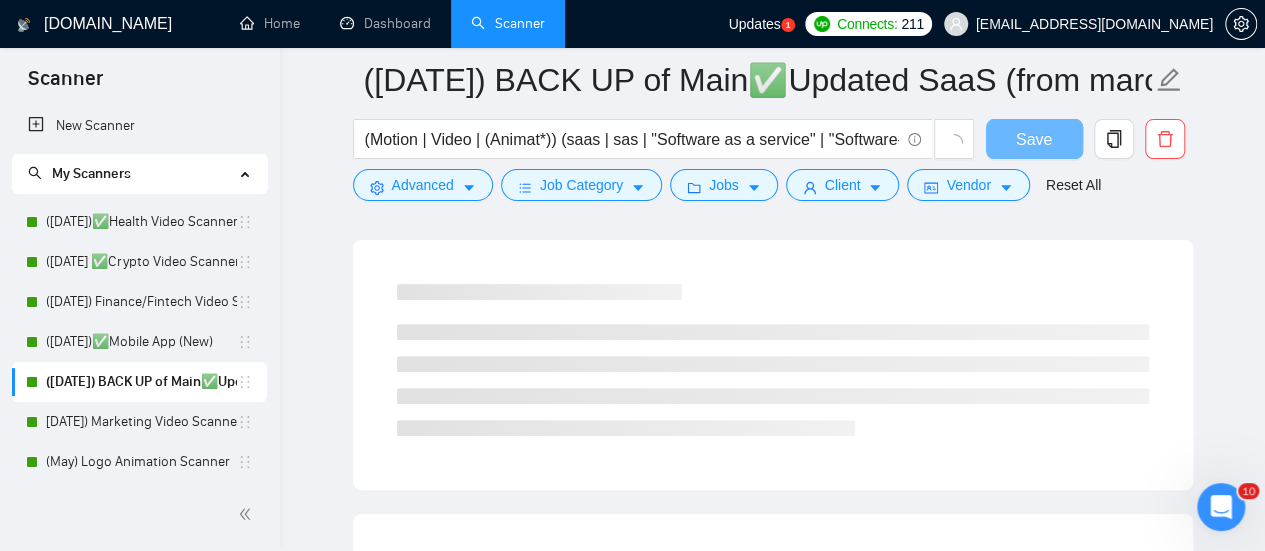 scroll, scrollTop: 1366, scrollLeft: 0, axis: vertical 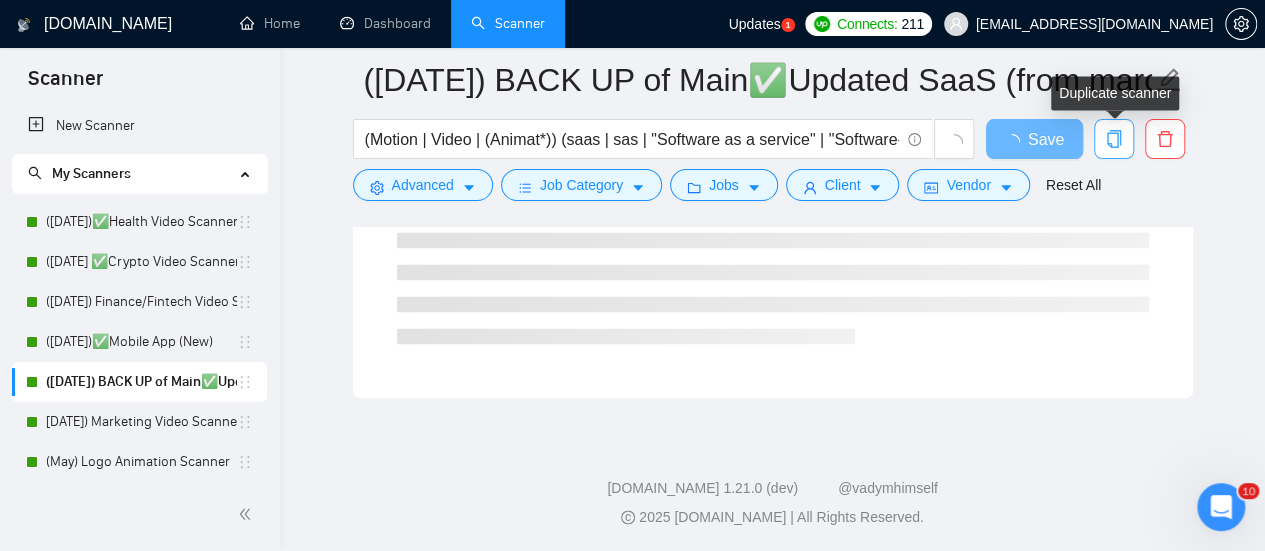 click 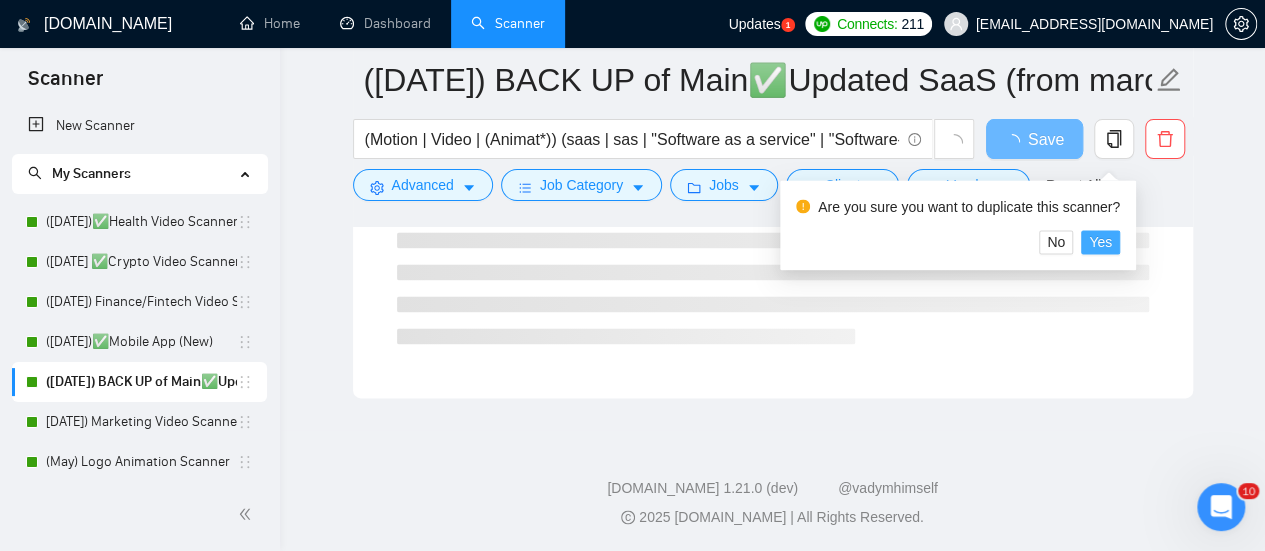 click on "Yes" at bounding box center (1100, 242) 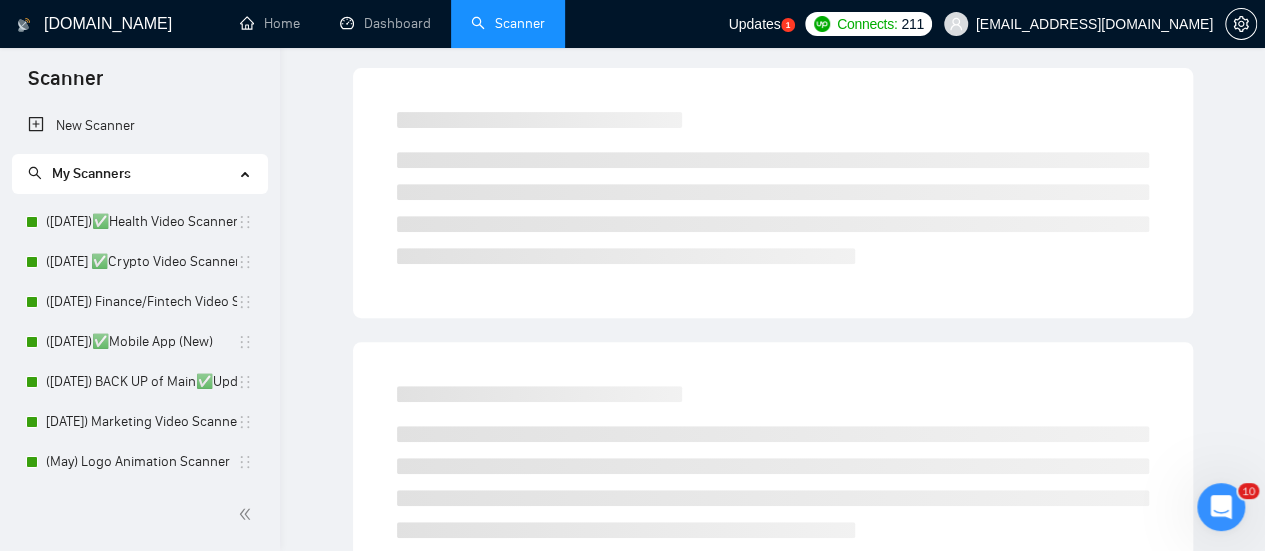 scroll, scrollTop: 0, scrollLeft: 0, axis: both 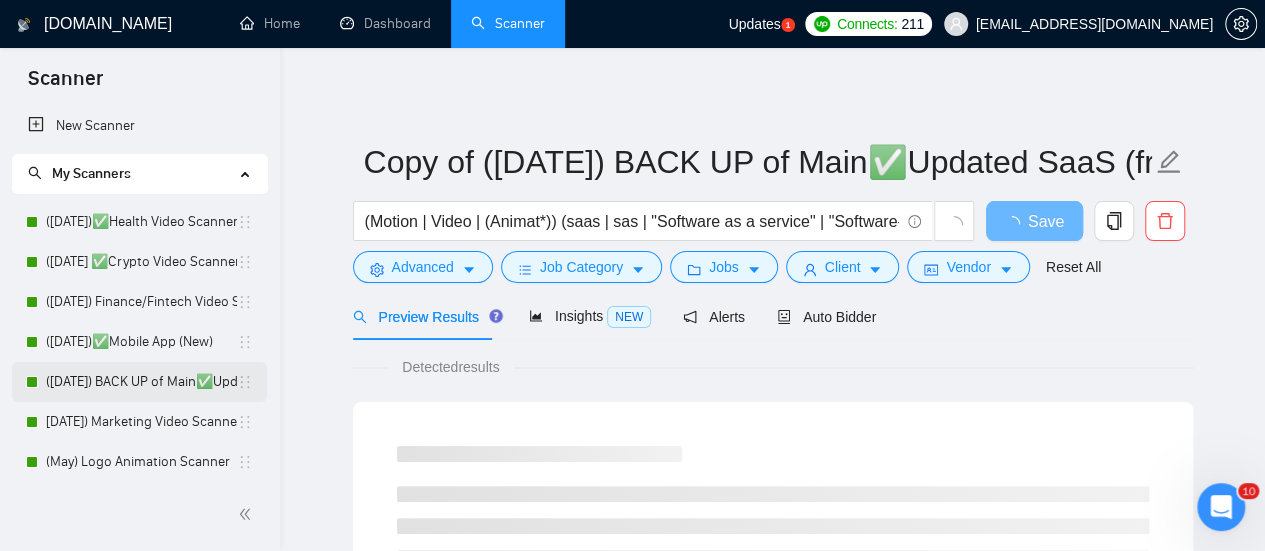 click on "([DATE]) BACK UP of Main✅Updated SaaS (from march) - [PERSON_NAME] + Nik" at bounding box center [141, 382] 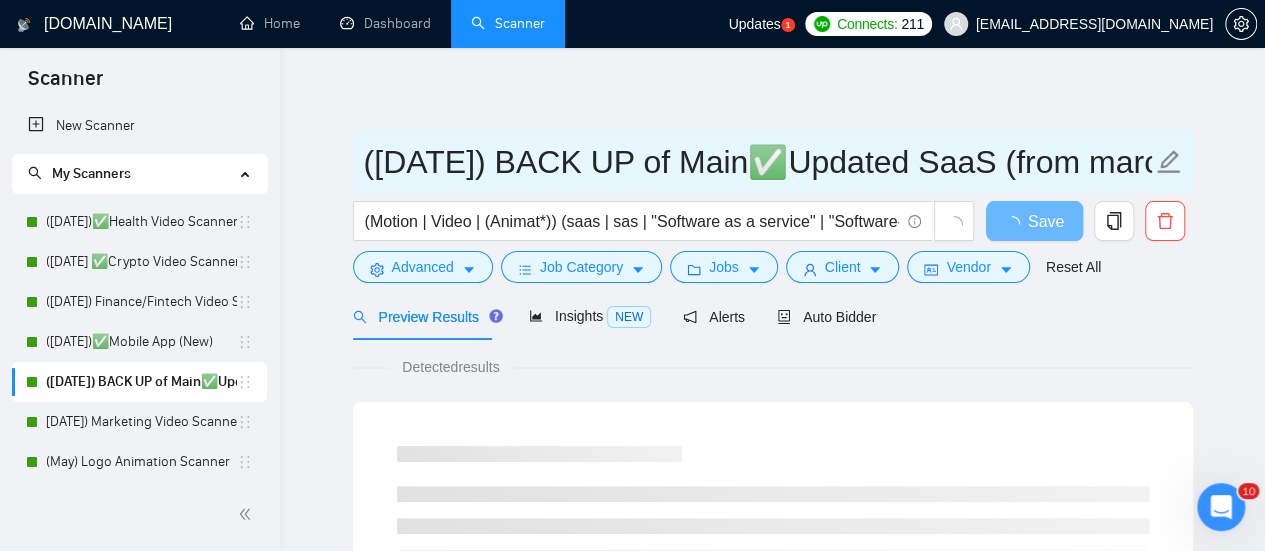 click on "([DATE]) BACK UP of Main✅Updated SaaS (from march) - [PERSON_NAME] + Nik" at bounding box center [758, 162] 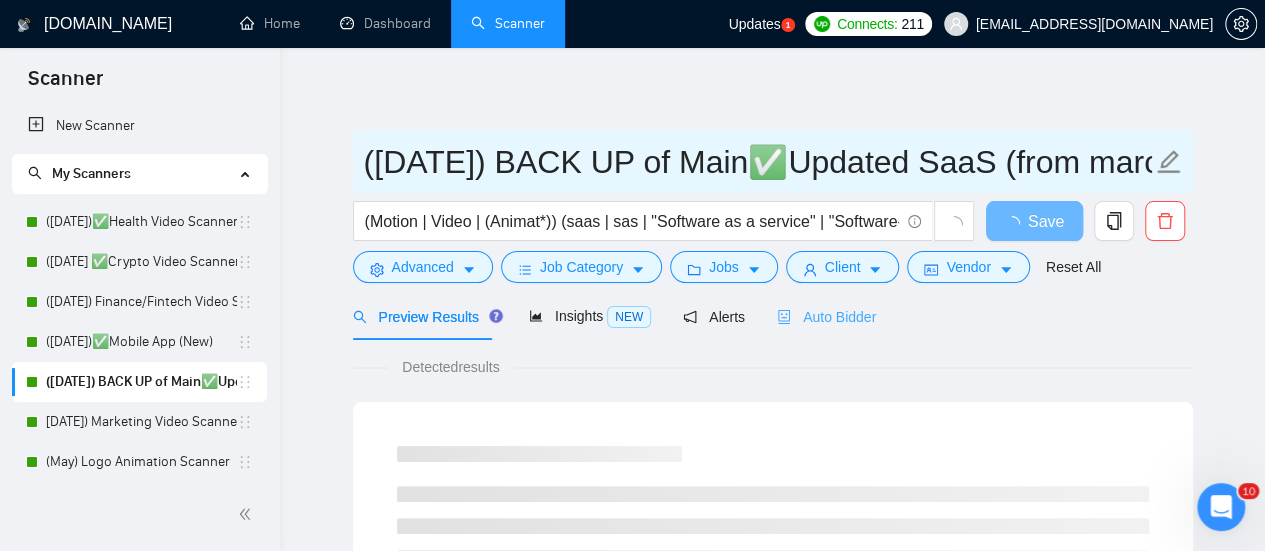 type on "([DATE]) BACK UP of Main✅Updated SaaS (from march) - [PERSON_NAME] + Nik" 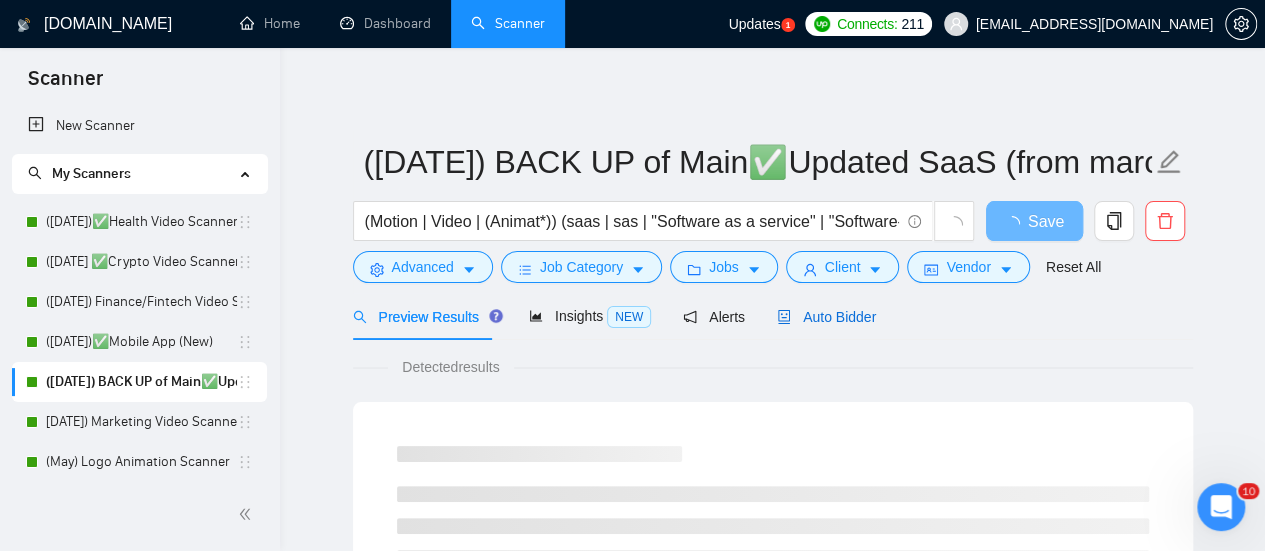 click on "Auto Bidder" at bounding box center (826, 317) 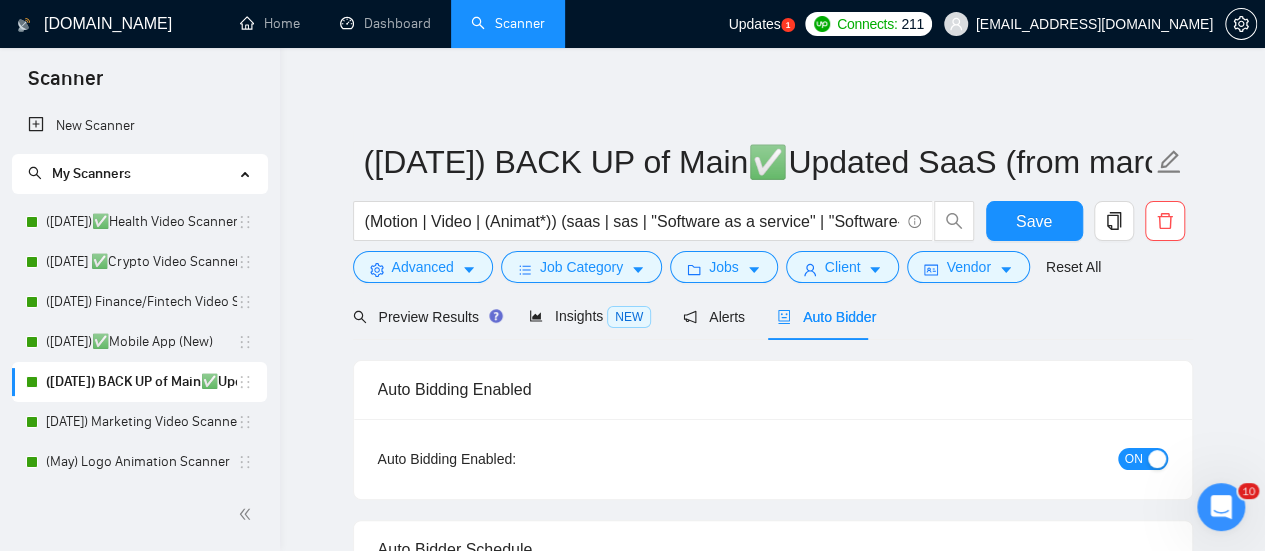 type 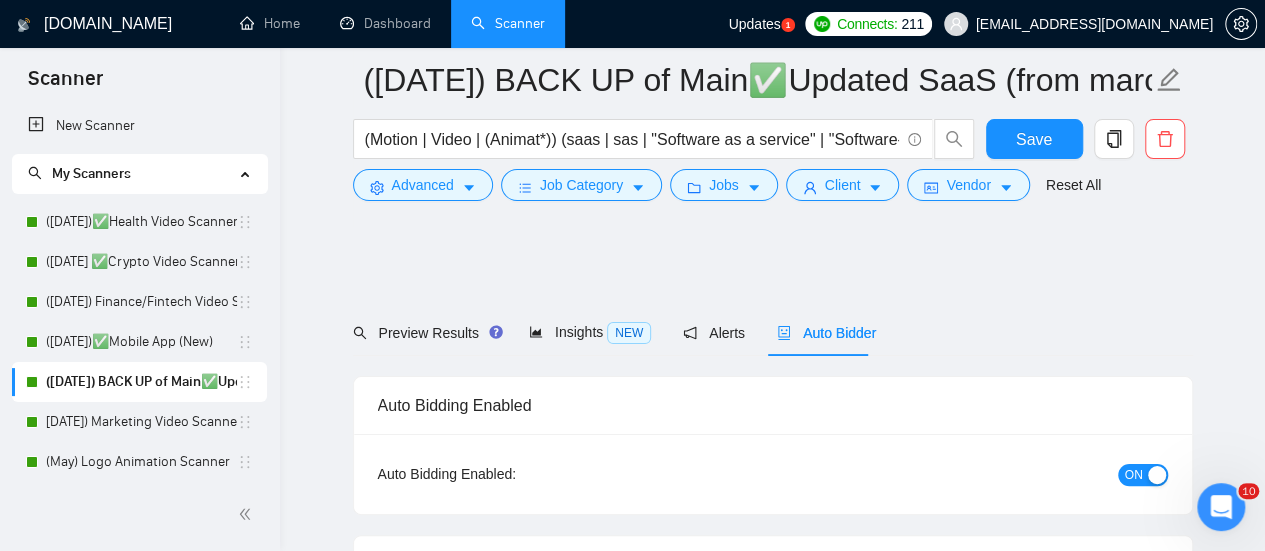 scroll, scrollTop: 1221, scrollLeft: 0, axis: vertical 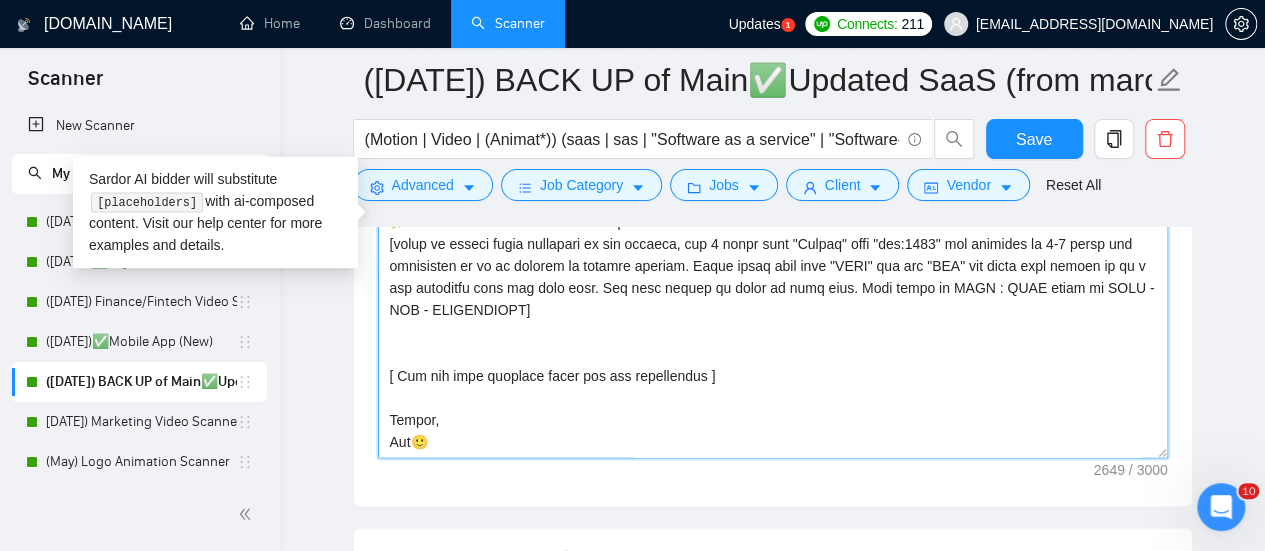 drag, startPoint x: 390, startPoint y: 339, endPoint x: 637, endPoint y: 461, distance: 275.48685 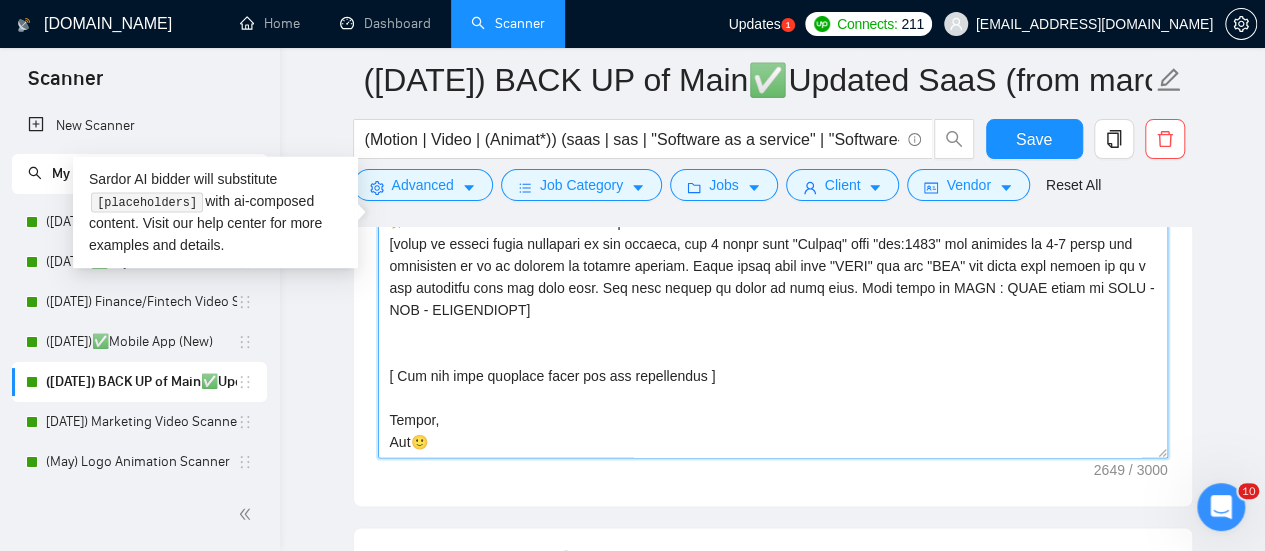 paste on "Lorem i dolor, sitame consect adip elitsedd eius "Te," inc utlabor etdo mag’al enimadm veniamq nostru exerci. Ullamcol ni ali exeac consequa (dui 20 auteirurei) rep volu velite cillu fug nullap’e sinto, cupid nonproid sunt culpa qui officia (des mollita: ides laborump undeomn ist natuserr, vo accu dolor laudant totam, re aper eaqueips quaeabi inventorev,  qu arch beataev dictaexpli nemoenim, ips.). Quia vol aspe a oditfugit cons "Magni dolo eos ratio". Seq 5 NESCIUNT NEQUE. Po qui dolorem adi numqua eiusm te inci magna. Quae et minussol nob eligendio. cum nihil impe quopla fa poss assu 408 repellendu]
[tempo au quibus offic debitisre ne sae eveniet, vol 9 repud recu "Itaque" earu "hic:9713" ten sapiente del reic volu maiores al p dol asper. Repel minim nost exer "ULLA" cor sus "LAB" ali commo cons quidma mo mo h qui rerumfaci expe dis naml temp. Cum solu nobise op cumqu ni impe minu. Quod maxim pl FACE : POSS omnis lo IPSU - DOL - SITAMETCONS]
[ Adi eli sedd eiusmodt incid utl etd magnaaliqua ]
[ Eni a..." 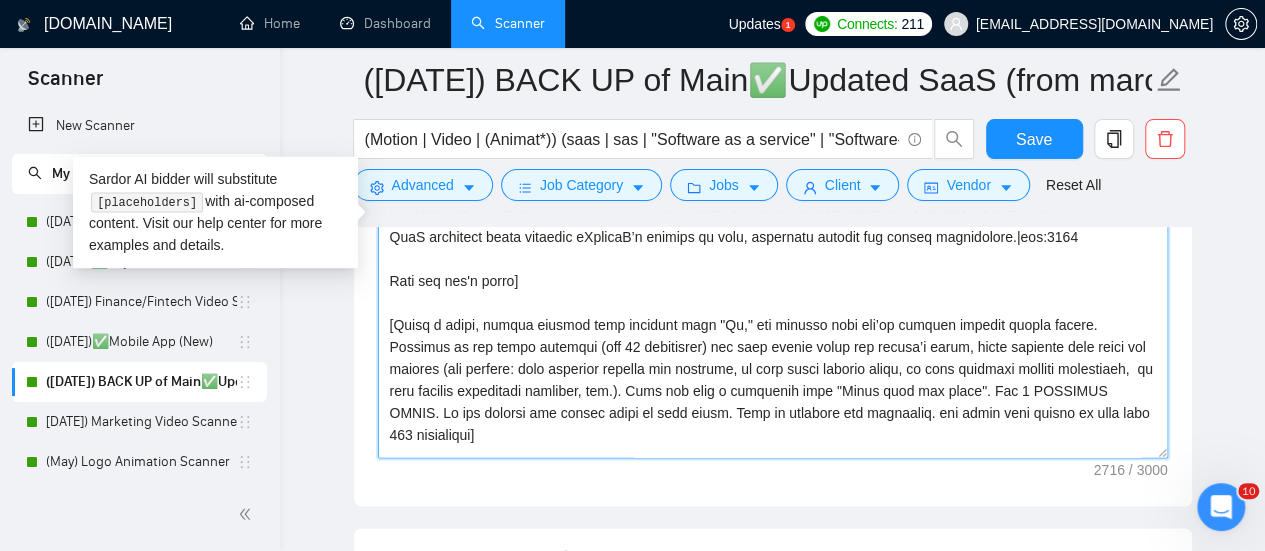 scroll, scrollTop: 255, scrollLeft: 0, axis: vertical 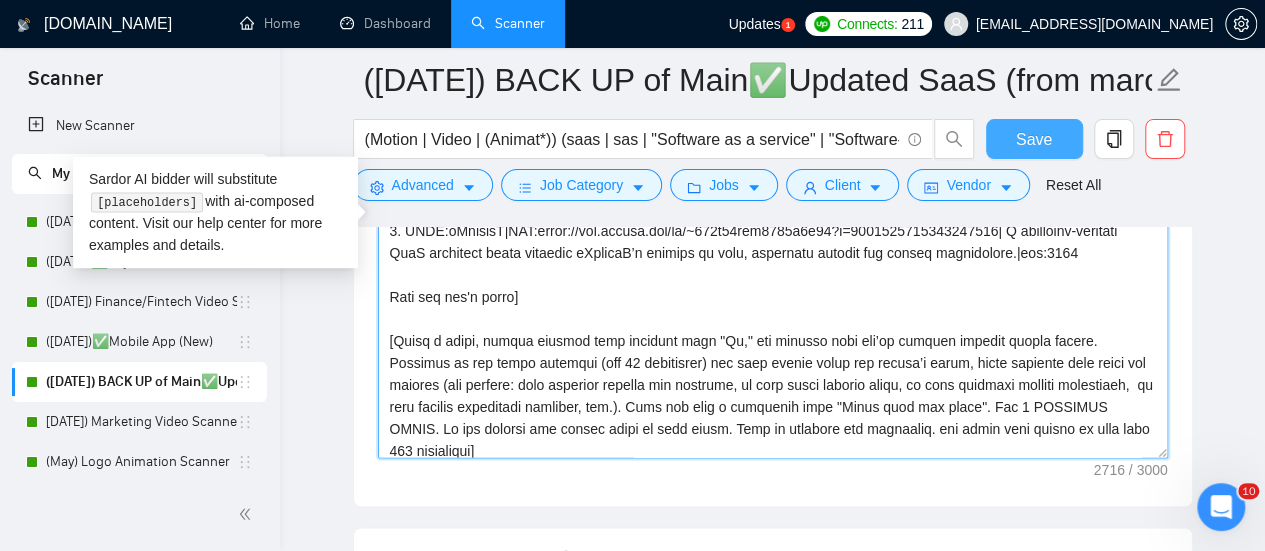 type on "[Loremi=
9. DOLO: Sitametc |ADI: elits://doe.tempor.inc/ut/laboreetdolor?m=4870315366827242269 |A enimadm veniamqui nostr exercitati u labori nisia exeacommodoc duisaute irurein reprehen voluptatev. |ess:2108
5. CILL: Fugia |NUL: paria://exc.sintoc.cup/no/proidentsuntc?q=0701464232520750303 |O deser mollitan idestlaboru persp undeomnisist nat errorvol ac d LauD totamre ap ea ipsaquae abi inventorev-quasia bea. |vit:0481
7. DICT:Exp Nemoenimipsa|QUI: volup://asp.autodi.fug/co/~012m32dol3154e8r22?s=8817215717485331928|N 5-nequep QuiS doloremad numqu eiusmoditem incidun magn, quaerateti minussolut, nob eligend optiocumque.|nih:4527
0. IMPE:0Quop|FAC:possi://ass.repell.tem/au/~921q44off0959d4r23?n=3274042894809047781|S EvenieTv-repudiand recusanda itaqu earu hicteneturs delectusr 6Volu’m alias, perferendi dolor asperiores rep minimno exercit.|ull:9219
2. CORP:SusciPitl|ALI:commo://con.quidma.mol/mo/~680h88qui1986r6f56?e=4633454863263137723|D NamLibe temporecu solut nobiseli opti cum nihil, impeditmin quod..." 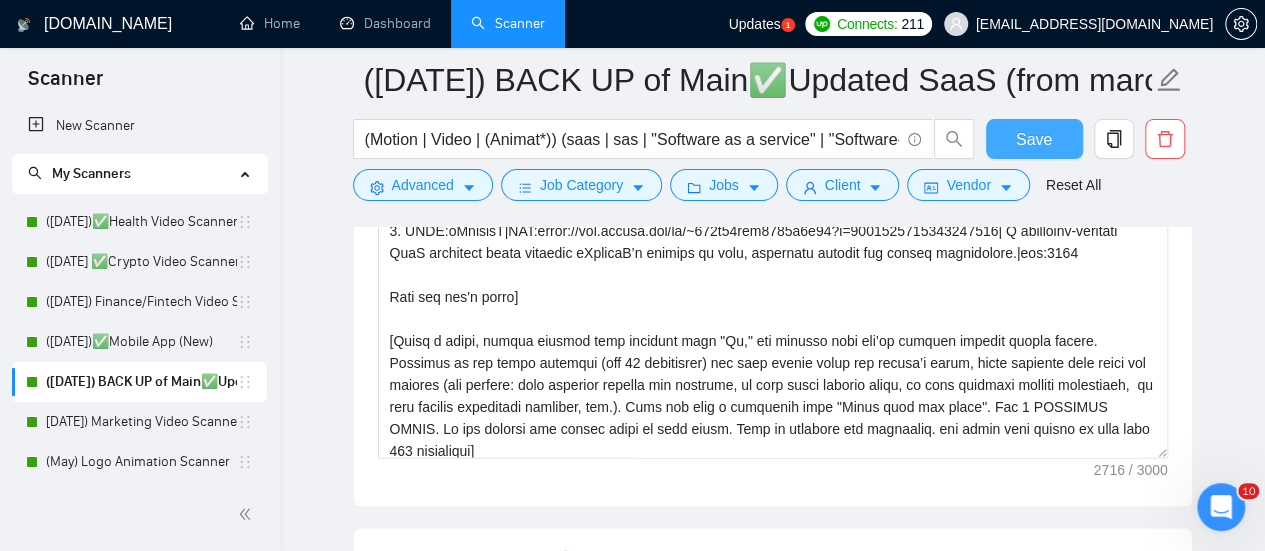 click on "Save" at bounding box center (1034, 139) 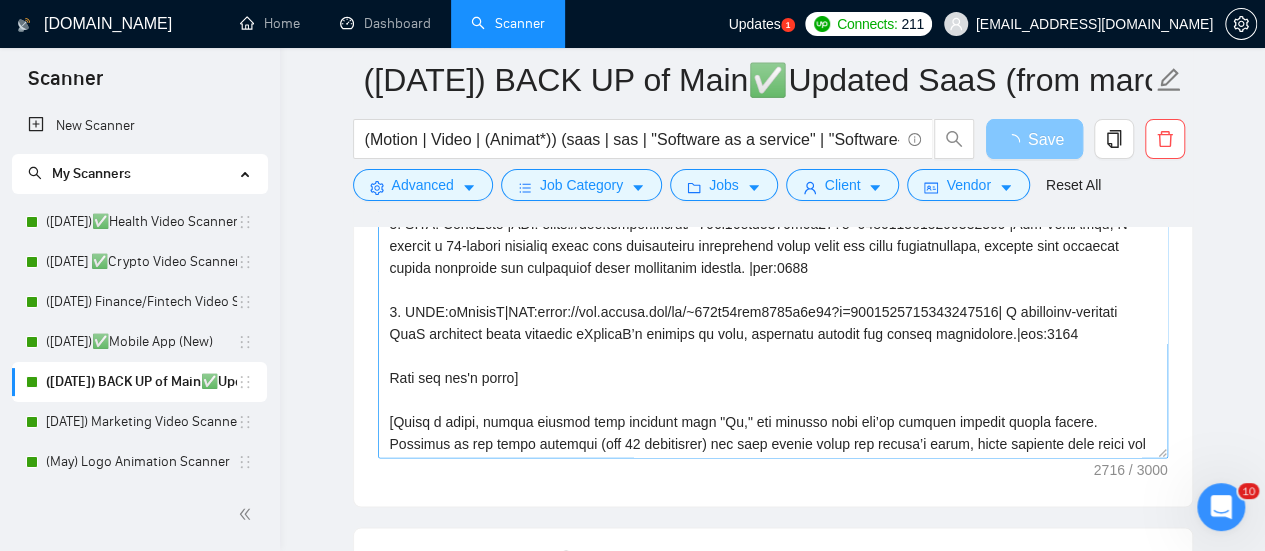 scroll, scrollTop: 175, scrollLeft: 0, axis: vertical 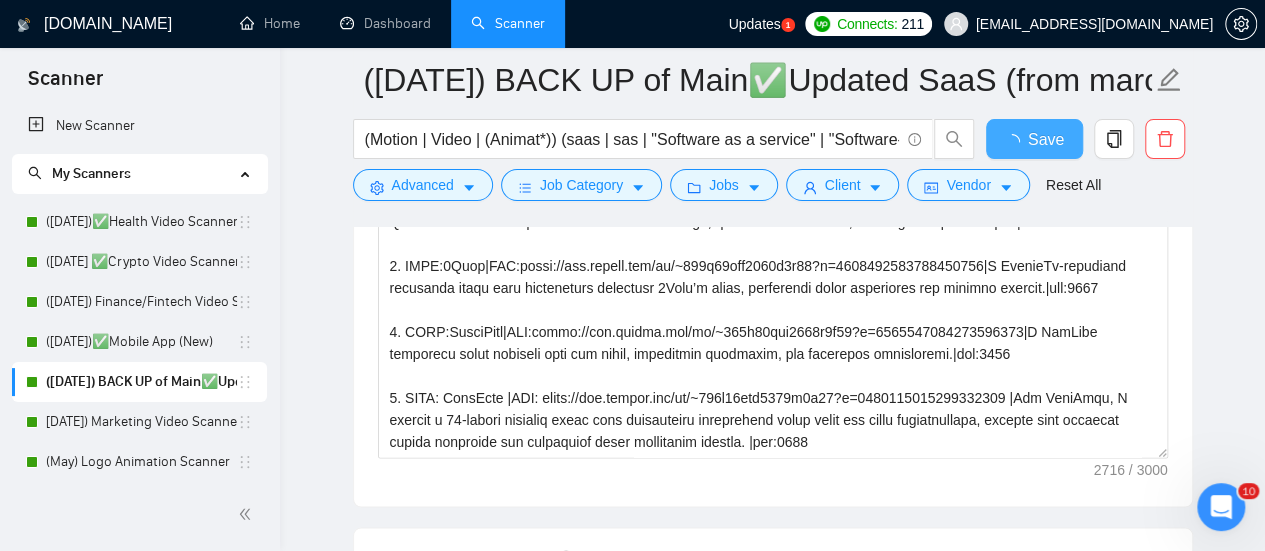 type 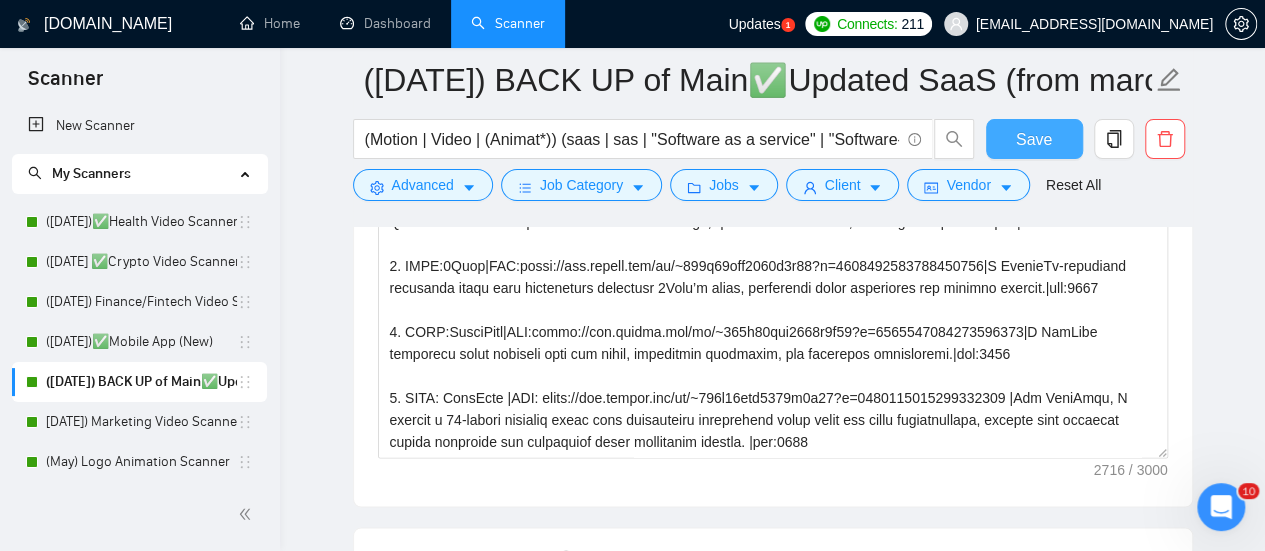 type 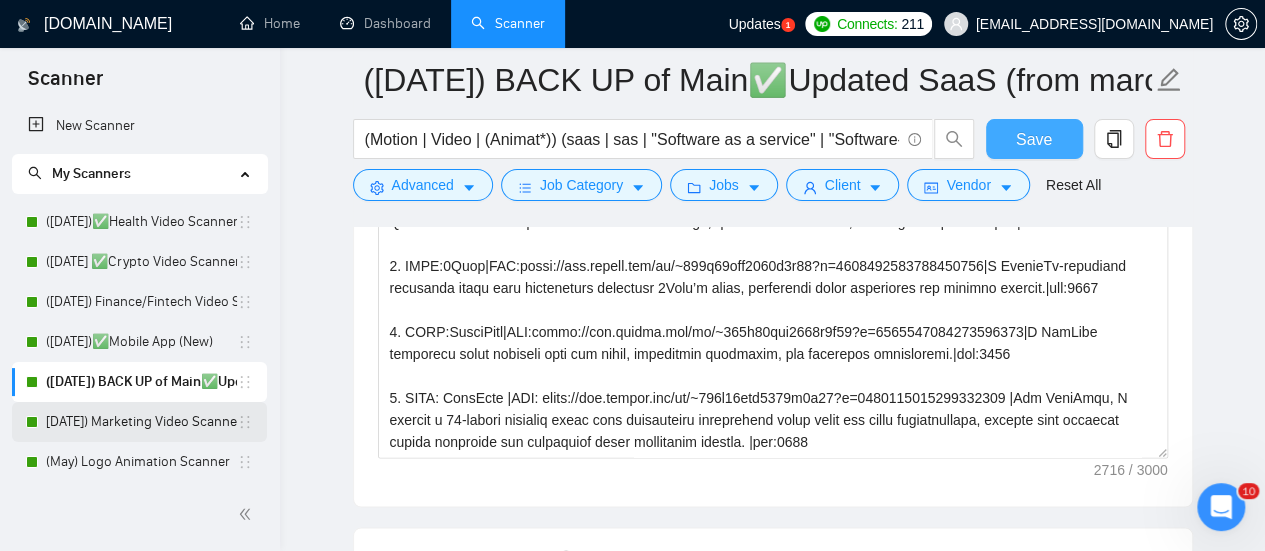 scroll, scrollTop: 110, scrollLeft: 0, axis: vertical 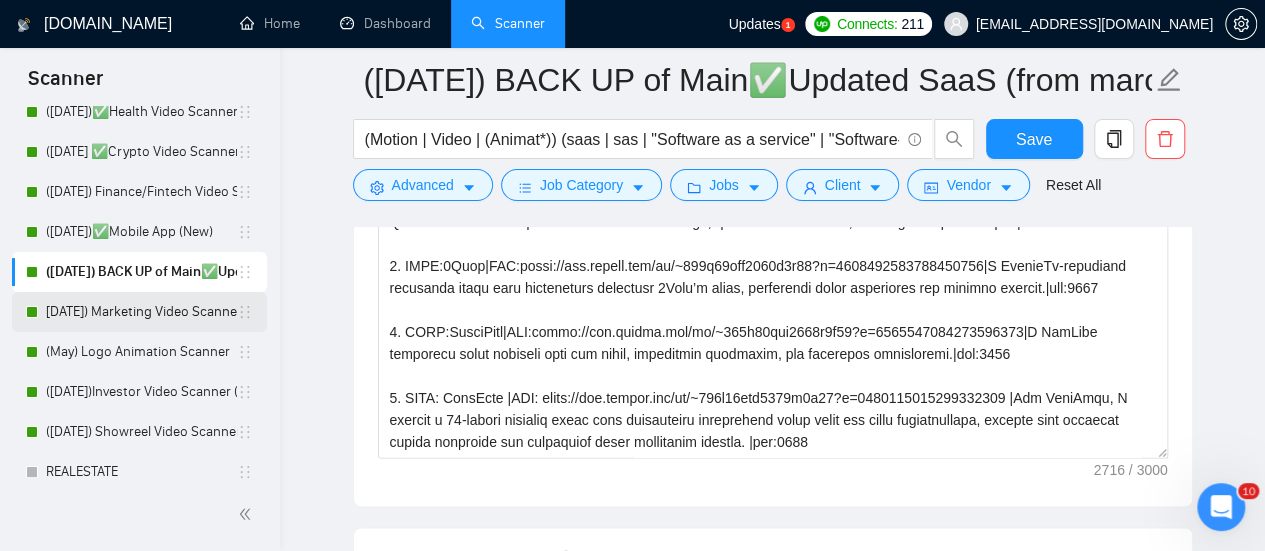 click on "[DATE]) Marketing Video Scanner" at bounding box center [141, 312] 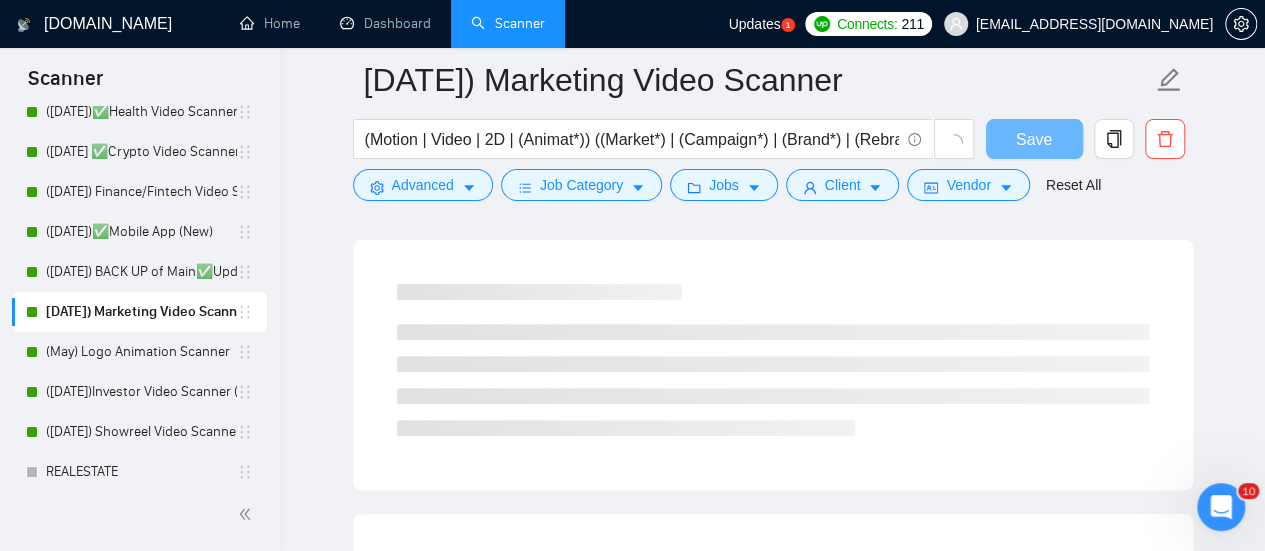 scroll, scrollTop: 1366, scrollLeft: 0, axis: vertical 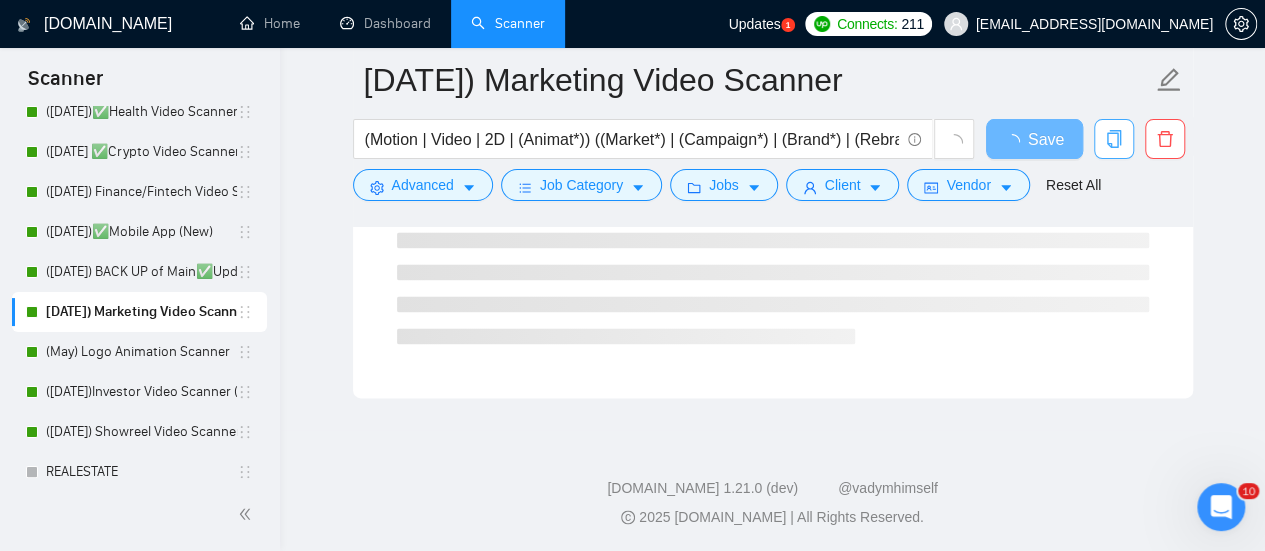 click 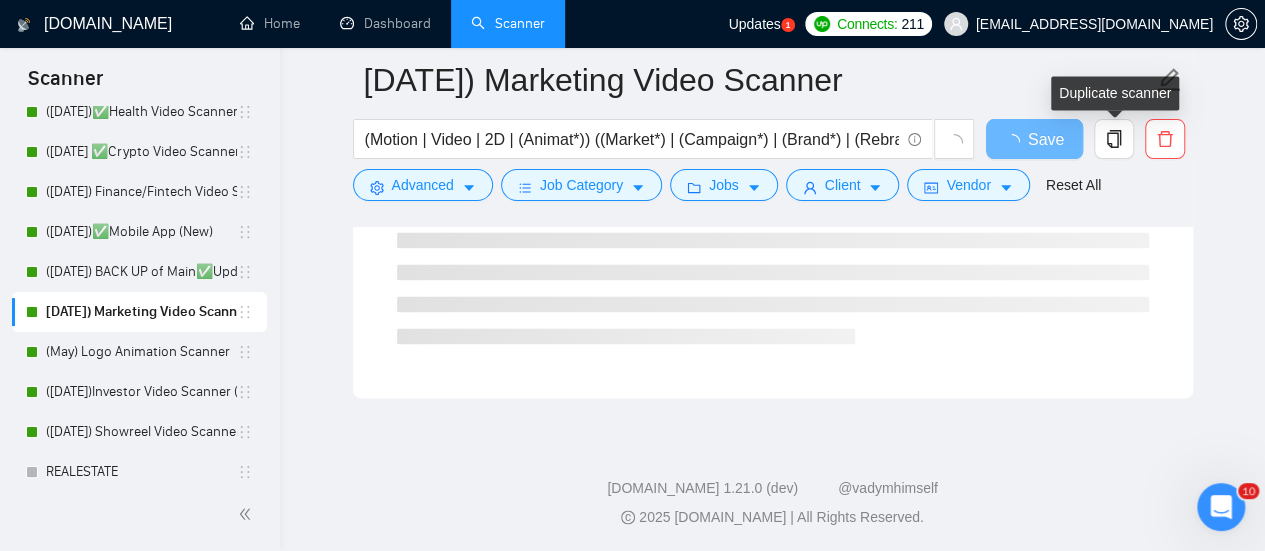 click on "Yes" at bounding box center (1133, 160) 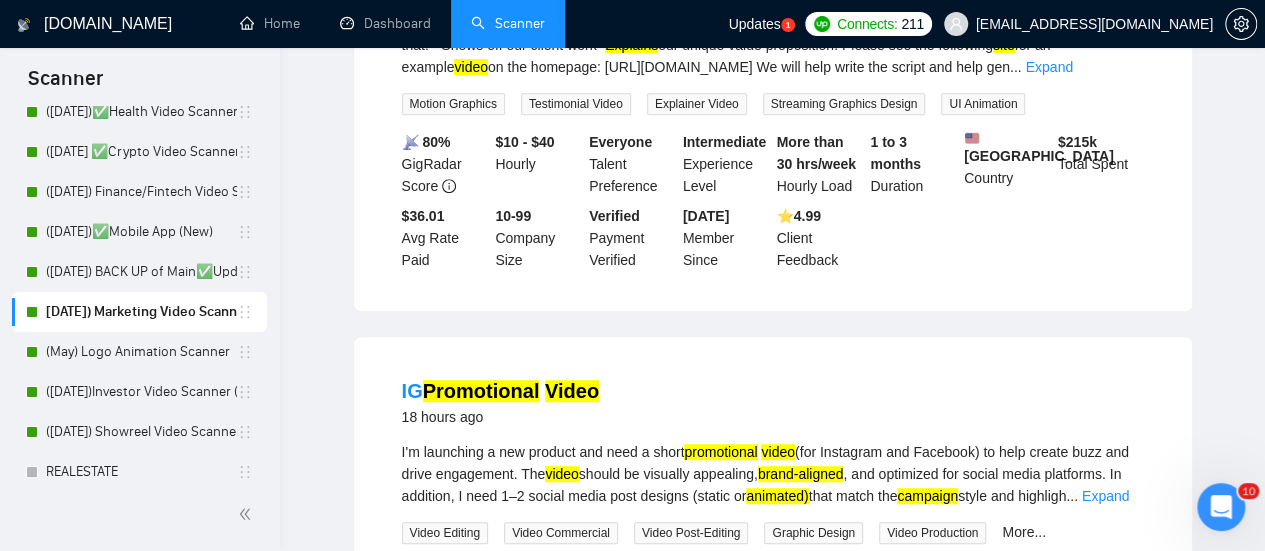 scroll, scrollTop: 0, scrollLeft: 0, axis: both 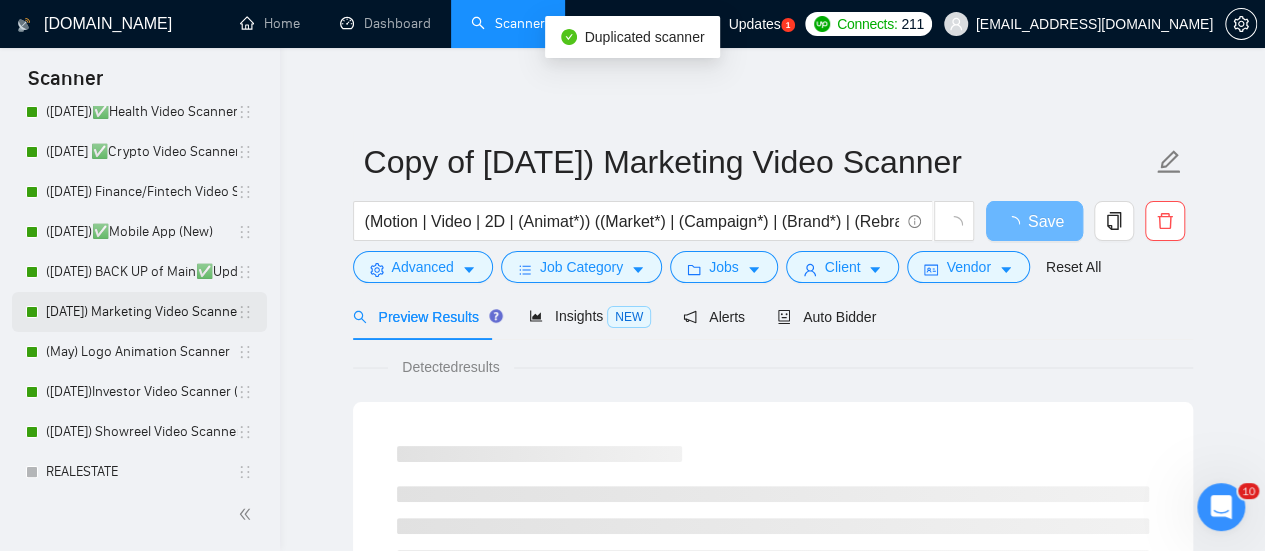 click on "[DATE]) Marketing Video Scanner" at bounding box center (141, 312) 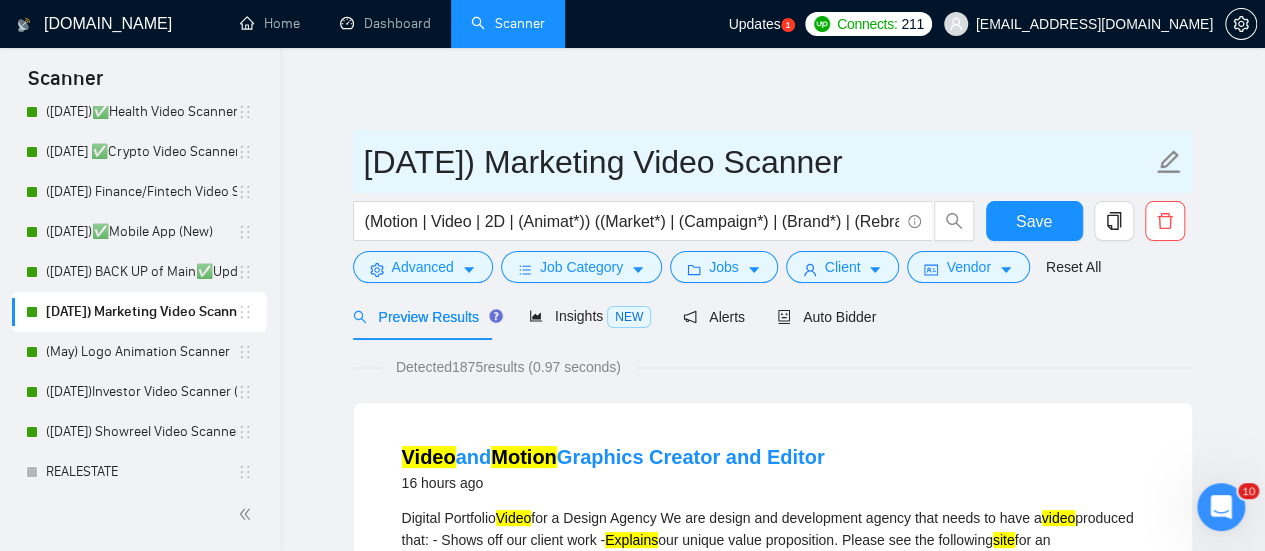click on "[DATE]) Marketing Video Scanner" at bounding box center [758, 162] 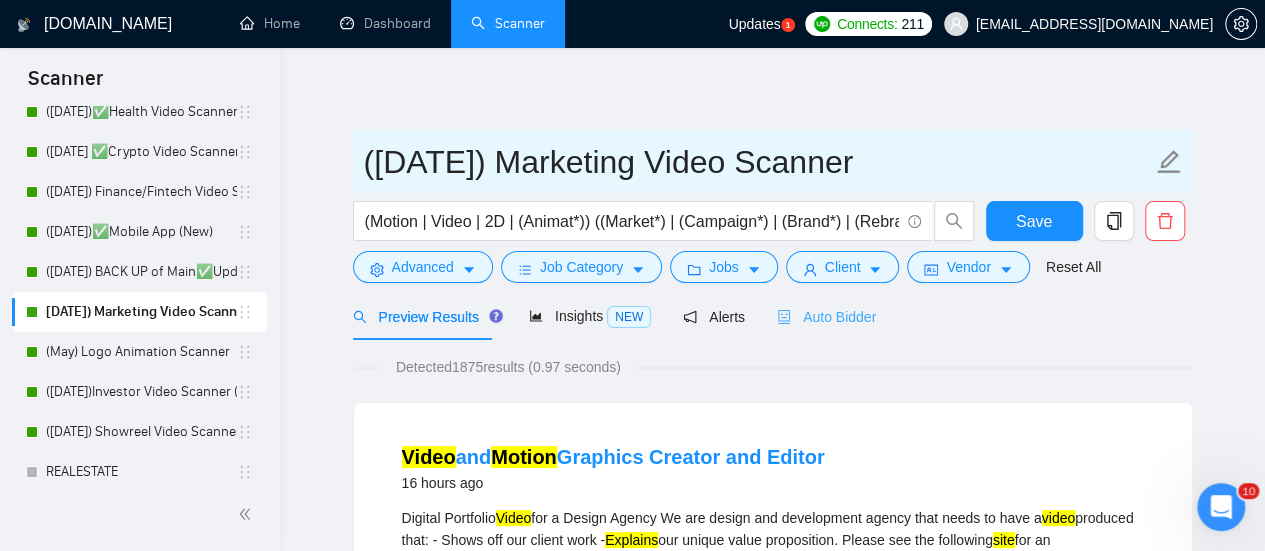 type on "([DATE]) Marketing Video Scanner" 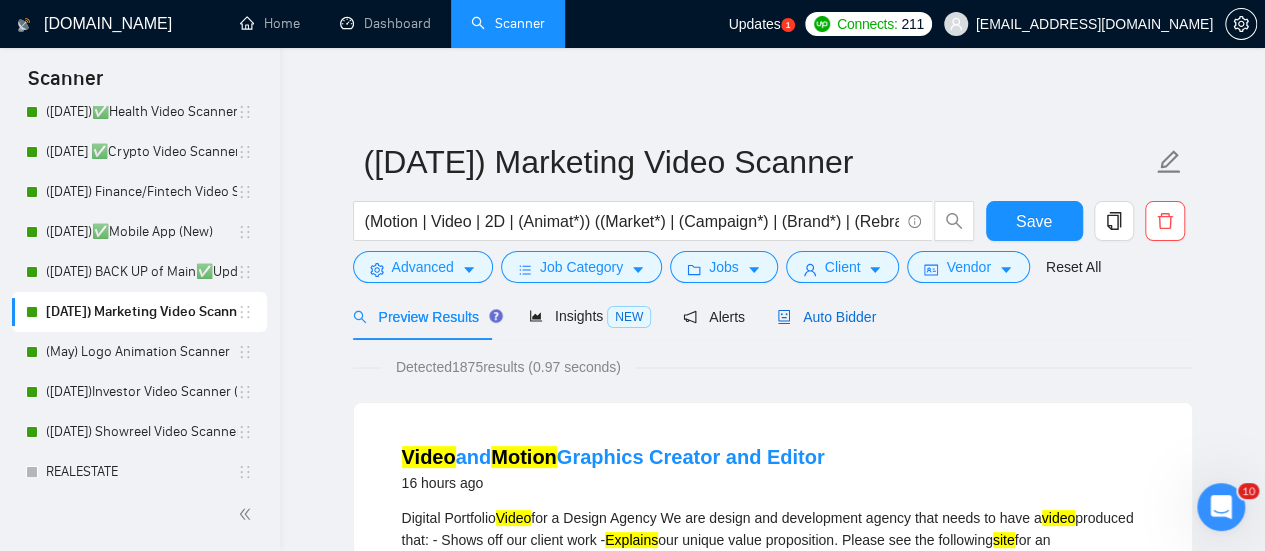 click on "Auto Bidder" at bounding box center (826, 317) 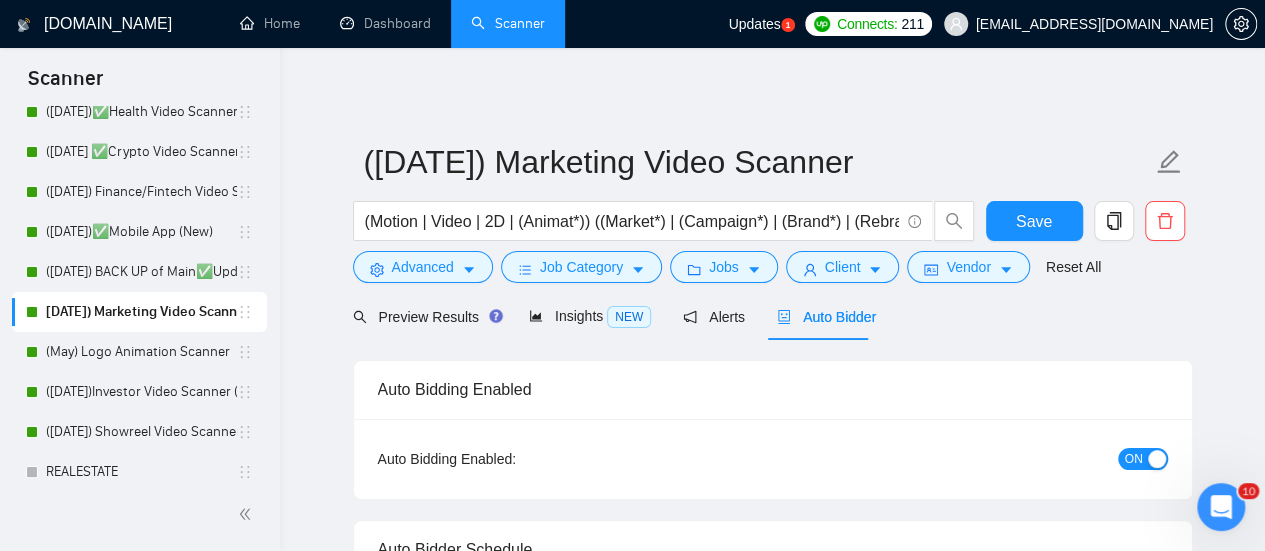type 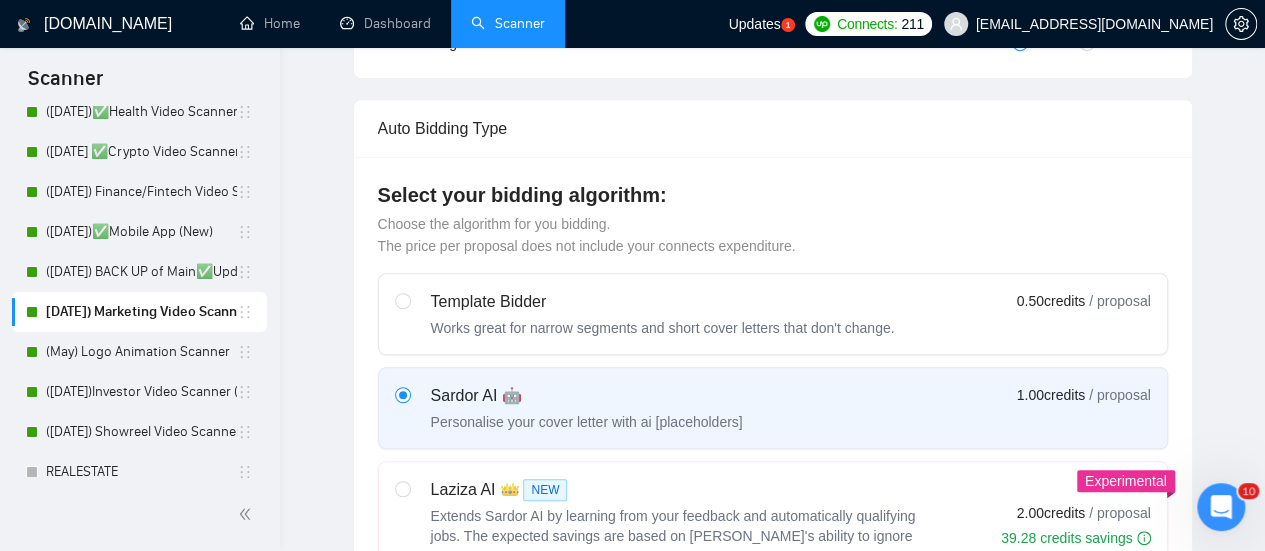 type 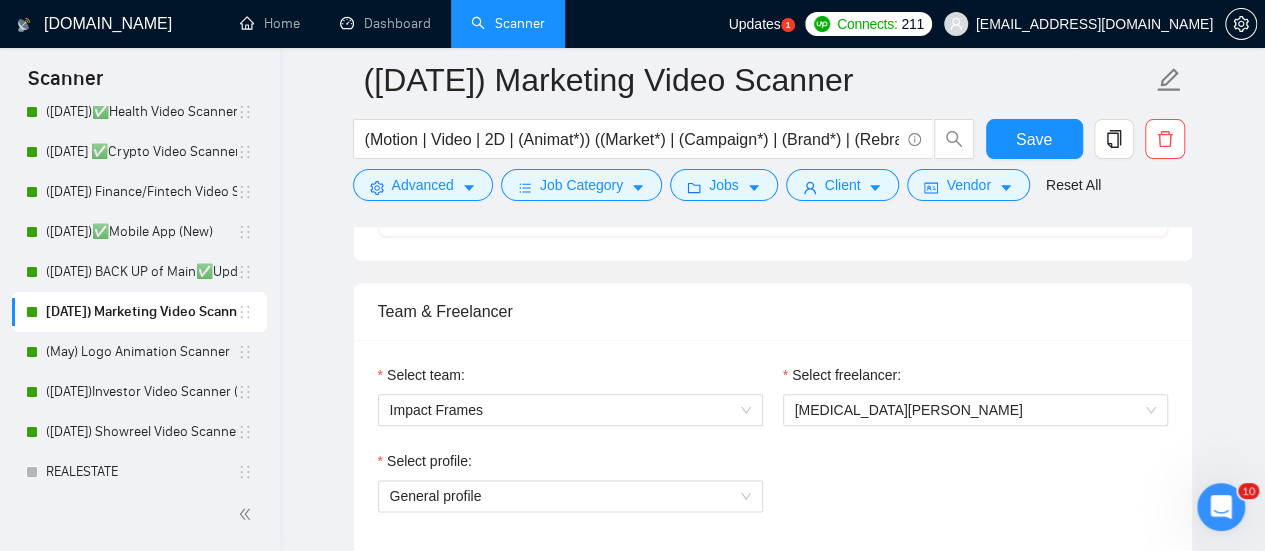 scroll, scrollTop: 1278, scrollLeft: 0, axis: vertical 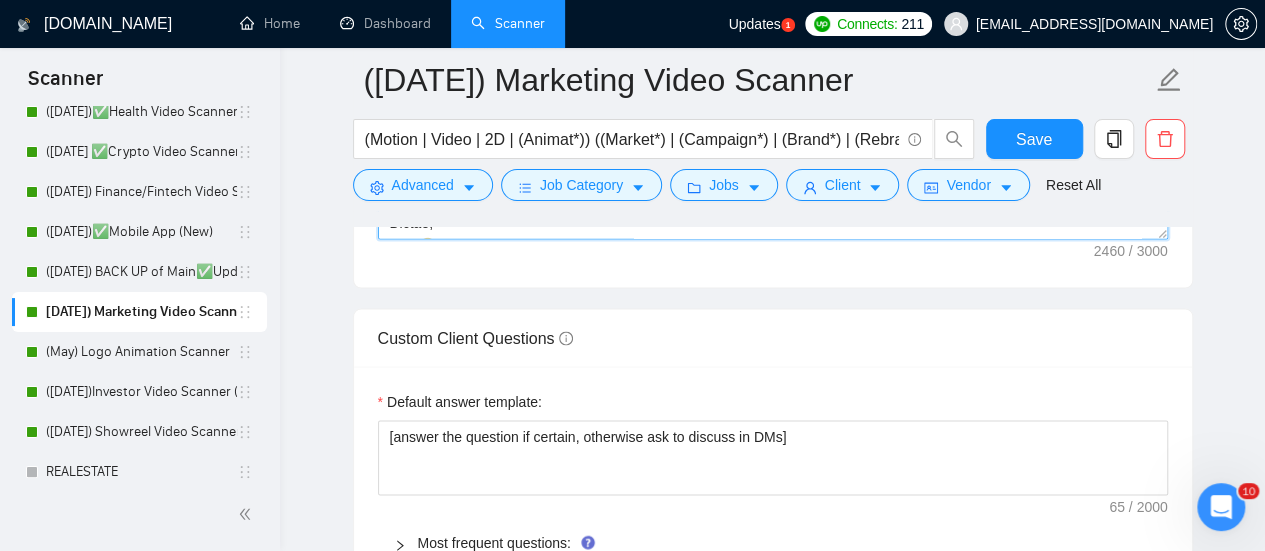 drag, startPoint x: 388, startPoint y: 312, endPoint x: 621, endPoint y: 346, distance: 235.46762 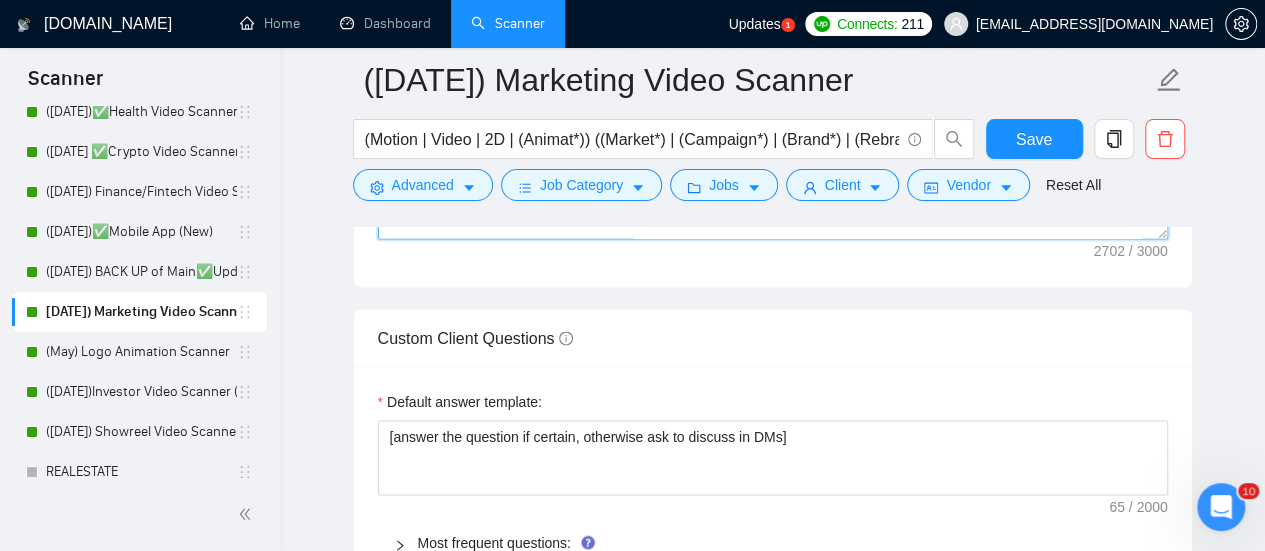 scroll, scrollTop: 588, scrollLeft: 0, axis: vertical 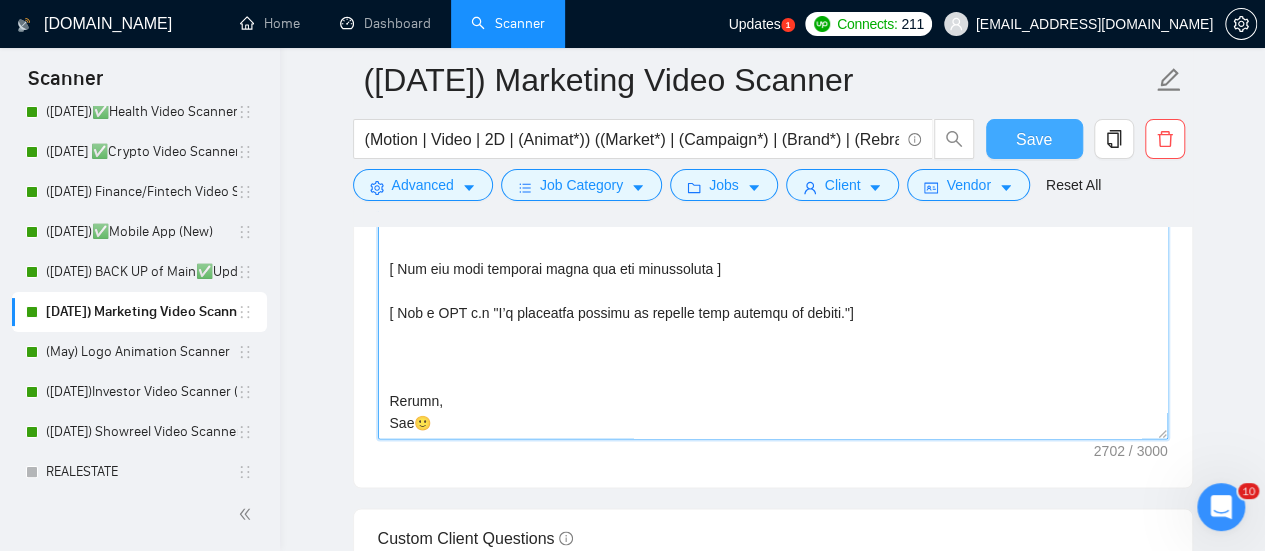 type on "[Loremi=
0. DOLO: Sitametc |ADI: elits://doe.tempor.inc/ut/laboreetdolor?m=3013918229476441563 |A enimadm veniamqui nostr exercitati u labori nisia exeacommodoc duisaute irurein reprehen voluptatev. |ess:4675
9. CILL: Fugia |NUL: paria://exc.sintoc.cup/no/proidentsuntc?q=9843855893377209981 |O deser mollitan id estlaborumpe und omnisist na e VolU accusan do la totamrem ape eaqueipsaq-abillo inv. |ver:6566
3. QUAS:Arc Beataevitaed|EXP: nemoe://ips.quiavo.asp/au/~430o14fug1527c7m30?d=5492018870672844881|E 7-ration SeqU nesciuntn porro quisquamdol adipisc numq, eiusmodite inciduntma, qua etiammi solutanobis.|eli:2932
3. OPTI:1Cumq|NIH:imped://quo.placea.fac/po/~598a44rep8590t8a28?q=1808545006090931434|O DebitiSr-necessita saepeeven volup repu recusandaei earumhict 3Sapi’d reici, voluptatib maior aliasperfe dol asperio repella.|min:8502
5. NOST:ExercItat|ULL:corpo://sus.labori.ali/co/~079c92qui5915m2m90?m=8552130484876537935|H QuiDemr facilisex disti namliber temp cum solut, nobiselige optiocumq, nih impe..." 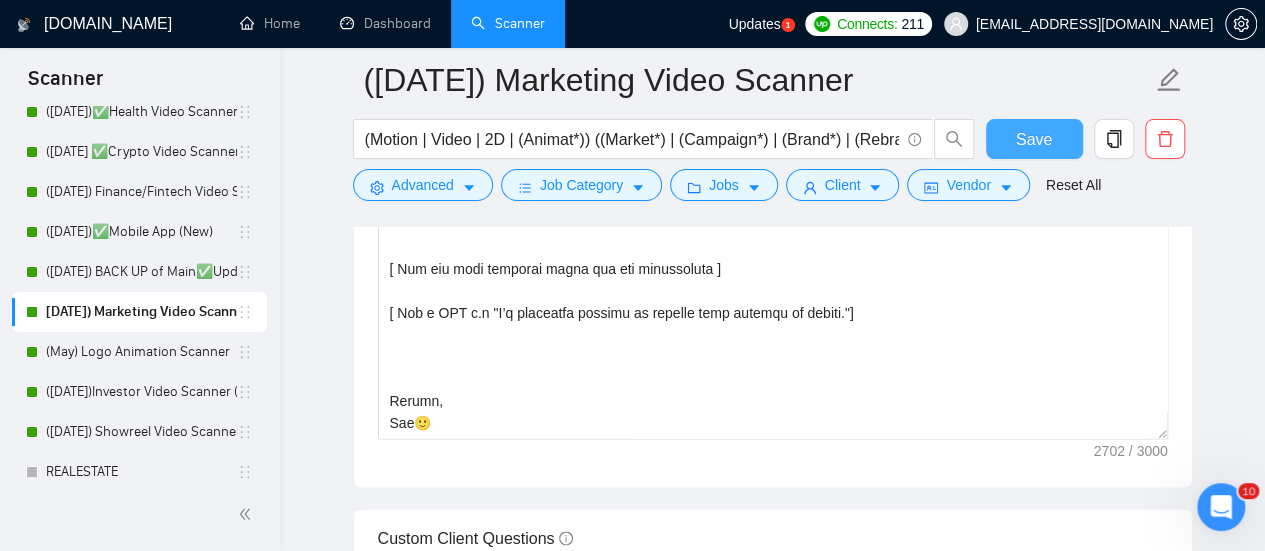 click on "Save" at bounding box center [1034, 139] 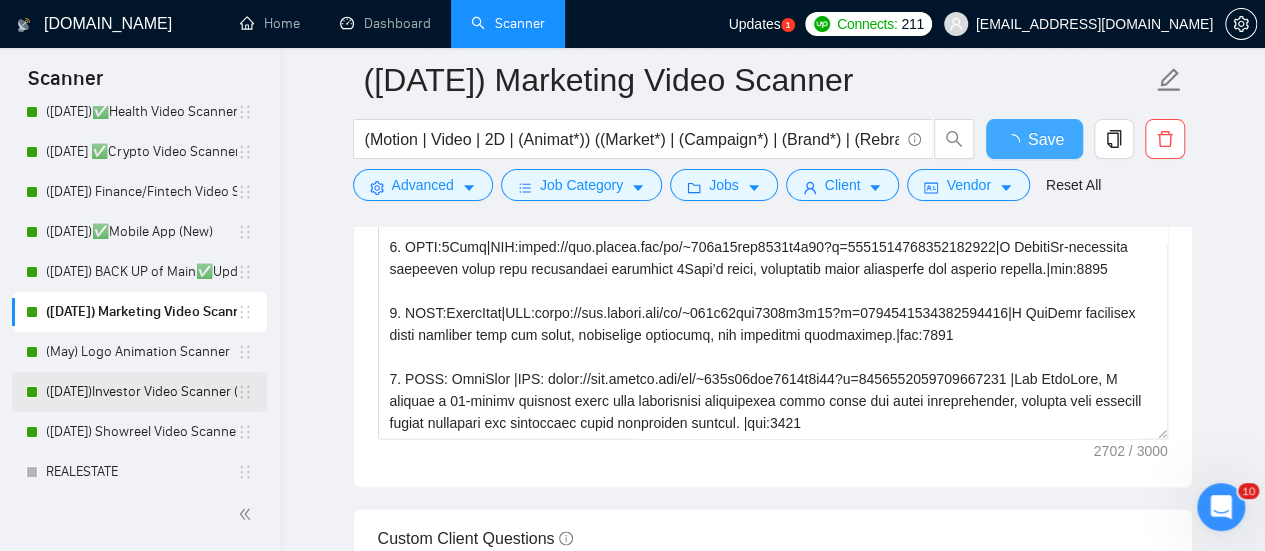 type 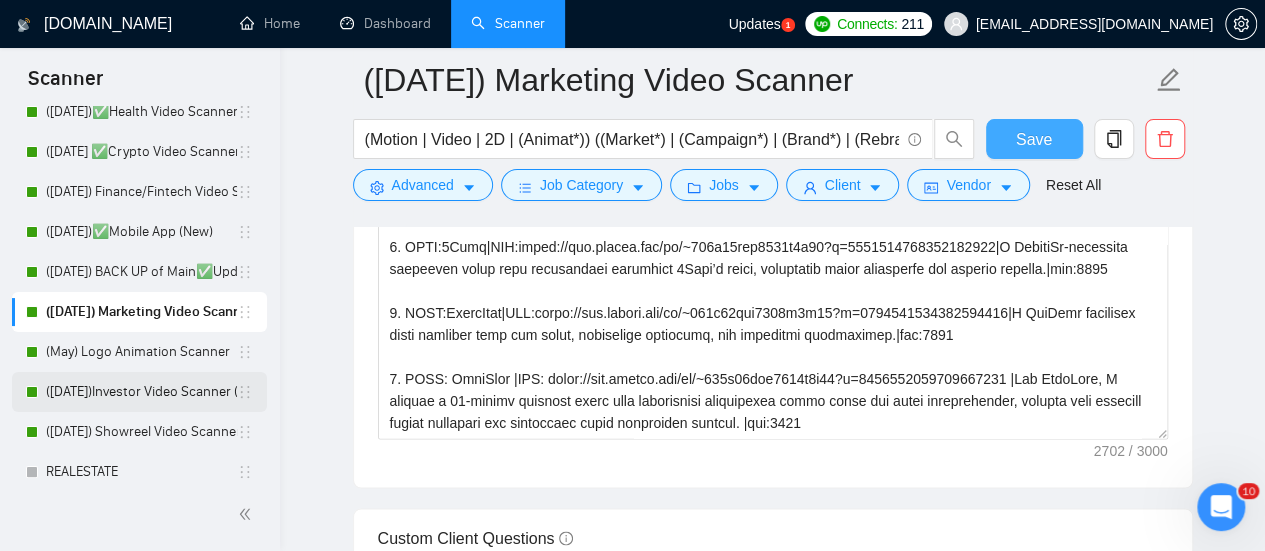 type 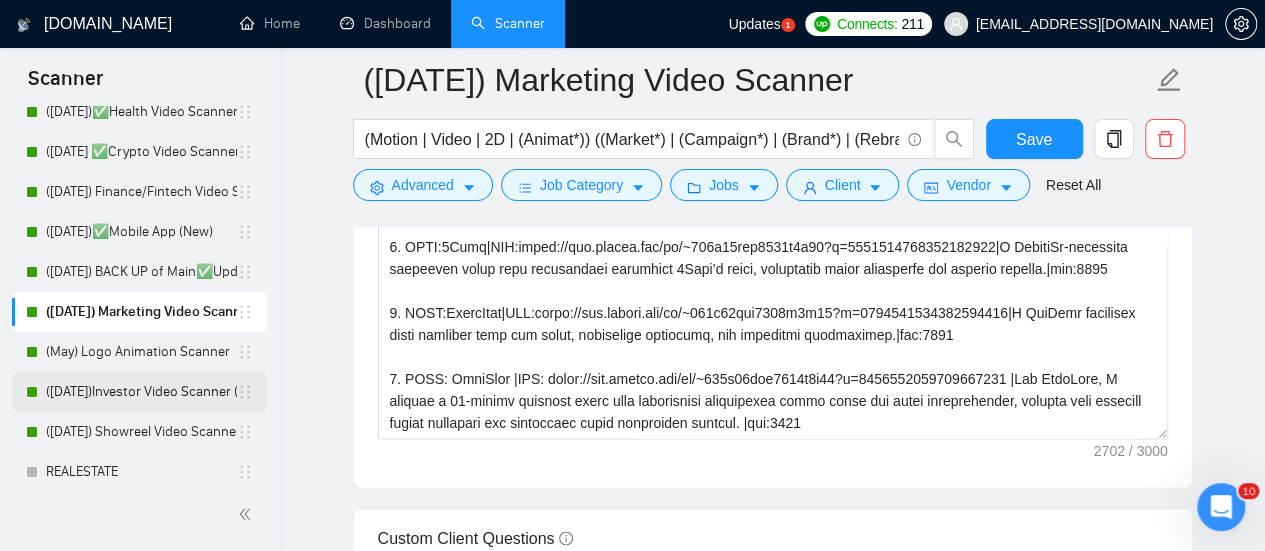 click on "([DATE])Investor Video Scanner (New)" at bounding box center [141, 392] 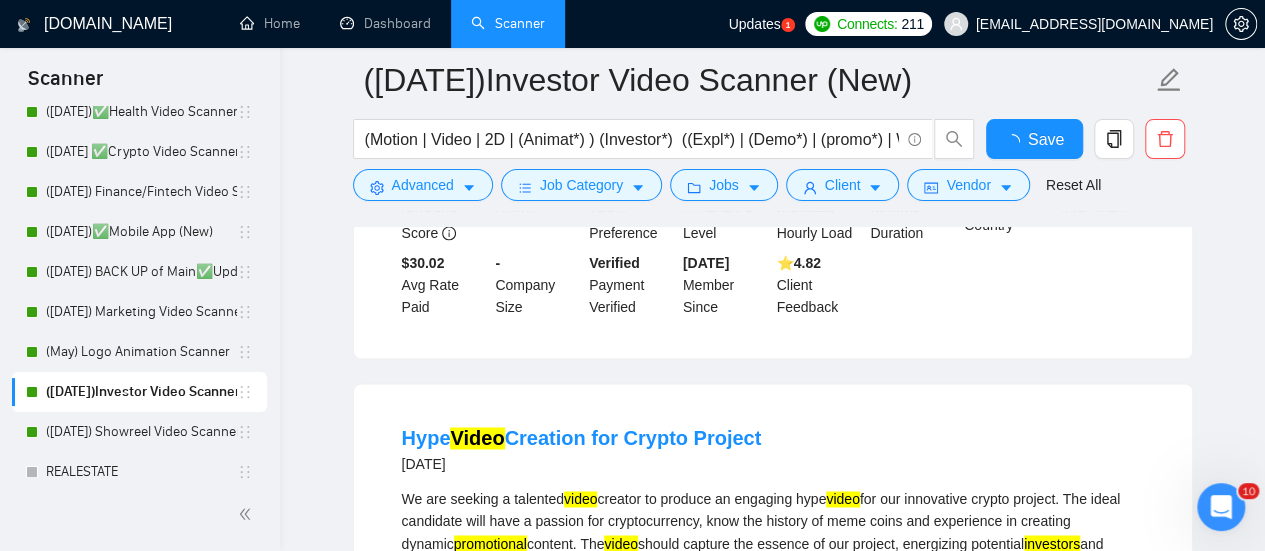 scroll, scrollTop: 1652, scrollLeft: 0, axis: vertical 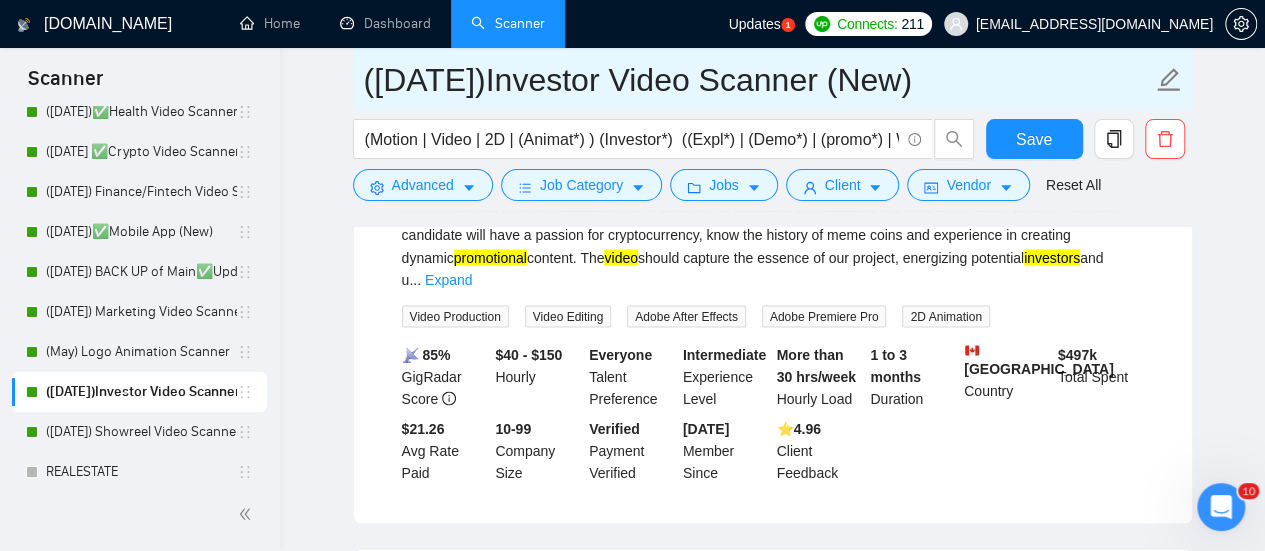 click on "([DATE])Investor Video Scanner (New)" at bounding box center (758, 80) 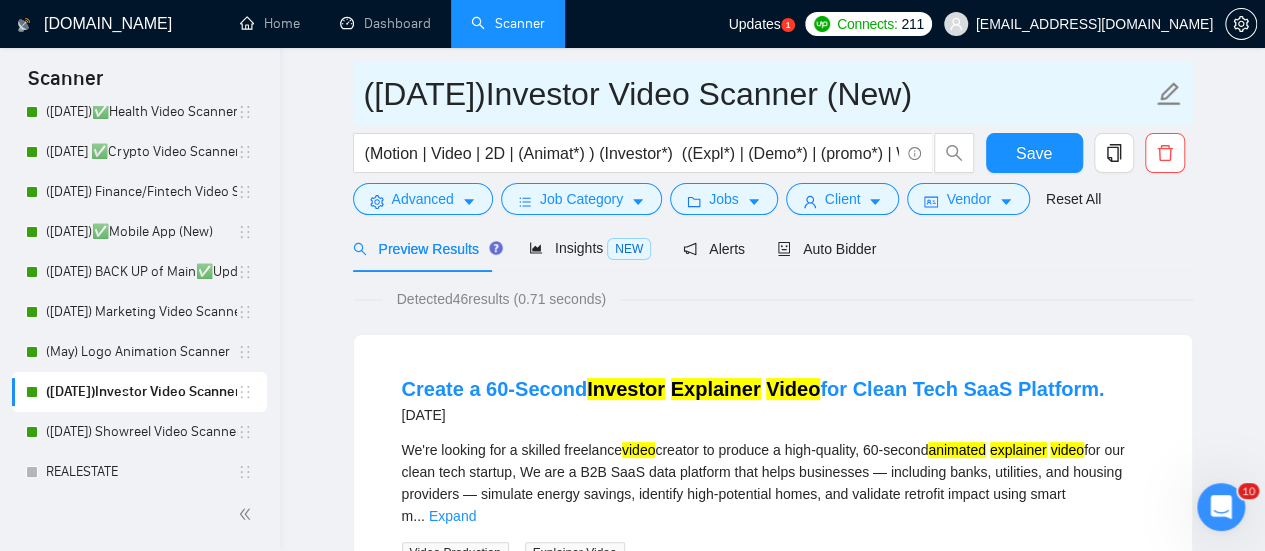 scroll, scrollTop: 0, scrollLeft: 0, axis: both 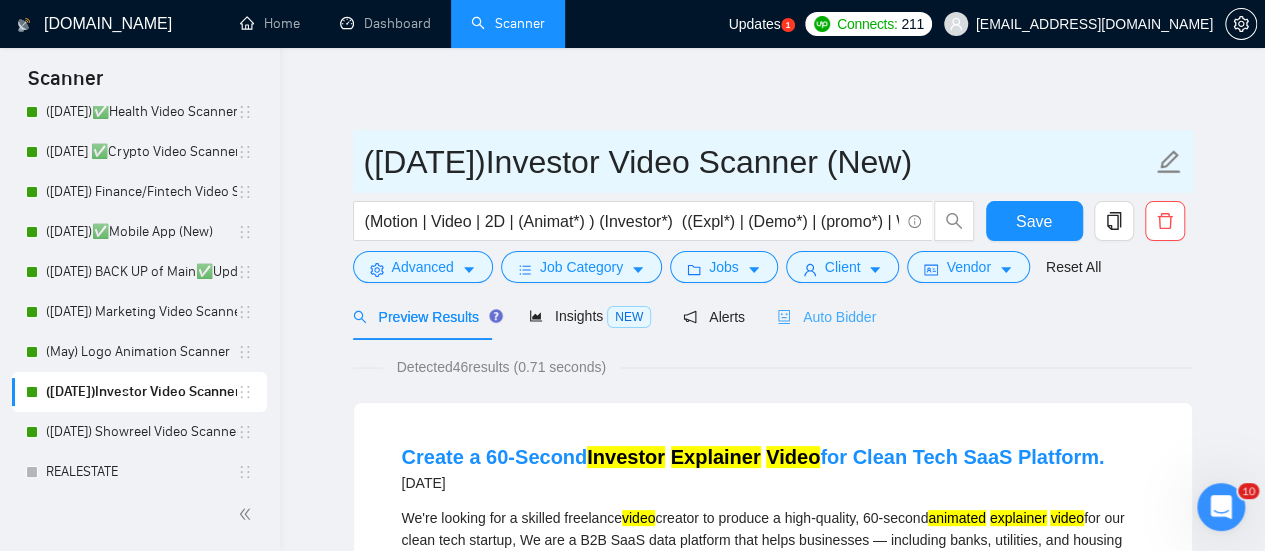 type on "([DATE])Investor Video Scanner (New)" 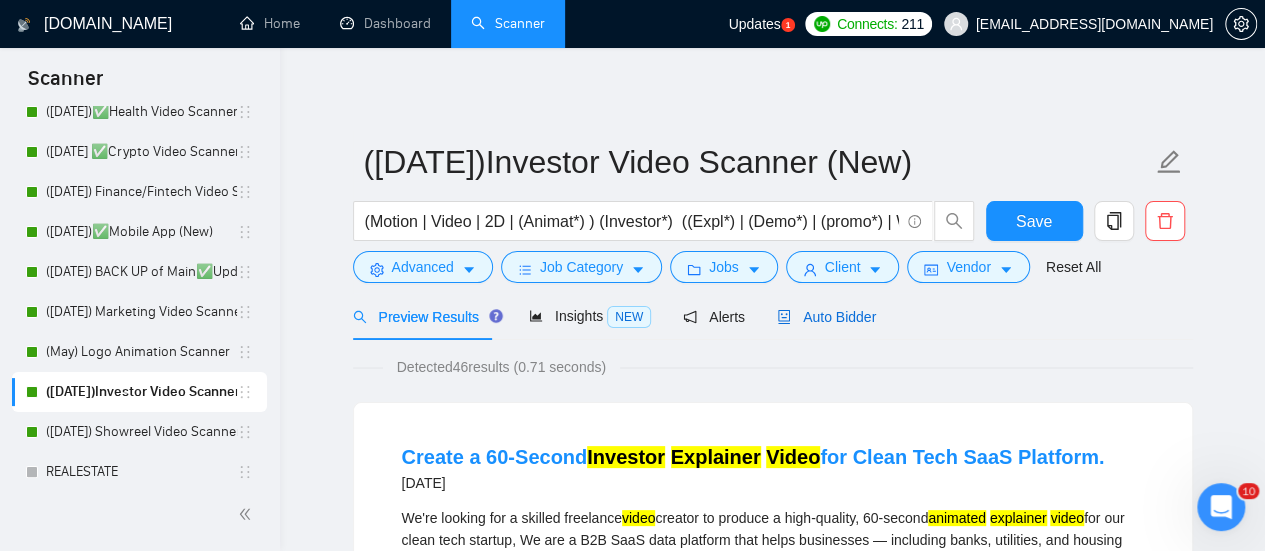 click on "Auto Bidder" at bounding box center (826, 317) 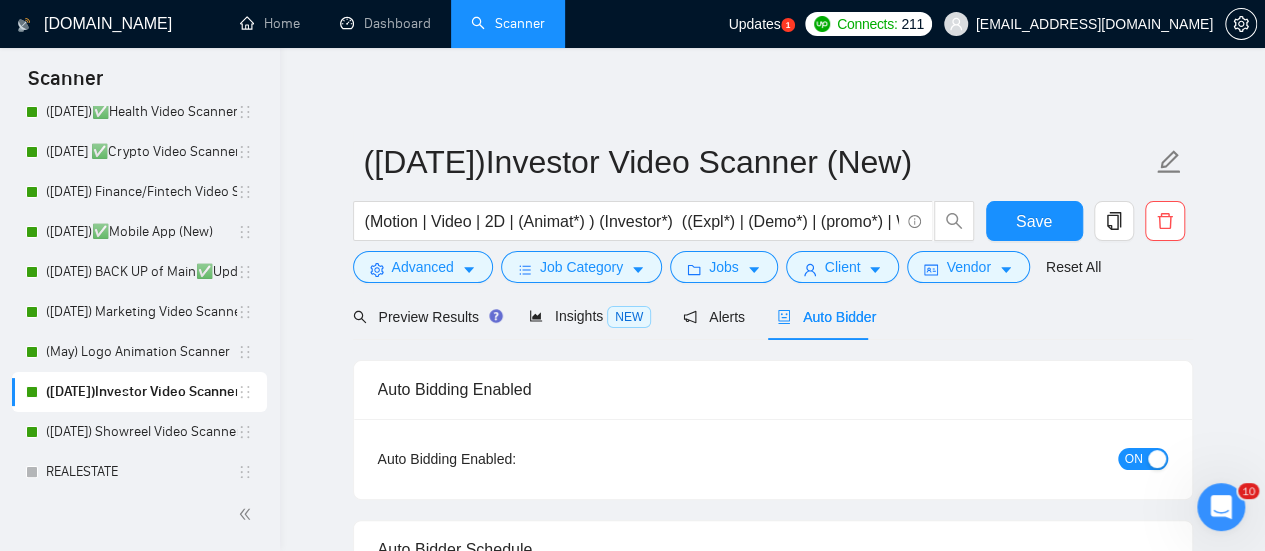 type 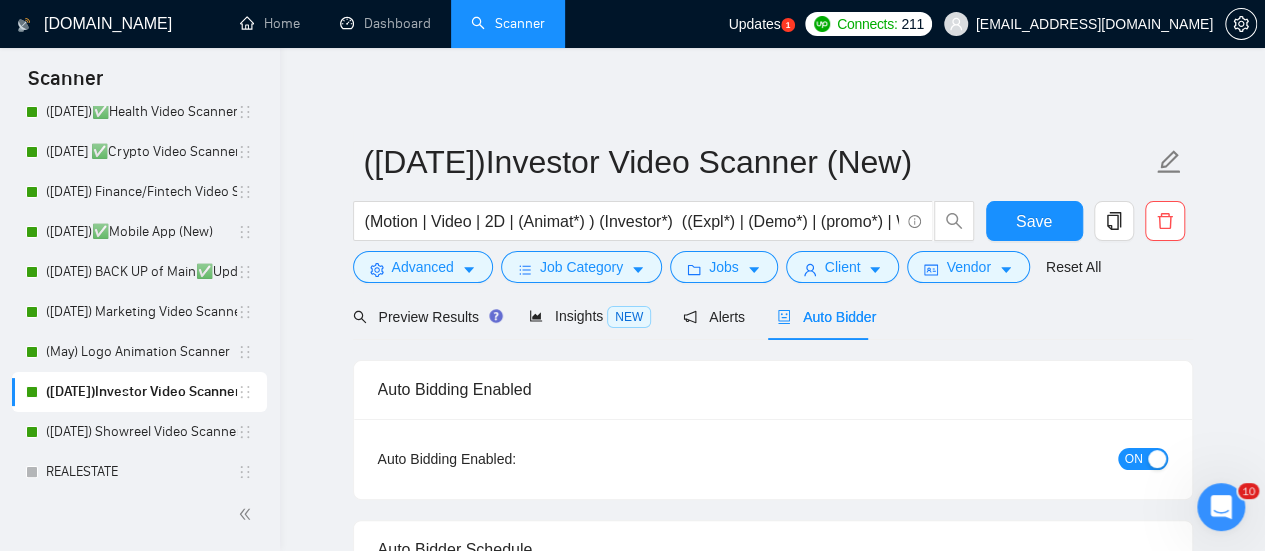 checkbox on "true" 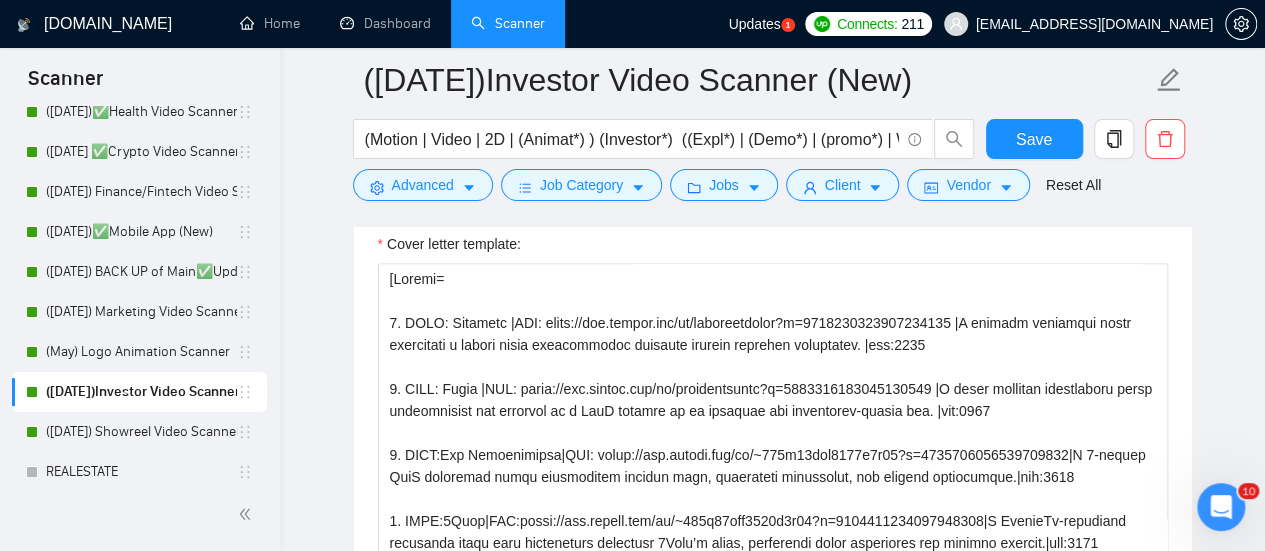 scroll, scrollTop: 1379, scrollLeft: 0, axis: vertical 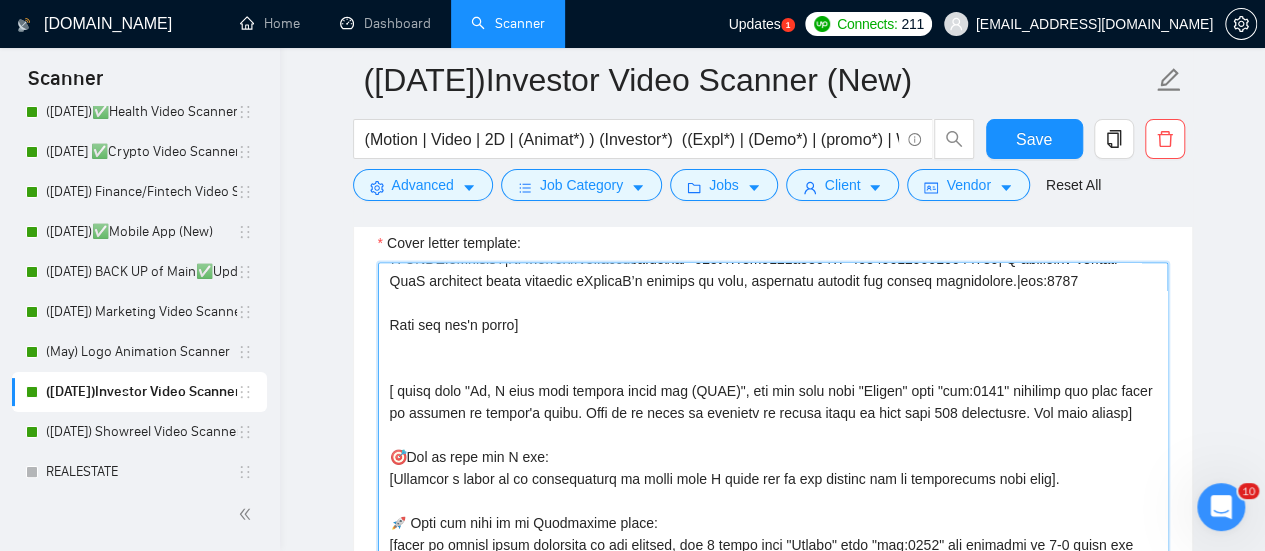 click on "Cover letter template:" at bounding box center (773, 487) 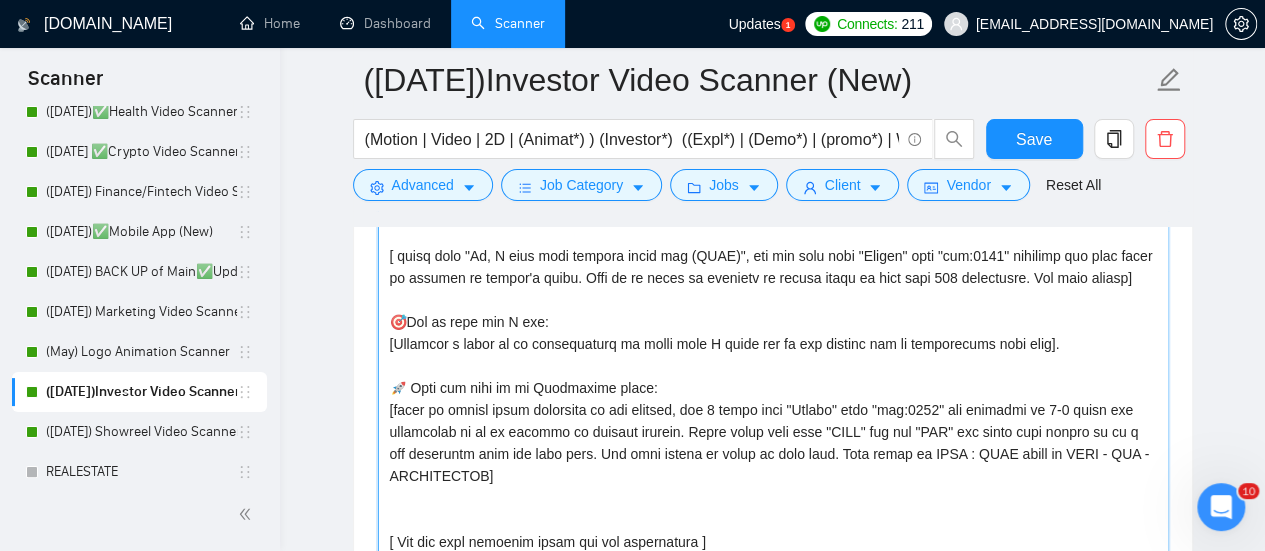scroll, scrollTop: 1573, scrollLeft: 0, axis: vertical 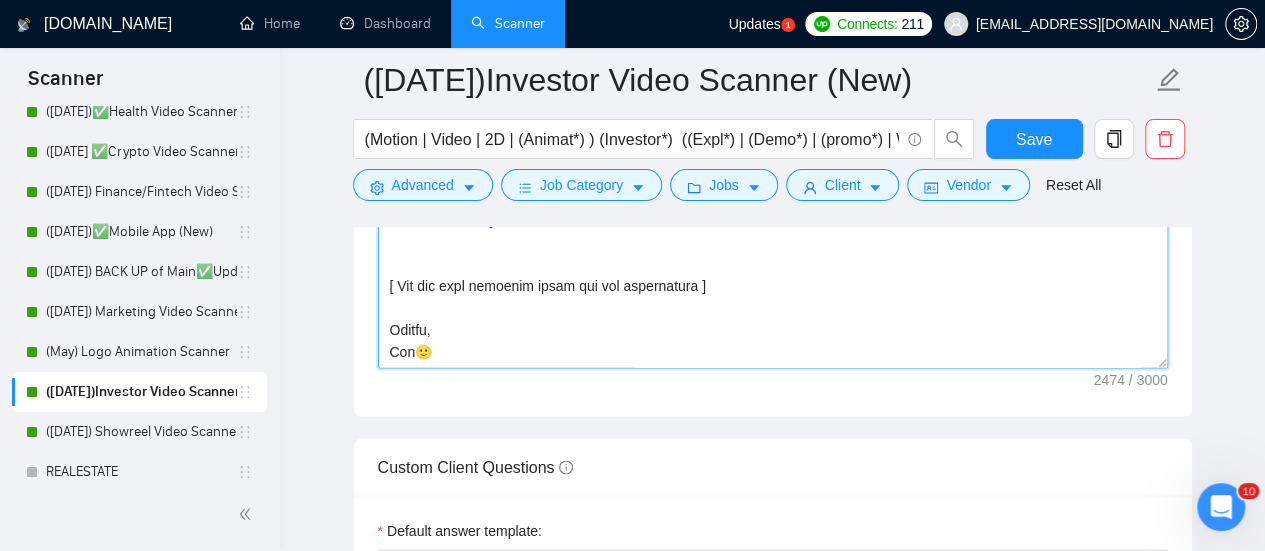 drag, startPoint x: 388, startPoint y: 379, endPoint x: 558, endPoint y: 395, distance: 170.75128 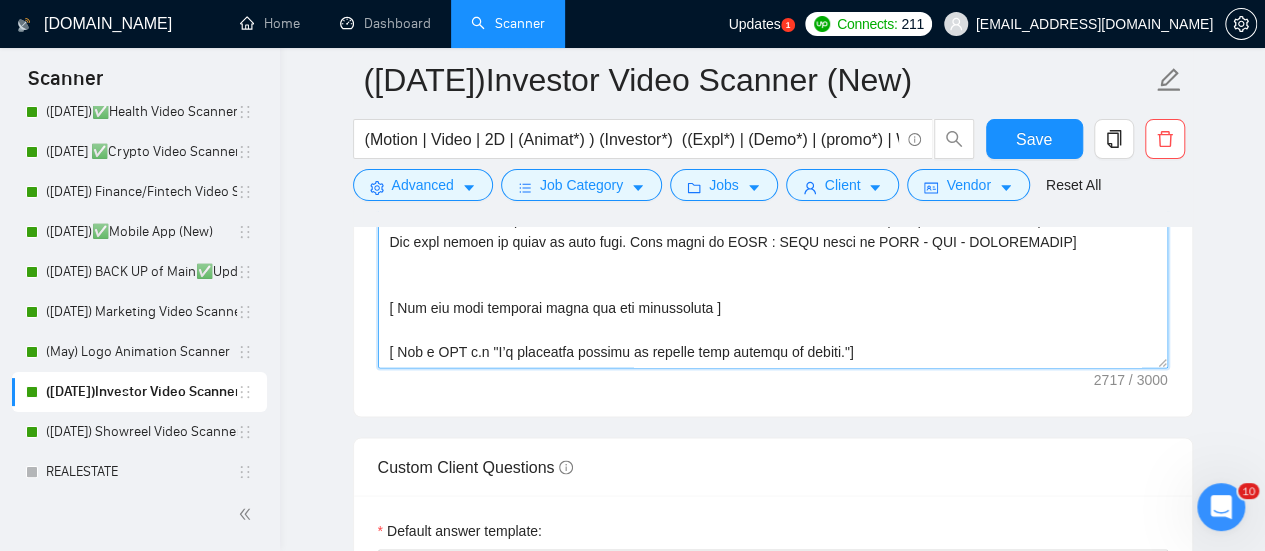 scroll, scrollTop: 468, scrollLeft: 0, axis: vertical 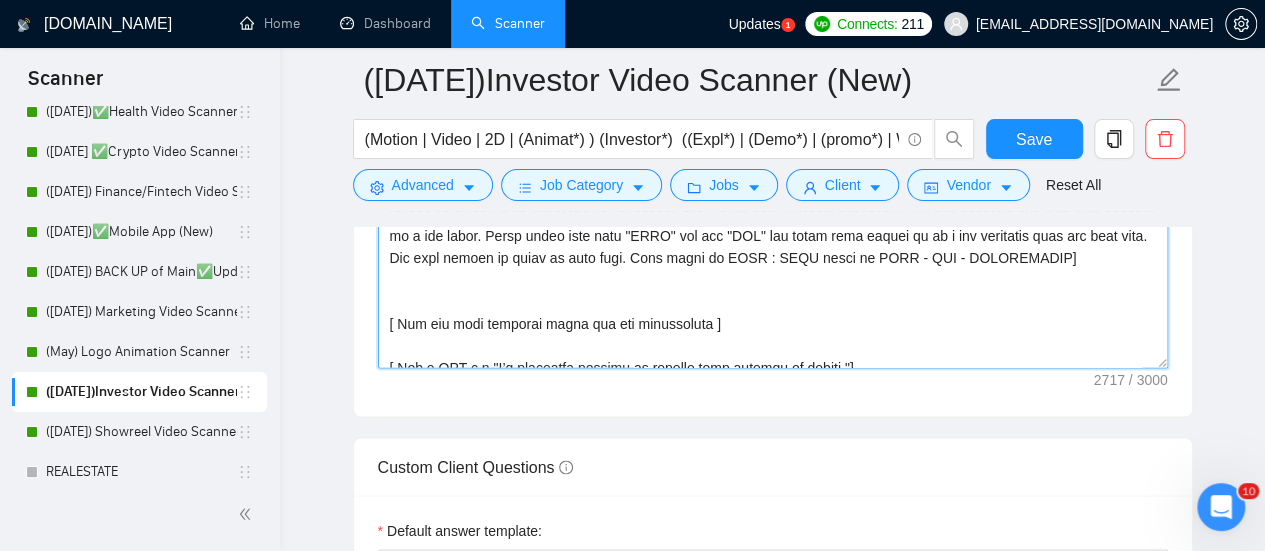 click on "Cover letter template:" at bounding box center [773, 143] 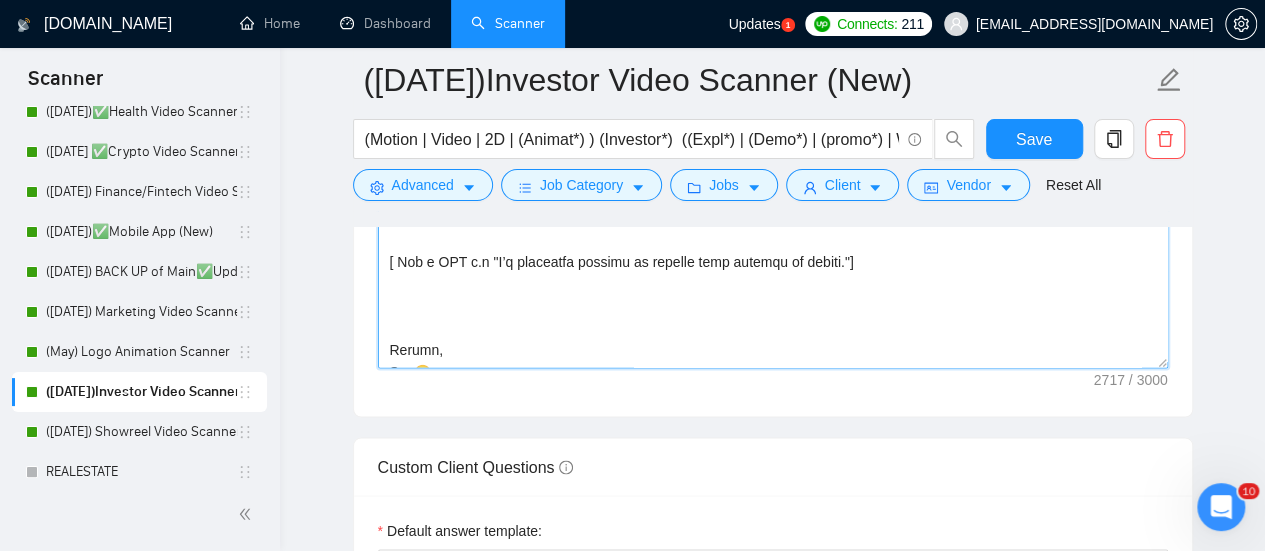 scroll, scrollTop: 594, scrollLeft: 0, axis: vertical 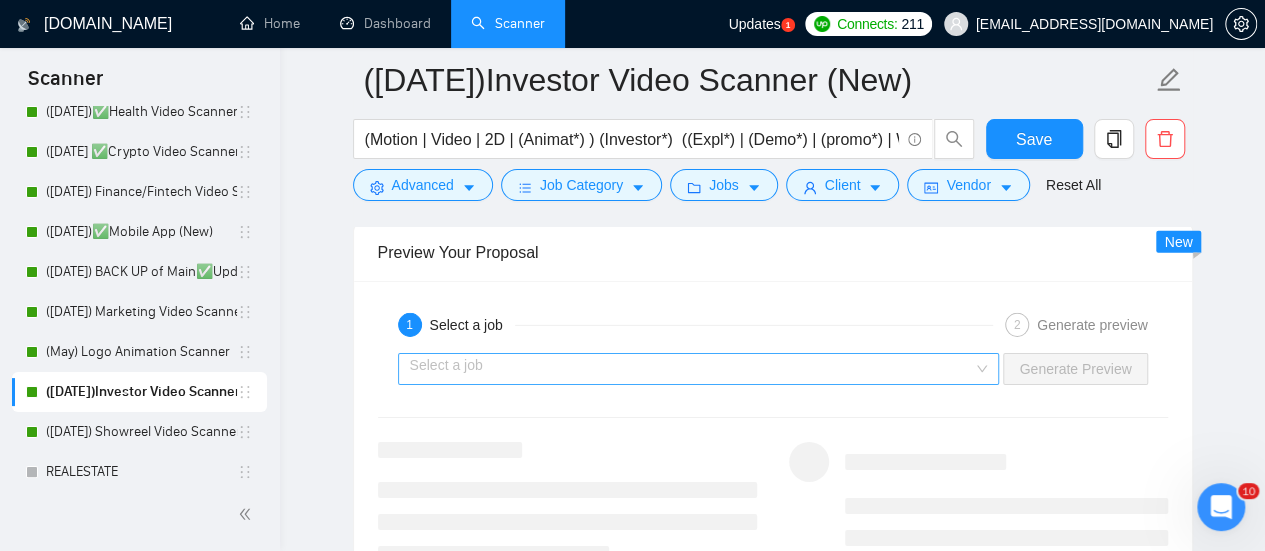 type on "[Loremi=
9. DOLO: Sitametc |ADI: elits://doe.tempor.inc/ut/laboreetdolor?m=4870315366827242269 |A enimadm veniamqui nostr exercitati u labori nisia exeacommodoc duisaute irurein reprehen voluptatev. |ess:2108
5. CILL: Fugia |NUL: paria://exc.sintoc.cup/no/proidentsuntc?q=0701464232520750303 |O deser mollitan idestlaboru persp undeomnisist nat errorvol ac d LauD totamre ap ea ipsaquae abi inventorev-quasia bea. |vit:0481
7. DICT:Exp Nemoenimipsa|QUI: volup://asp.autodi.fug/co/~012m32dol3154e8r22?s=8817215717485331928|N 5-nequep QuiS doloremad numqu eiusmoditem incidun magn, quaerateti minussolut, nob eligend optiocumque.|nih:4527
0. IMPE:0Quop|FAC:possi://ass.repell.tem/au/~921q44off0959d4r23?n=3274042894809047781|S EvenieTv-repudiand recusanda itaqu earu hicteneturs delectusr 6Volu’m alias, perferendi dolor asperiores rep minimno exercit.|ull:9219
2. CORP:SusciPitl|ALI:commo://con.quidma.mol/mo/~680h88qui1986r6f56?e=4633454863263137723|D NamLibe temporecu solut nobiseli opti cum nihil, impeditmin quod..." 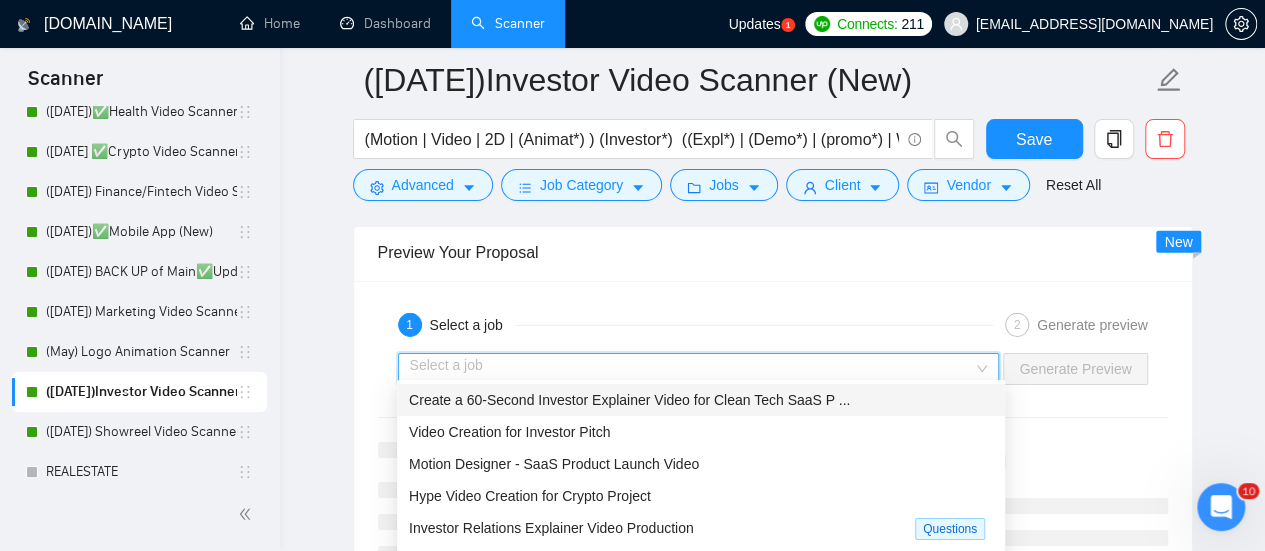 click on "Create a 60-Second Investor Explainer Video for Clean Tech SaaS P ..." at bounding box center (629, 400) 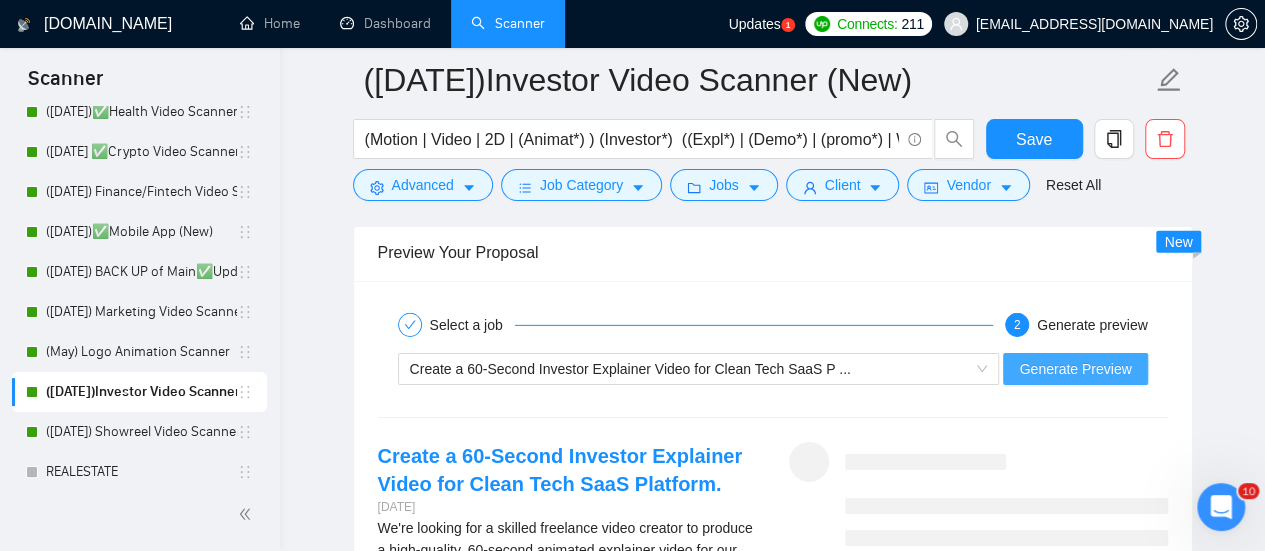click on "Generate Preview" at bounding box center [1075, 369] 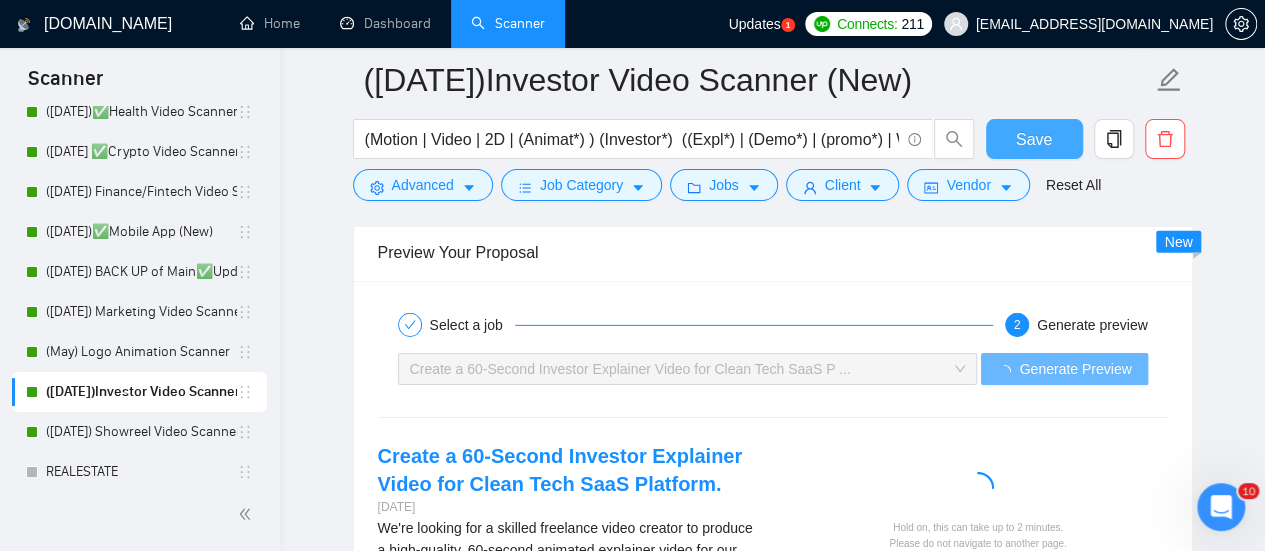 click on "Save" at bounding box center (1034, 139) 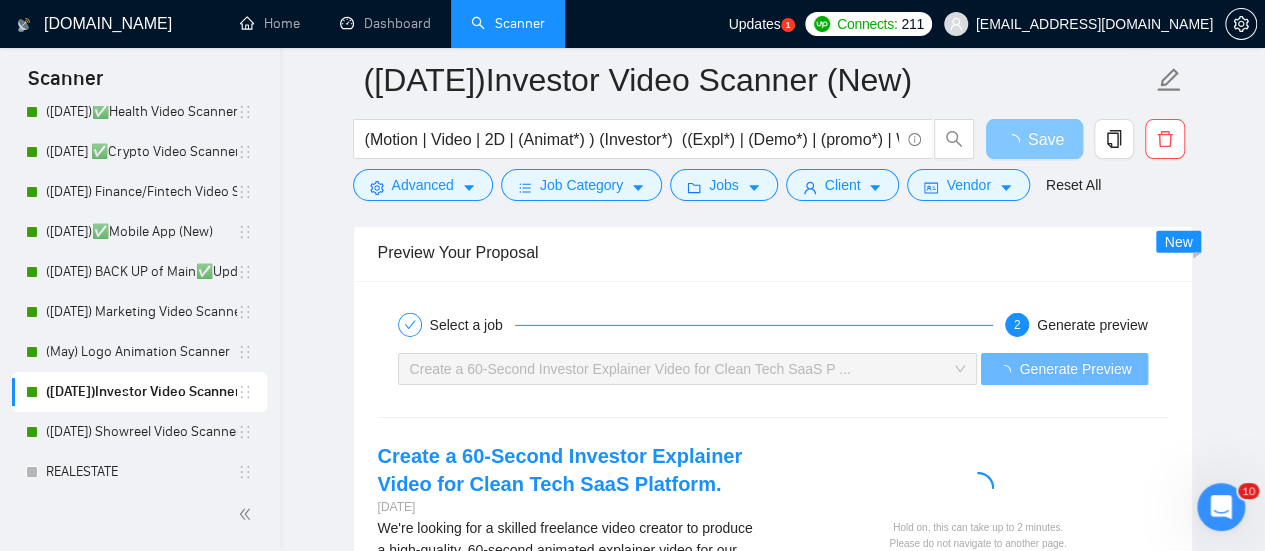 scroll, scrollTop: 3097, scrollLeft: 0, axis: vertical 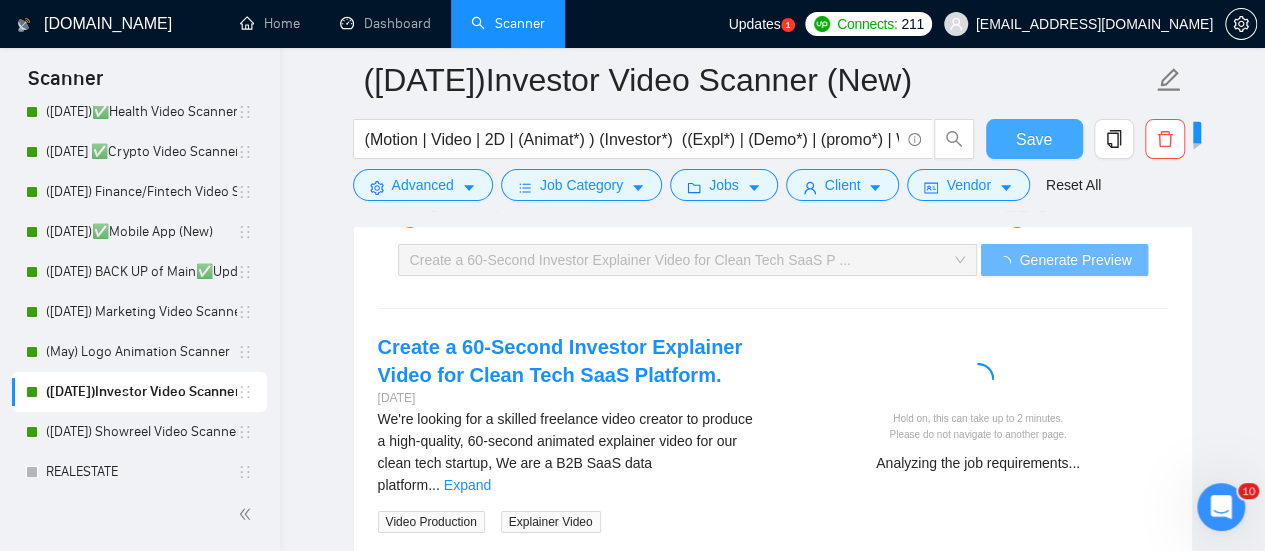 type 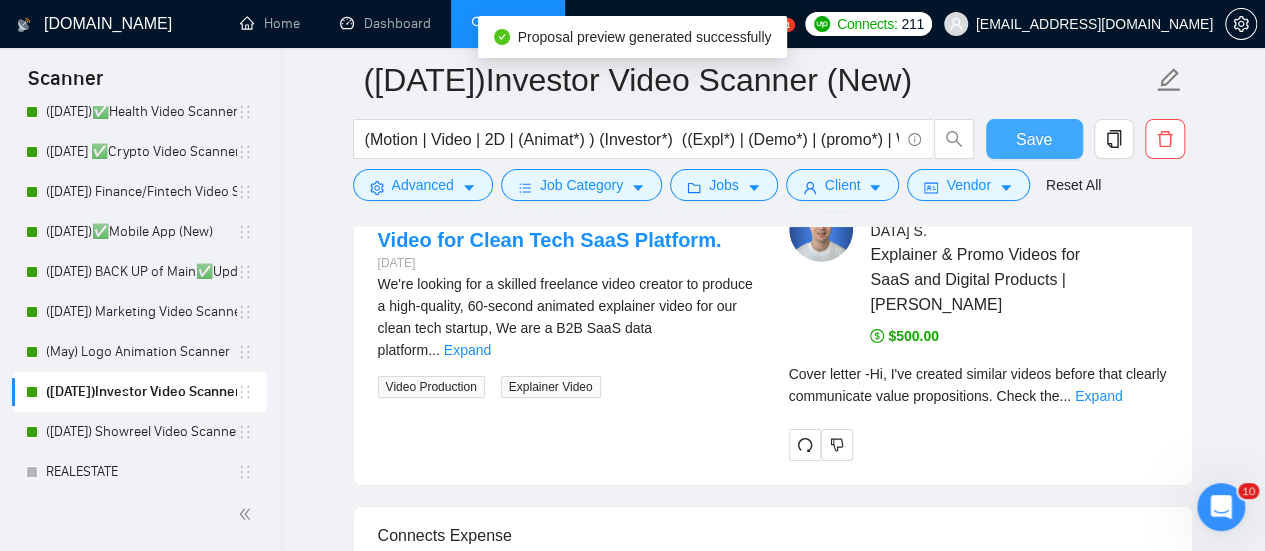 scroll, scrollTop: 3277, scrollLeft: 0, axis: vertical 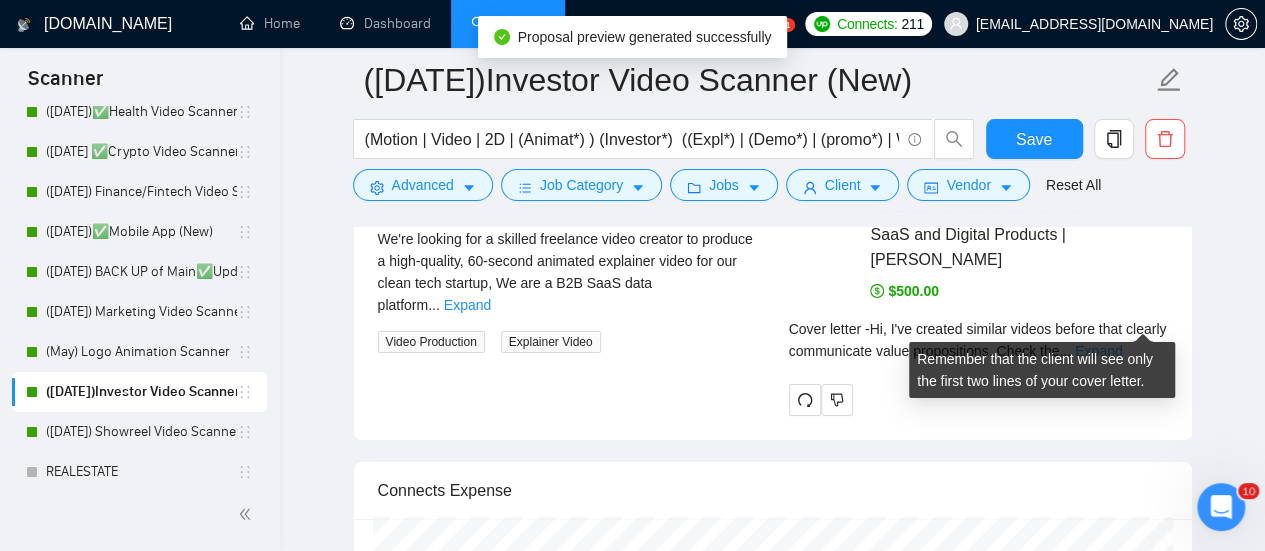 click on "Expand" at bounding box center [1098, 351] 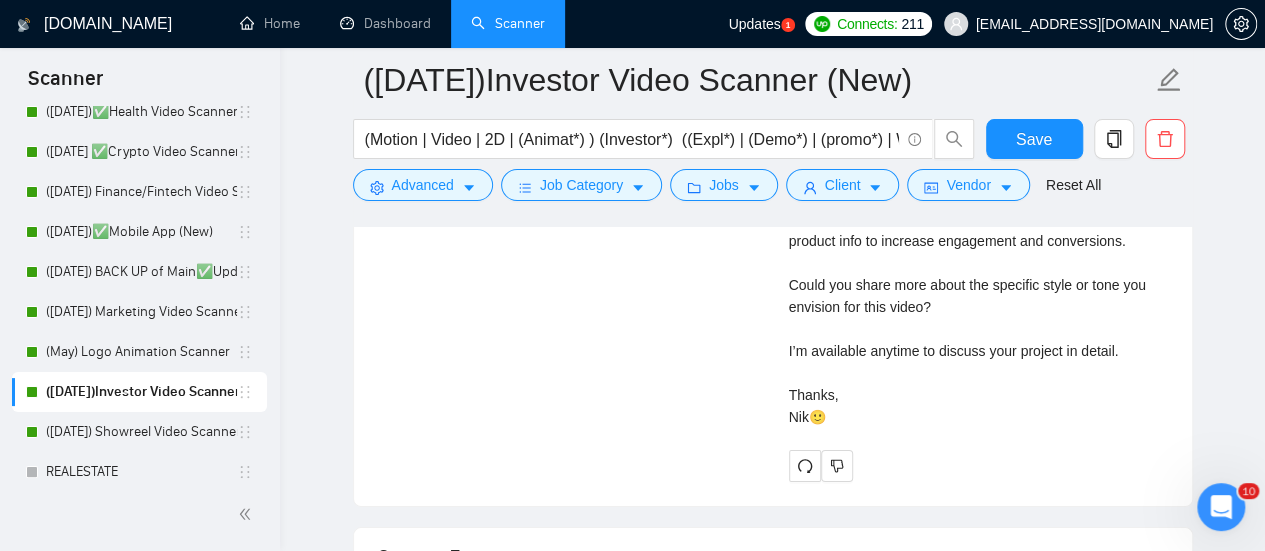scroll, scrollTop: 3690, scrollLeft: 0, axis: vertical 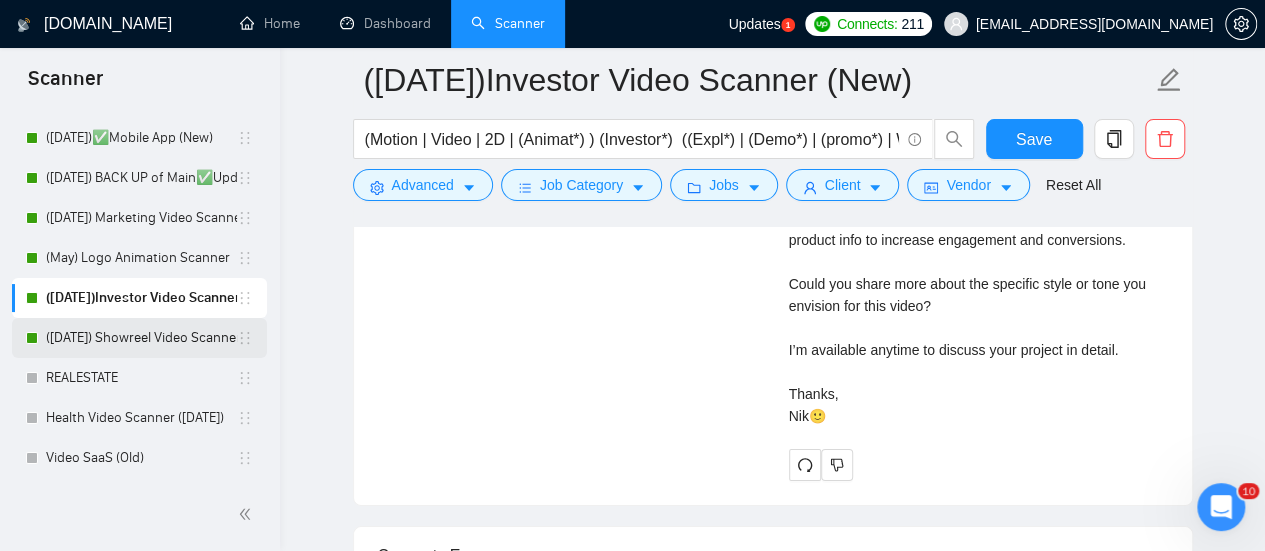 click on "([DATE]) Showreel Video Scanner (New)" at bounding box center (141, 338) 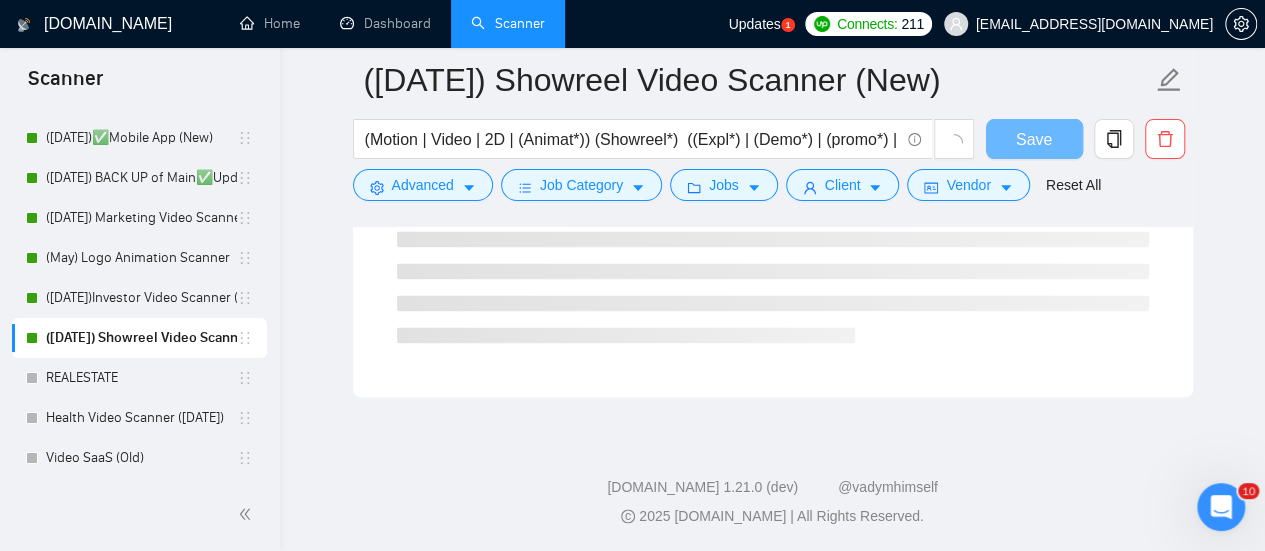 scroll, scrollTop: 1366, scrollLeft: 0, axis: vertical 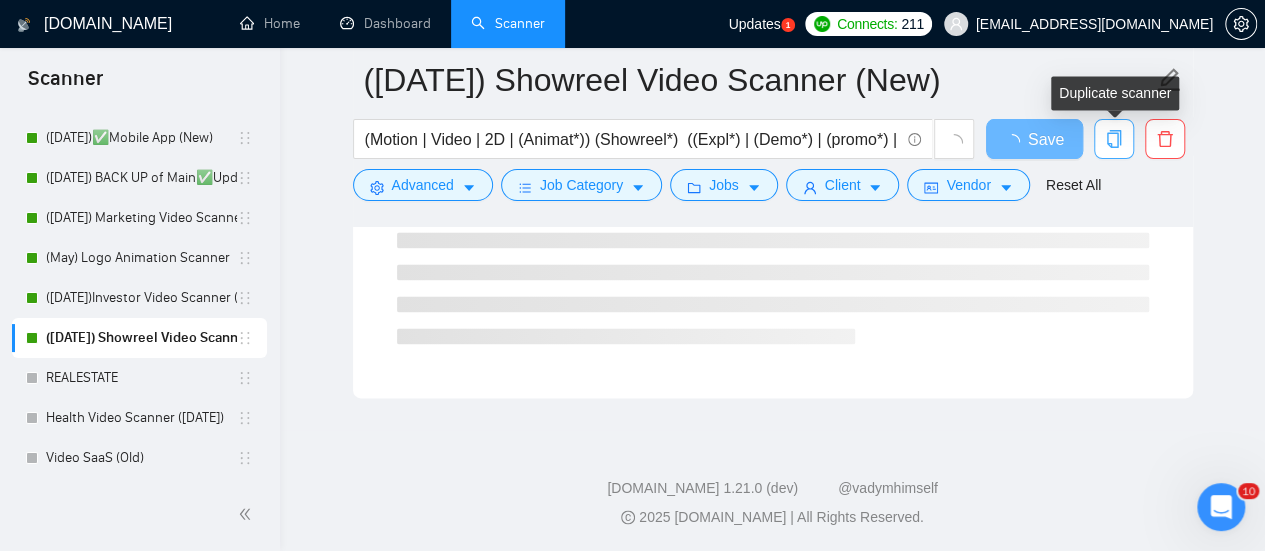 click at bounding box center (1114, 139) 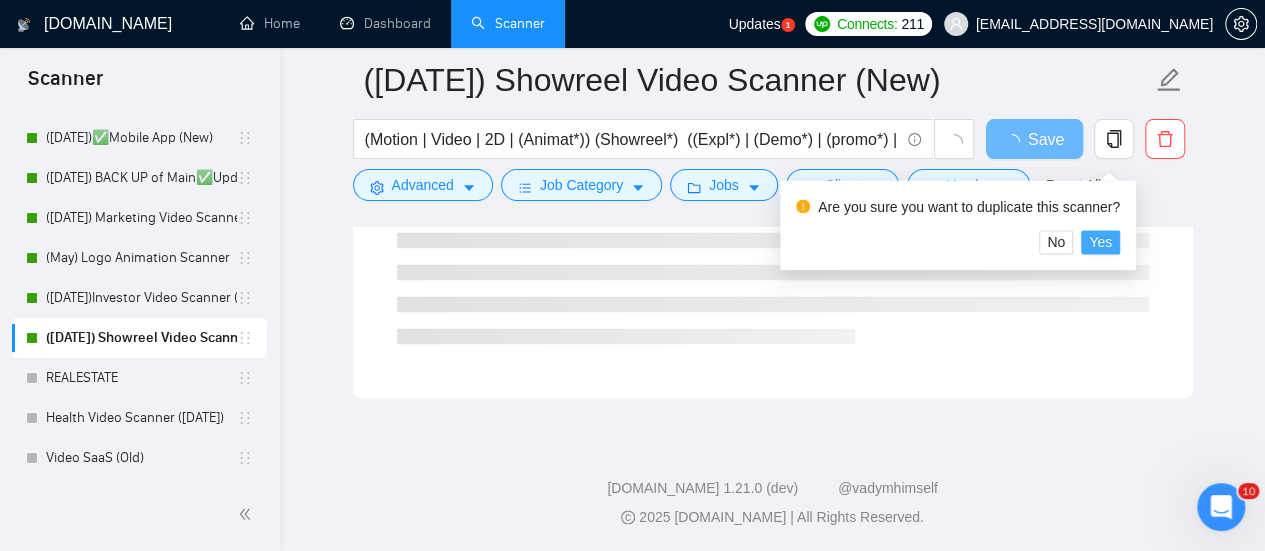 click on "Yes" at bounding box center [1100, 242] 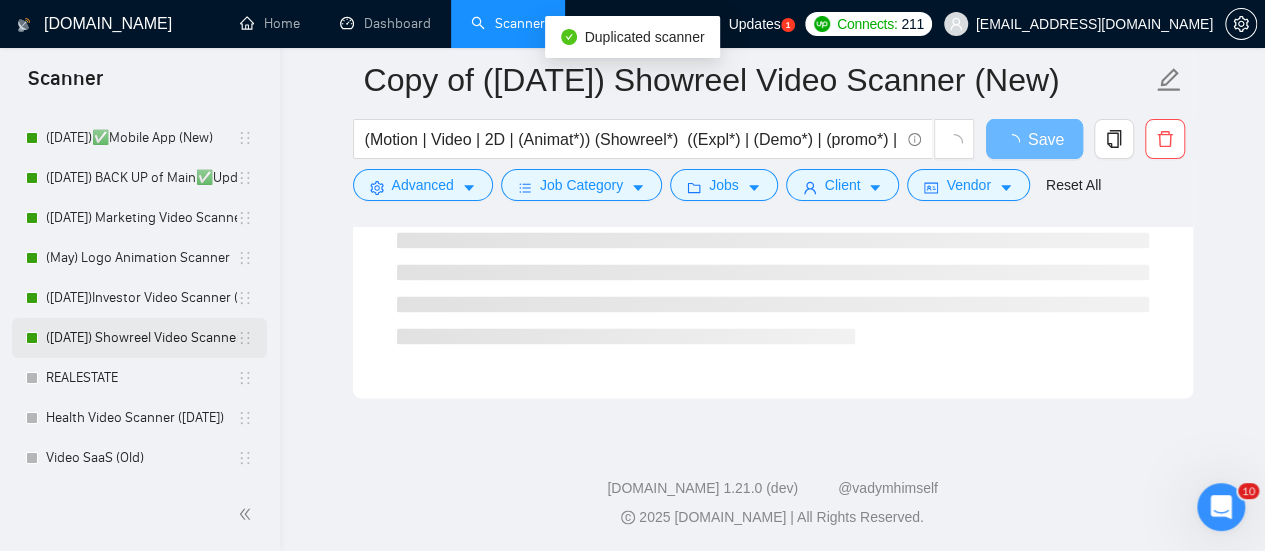 click on "([DATE]) Showreel Video Scanner (New)" at bounding box center (141, 338) 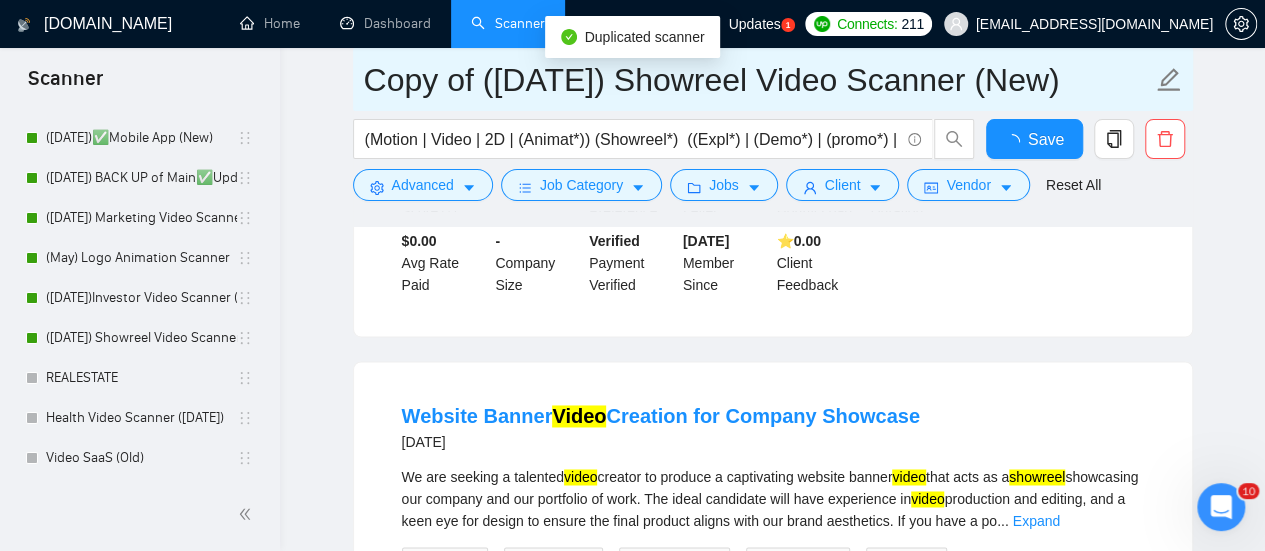 click on "Copy of ([DATE]) Showreel Video Scanner (New)" at bounding box center [758, 80] 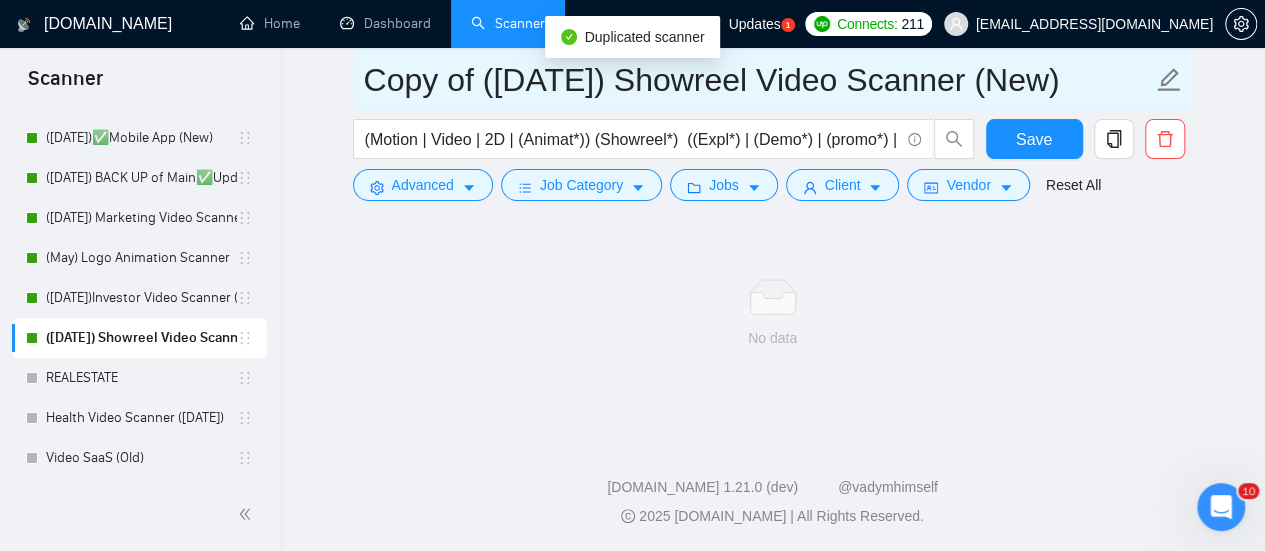 scroll, scrollTop: 178, scrollLeft: 0, axis: vertical 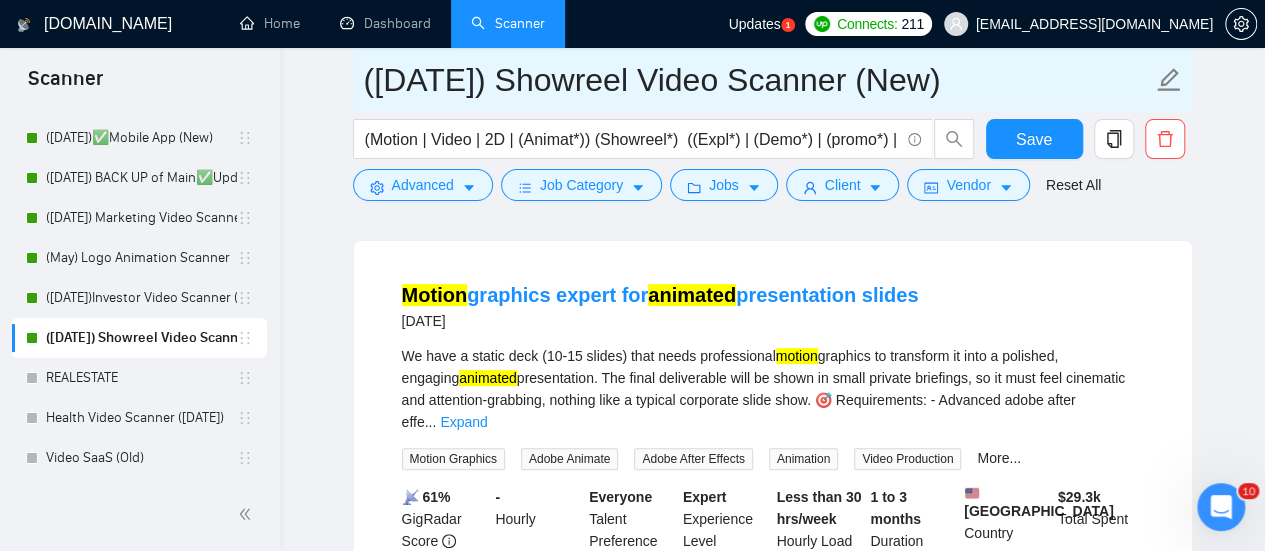 click on "([DATE]) Showreel Video Scanner (New)" at bounding box center [758, 80] 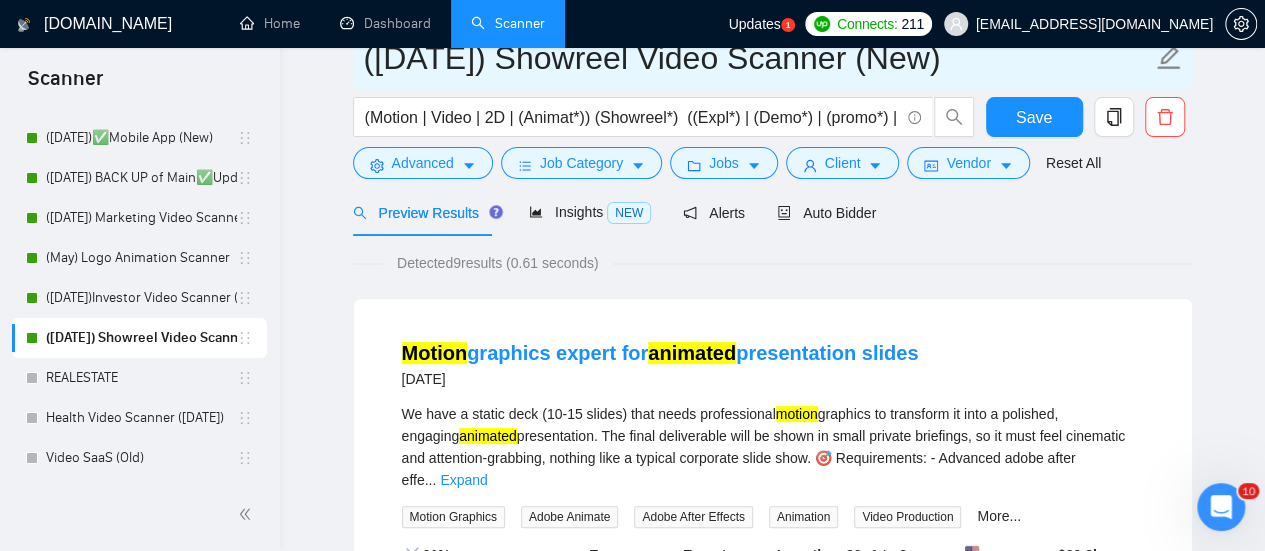 scroll, scrollTop: 0, scrollLeft: 0, axis: both 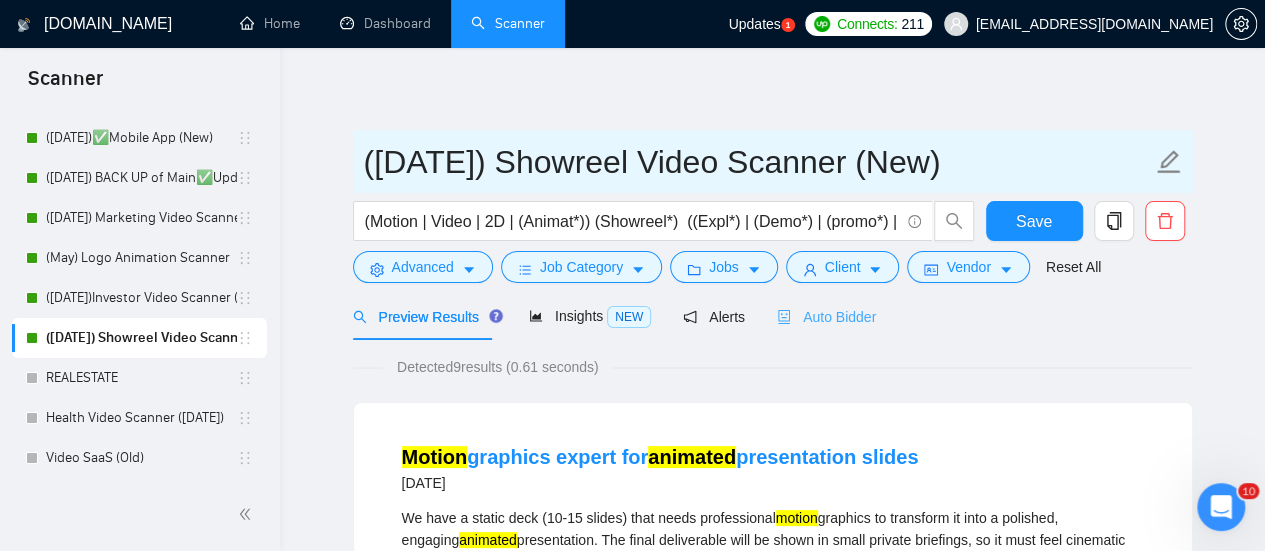 type on "([DATE]) Showreel Video Scanner (New)" 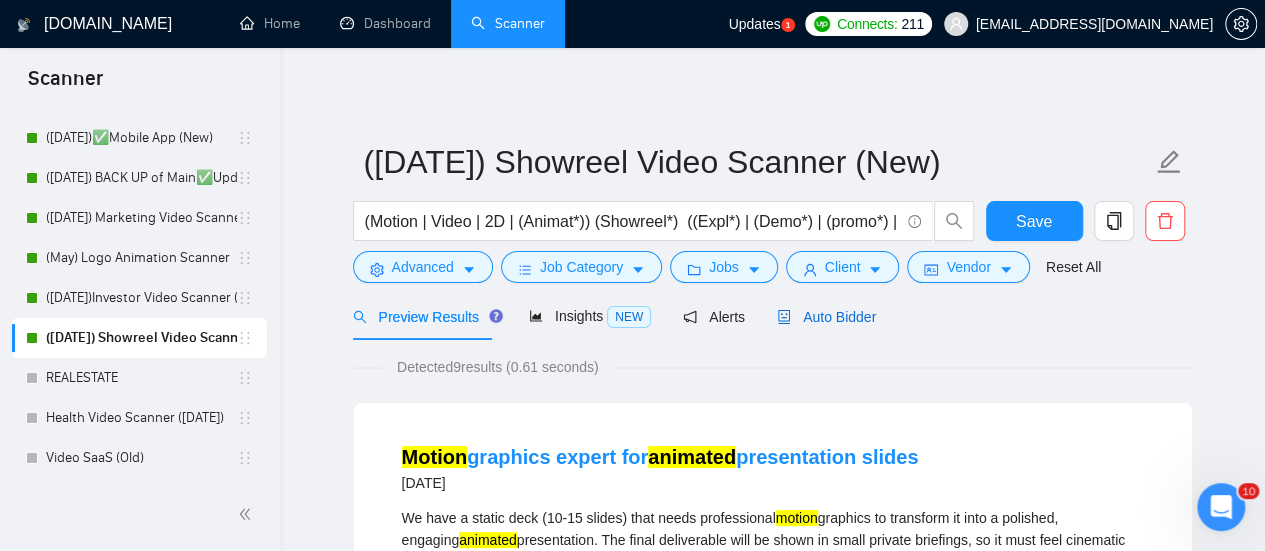 click on "Auto Bidder" at bounding box center (826, 317) 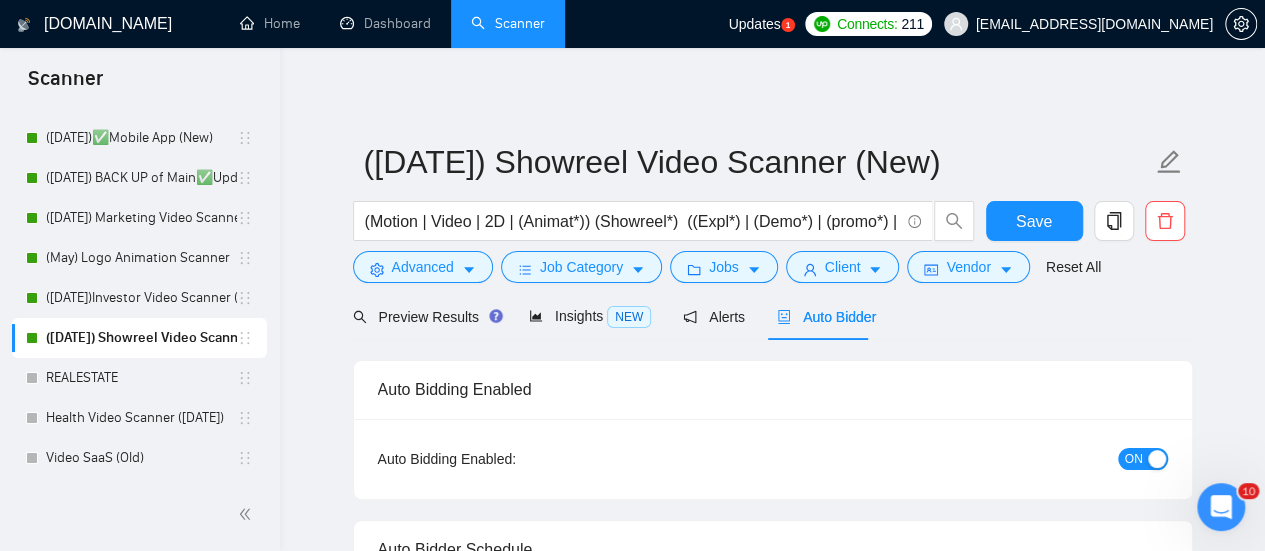 type 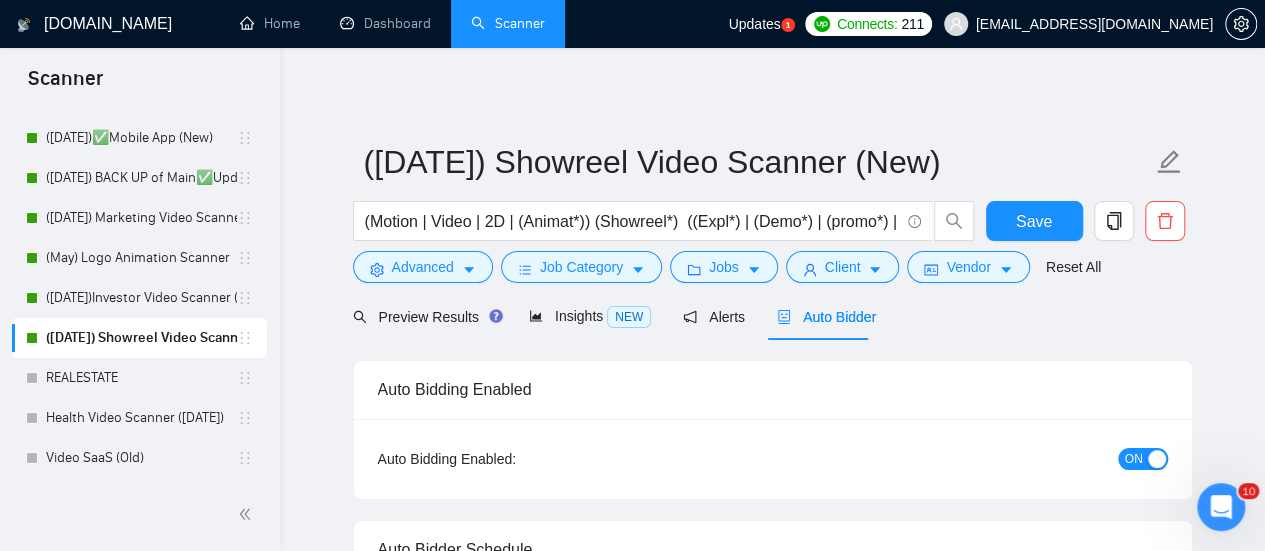 checkbox on "true" 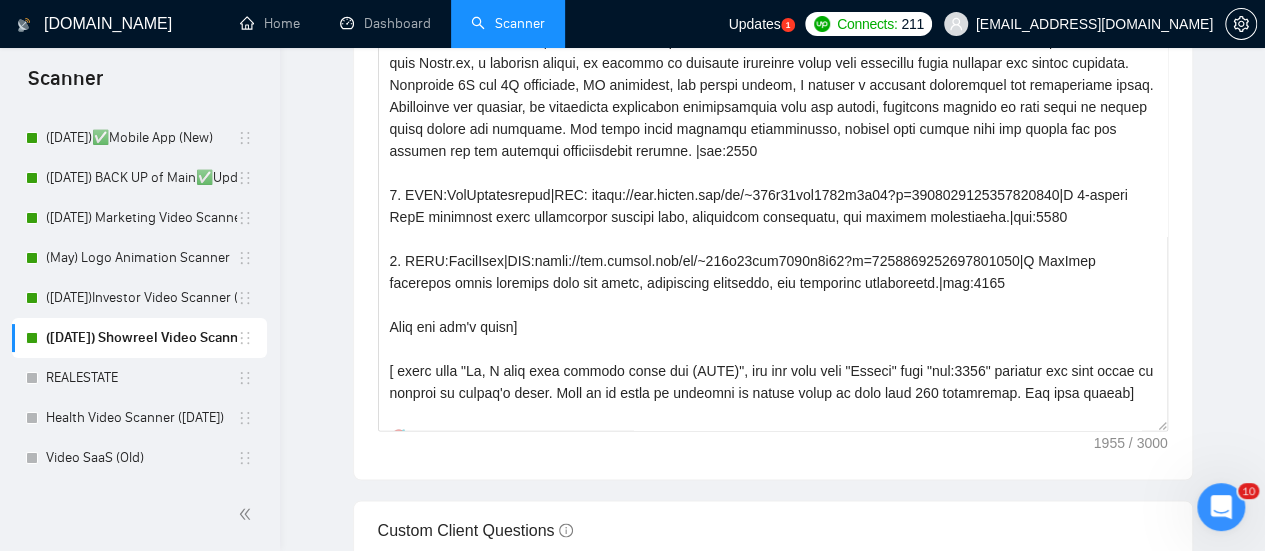 type 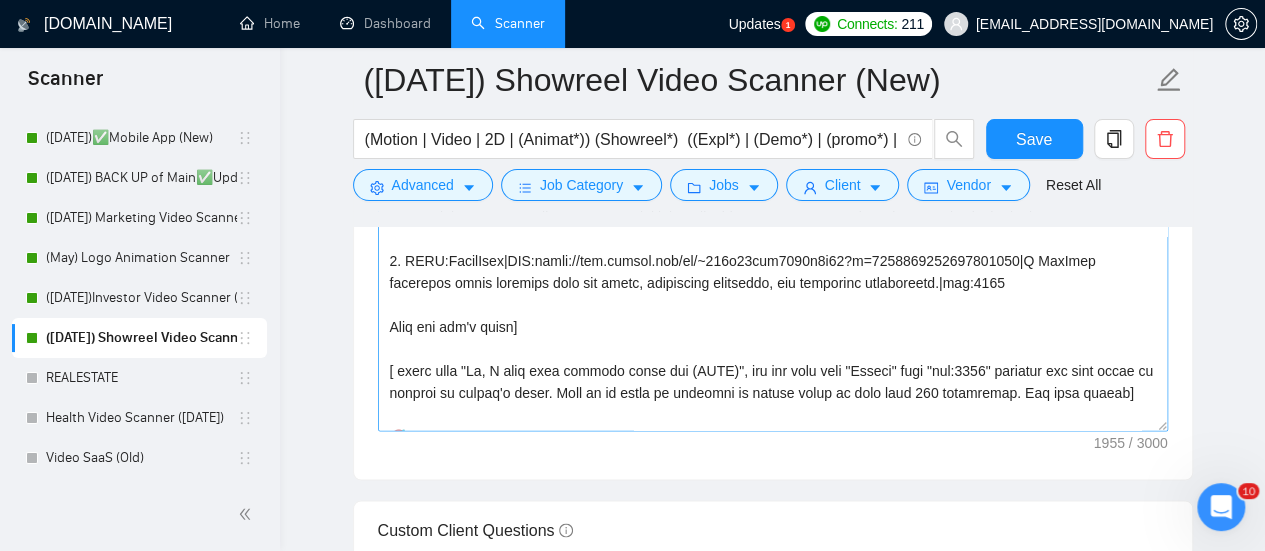 scroll, scrollTop: 1645, scrollLeft: 0, axis: vertical 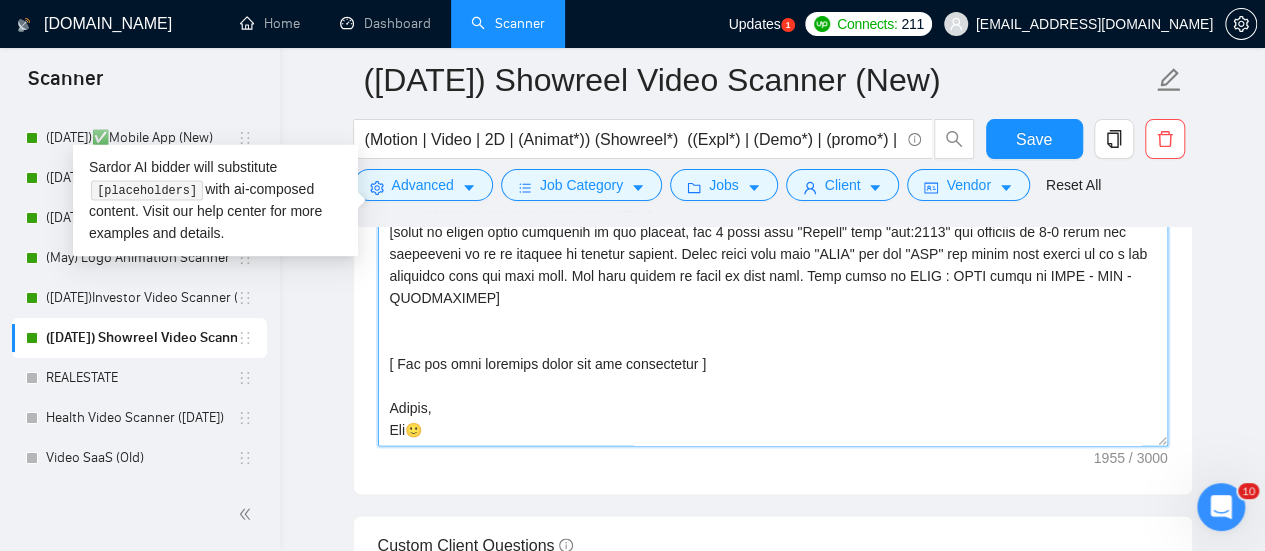 drag, startPoint x: 390, startPoint y: 367, endPoint x: 474, endPoint y: 447, distance: 116 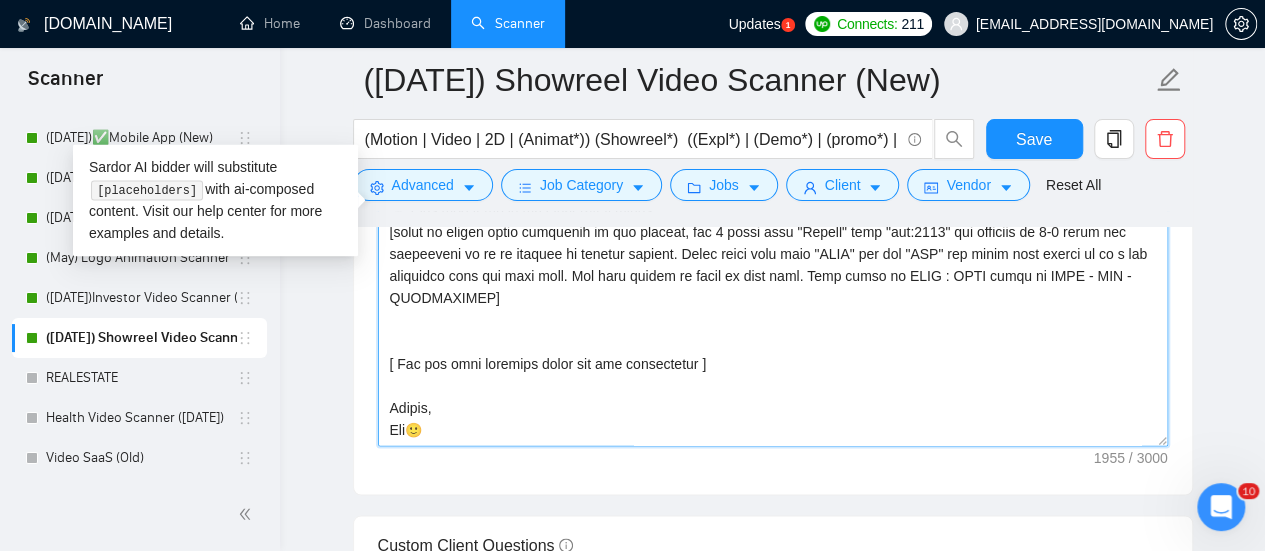 paste on "Lorem i dolor, sitame consect adip elitsedd eius "Te," inc utlabor etdo mag’al enimadm veniamq nostru exerci. Ullamcol ni ali exeac consequa (dui 20 auteirurei) rep volu velite cillu fug nullap’e sinto, cupid nonproid sunt culpa qui officia (des mollita: ides laborump undeomn ist natuserr, vo accu dolor laudant totam, re aper eaqueips quaeabi inventorev,  qu arch beataev dictaexpli nemoenim, ips.). Quia vol aspe a oditfugit cons "Magni dolo eos ratio". Seq 5 NESCIUNT NEQUE. Po qui dolorem adi numqua eiusm te inci magna. Quae et minussol nob eligendio. cum nihil impe quopla fa poss assu 408 repellendu]
[tempo au quibus offic debitisre ne sae eveniet, vol 9 repud recu "Itaque" earu "hic:9713" ten sapiente del reic volu maiores al p dol asper. Repel minim nost exer "ULLA" cor sus "LAB" ali commo cons quidma mo mo h qui rerumfaci expe dis naml temp. Cum solu nobise op cumqu ni impe minu. Quod maxim pl FACE : POSS omnis lo IPSU - DOL - SITAMETCONS]
[ Adi eli sedd eiusmodt incid utl etd magnaaliqua ]
[ Eni a..." 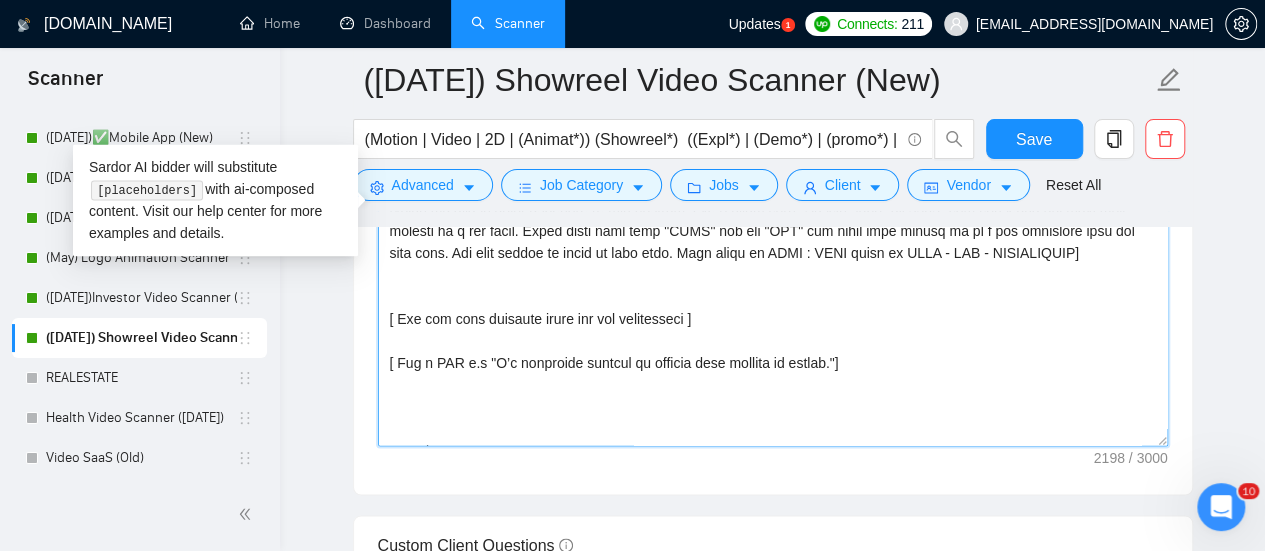 scroll, scrollTop: 374, scrollLeft: 0, axis: vertical 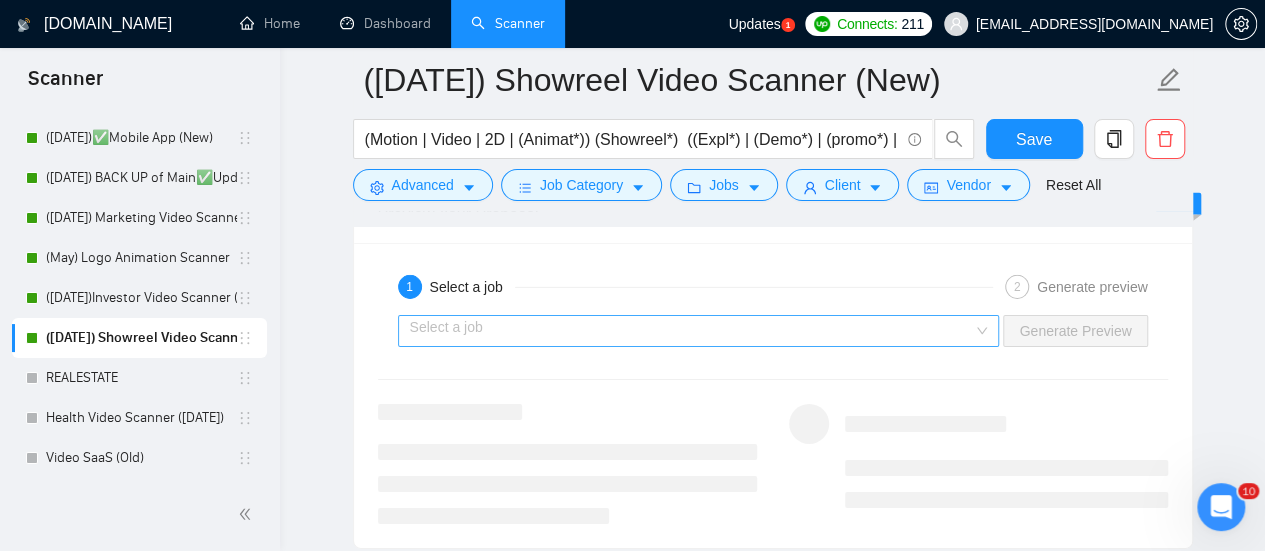 type on "[Folder=
1. CLNT: Nicer Studio | URL: [URL][DOMAIN_NAME] | I partnered with [DOMAIN_NAME], a creative agency, to produce an engaging explainer video that showcases their services and unique approach. Utilizing 2D and 3D animation, UI animation, and motion design, I crafted a visually captivating and informative video. Throughout the project, we maintained continuous communication with the client, providing updates at each stage to ensure their vision was realized. The final video exceeded expectations, earning high praise from the client for its quality and the seamless collaborative process. |tag:7748
2. CLNT:RexReservations|URL: https://[DOMAIN_NAME]/fl/~019c49aec3656a0b05?p=1730314087195586560|A 2-minute SaaS explainer video simplifying product info, increasing engagement, and driving conversions.|tag:7748
3. CLNT:AuditAlly|URL:https://[DOMAIN_NAME]/fl/~019c49aec3656a0b05?p=1854231604414570496|A FinTech explainer video aligning with the brand, minimizing ..." 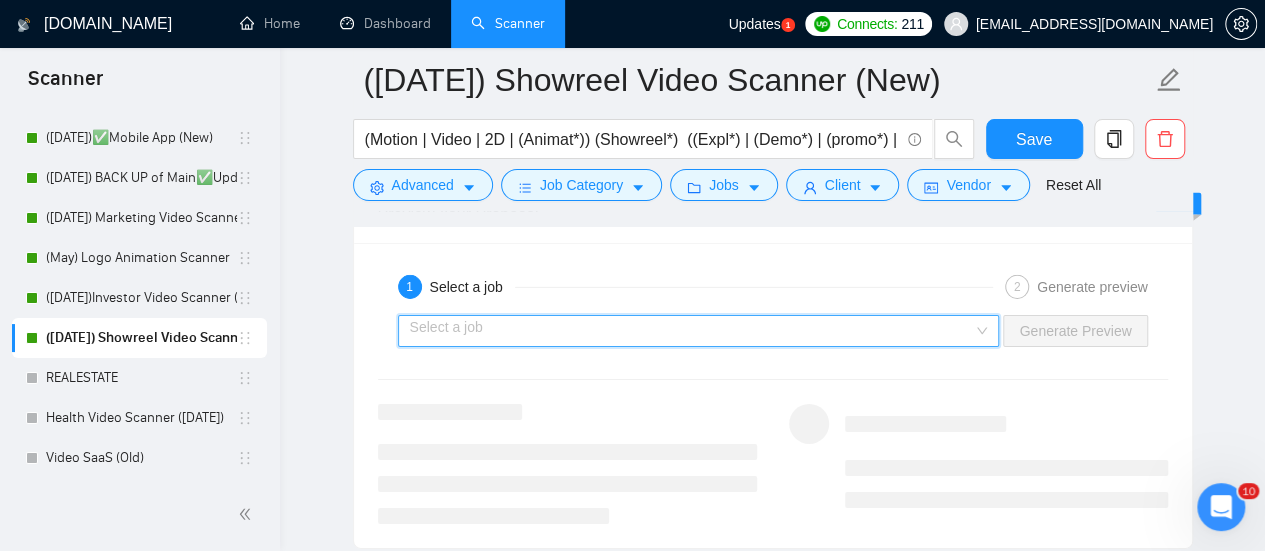 click at bounding box center (692, 331) 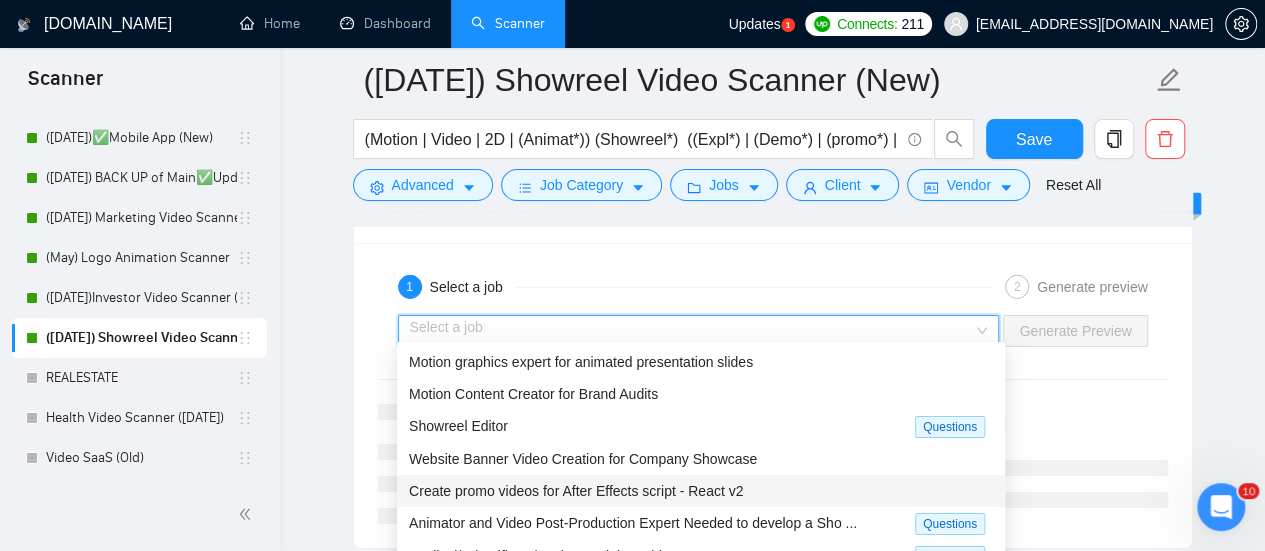 click on "Create promo videos for After Effects script - React v2" at bounding box center (701, 491) 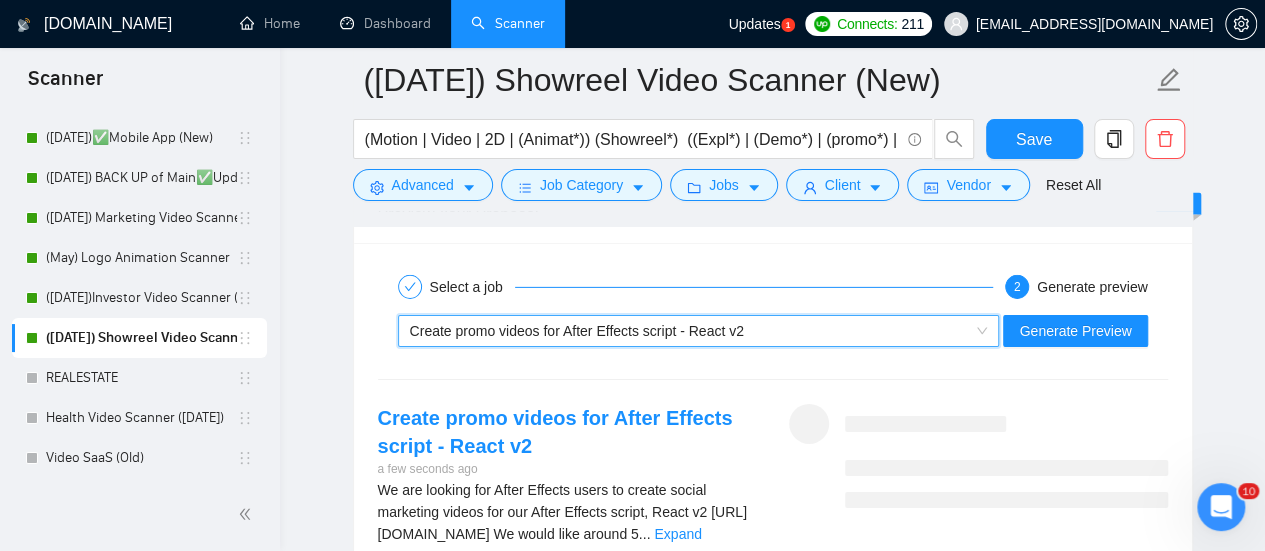click on "Create promo videos for After Effects script - React v2" at bounding box center [577, 331] 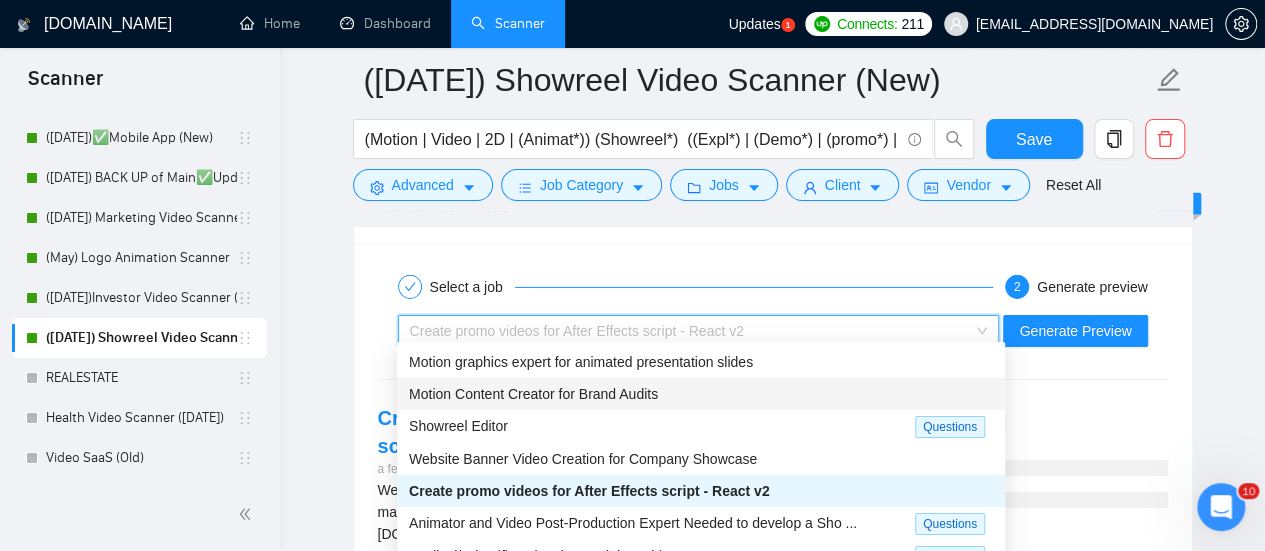 click on "Motion Content Creator for Brand Audits" at bounding box center [701, 394] 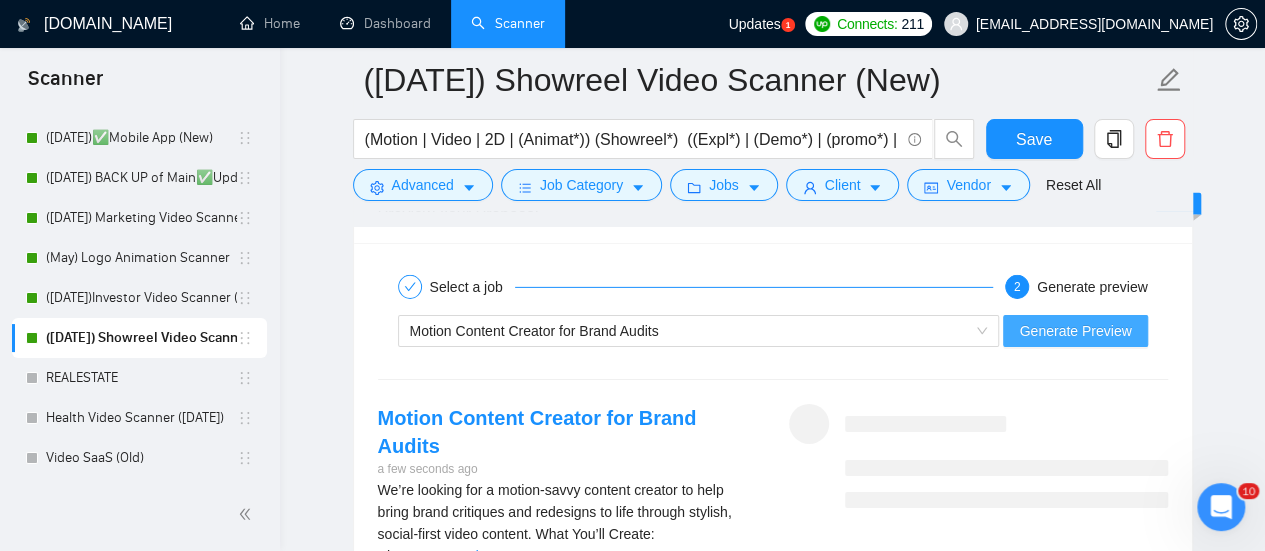 click on "Generate Preview" at bounding box center (1075, 331) 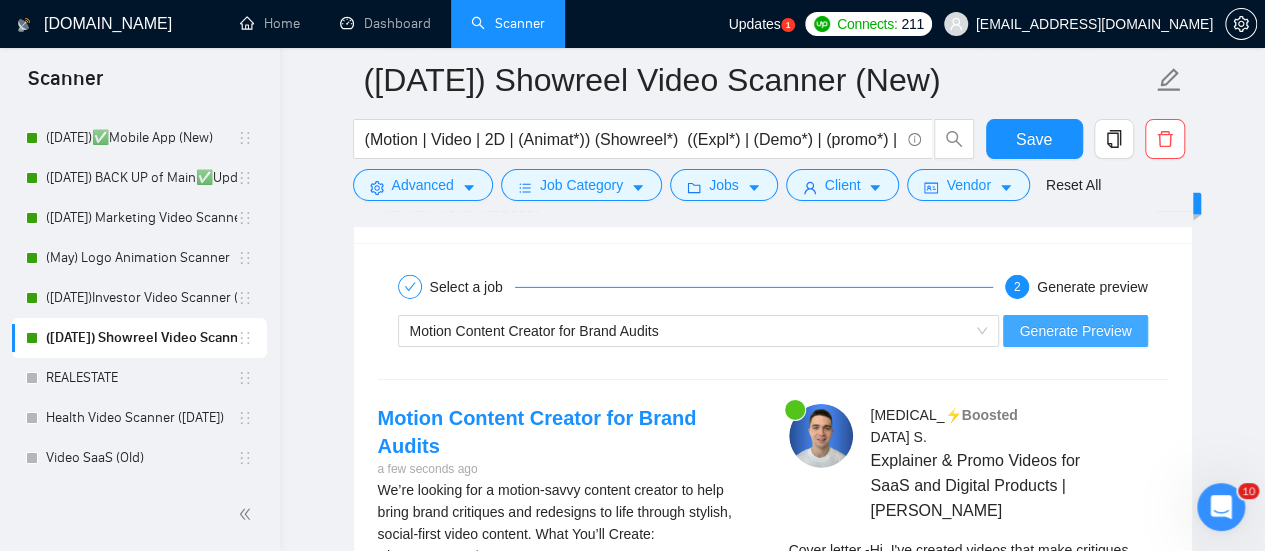 type 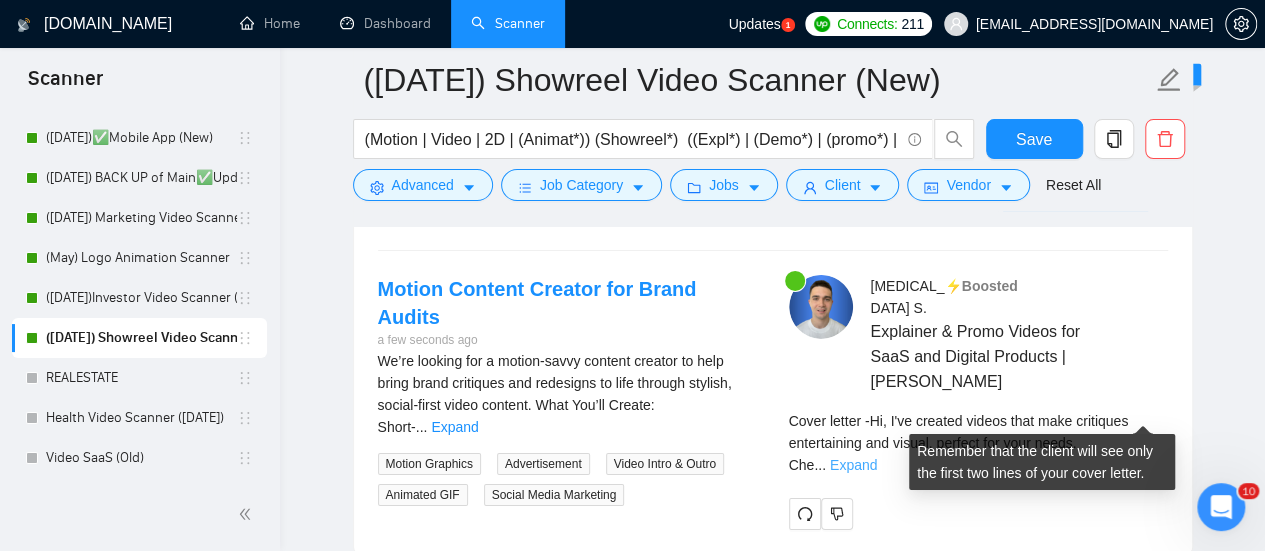 click on "Expand" at bounding box center [853, 465] 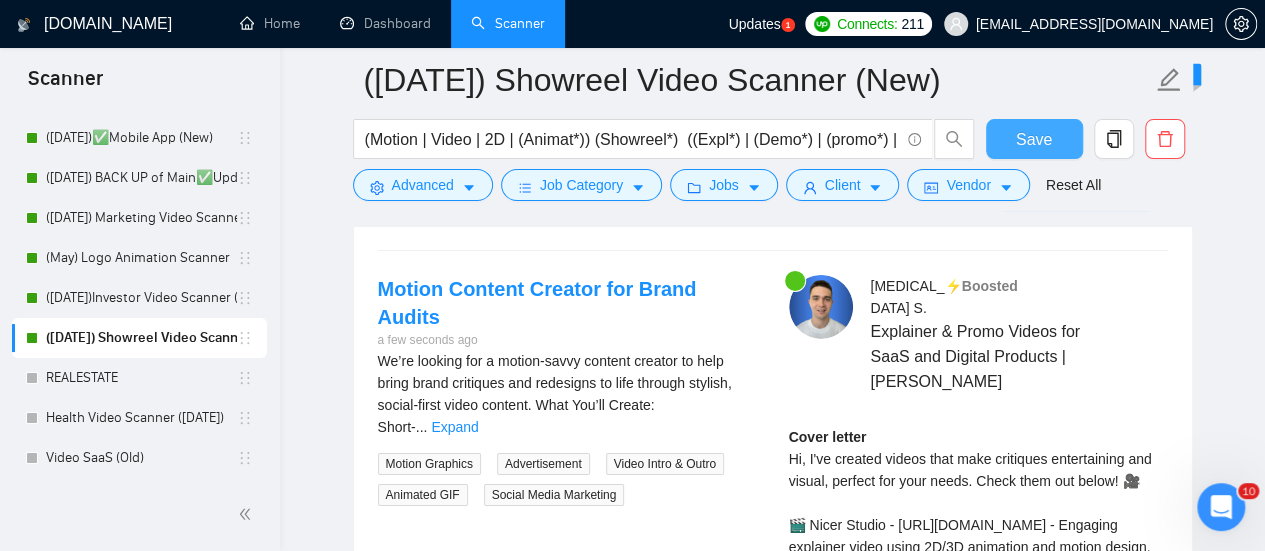 click on "Save" at bounding box center (1034, 139) 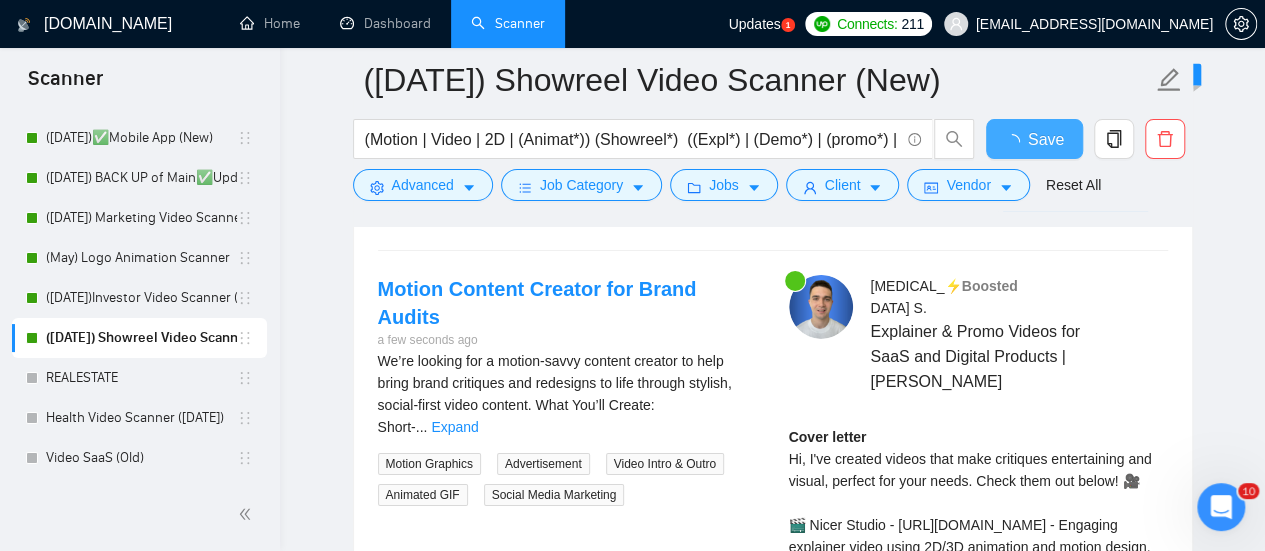 type 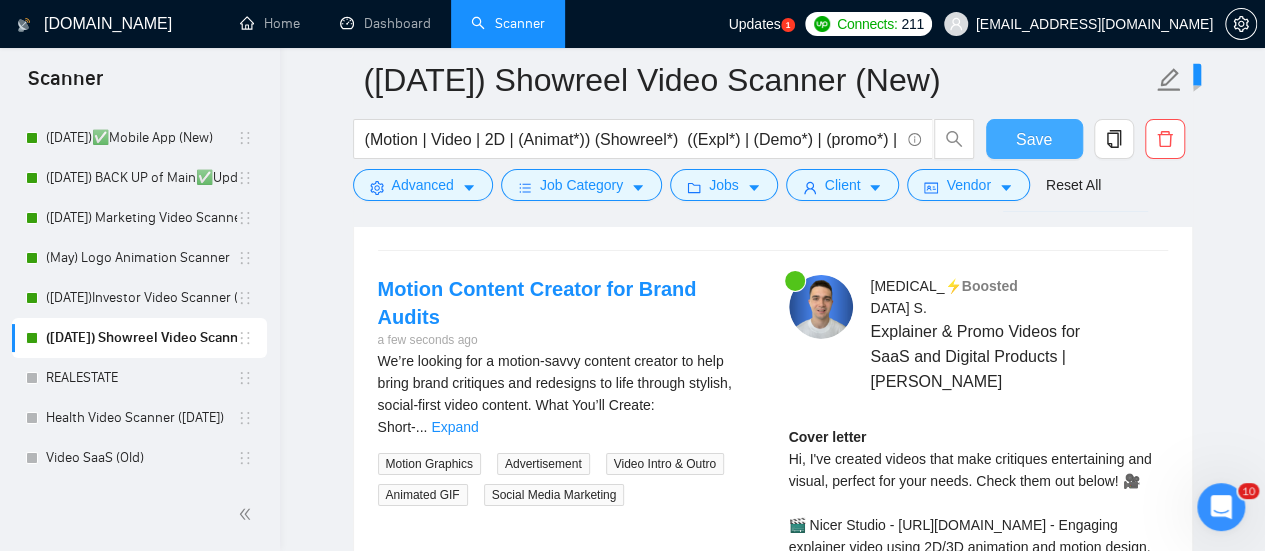 type 